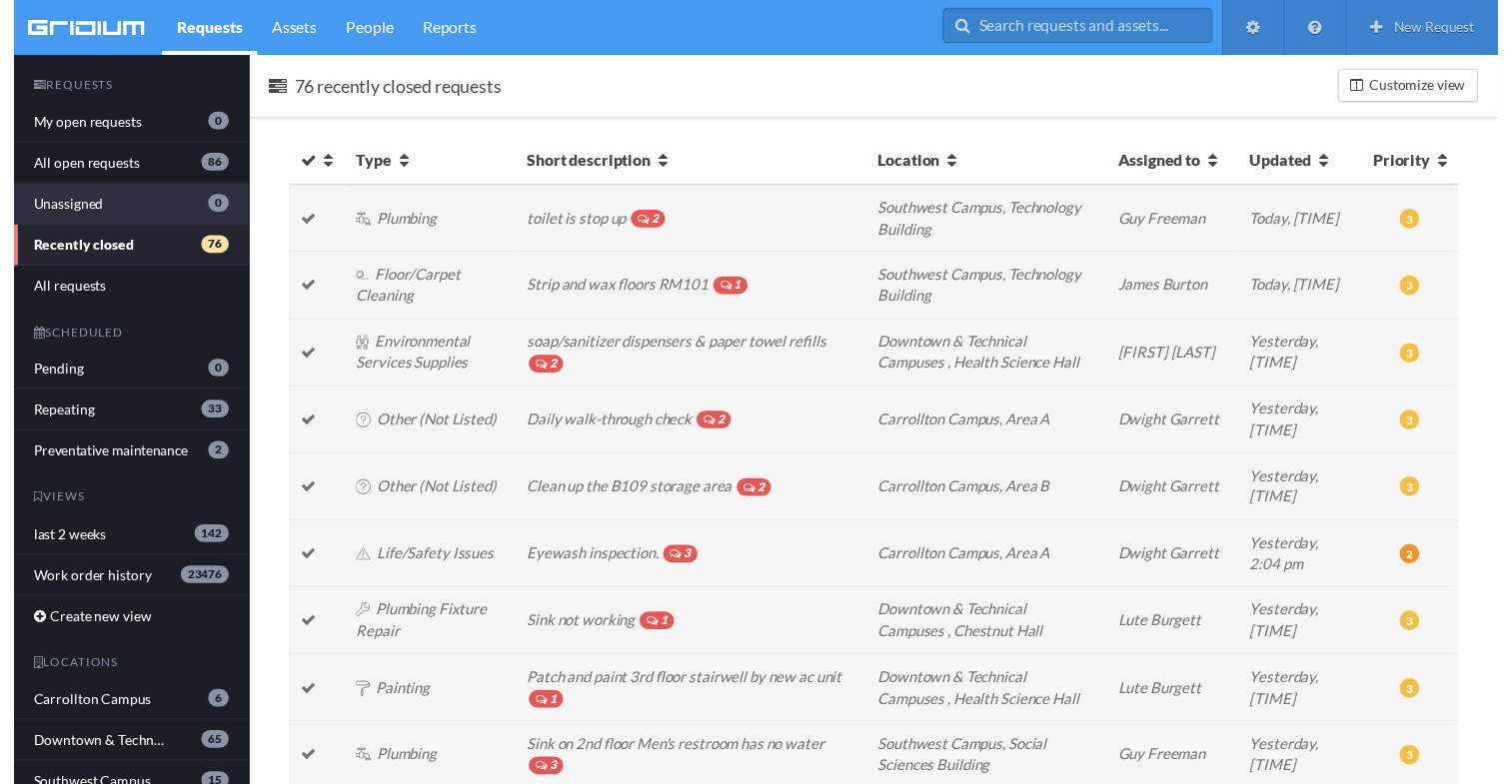 scroll, scrollTop: 0, scrollLeft: 0, axis: both 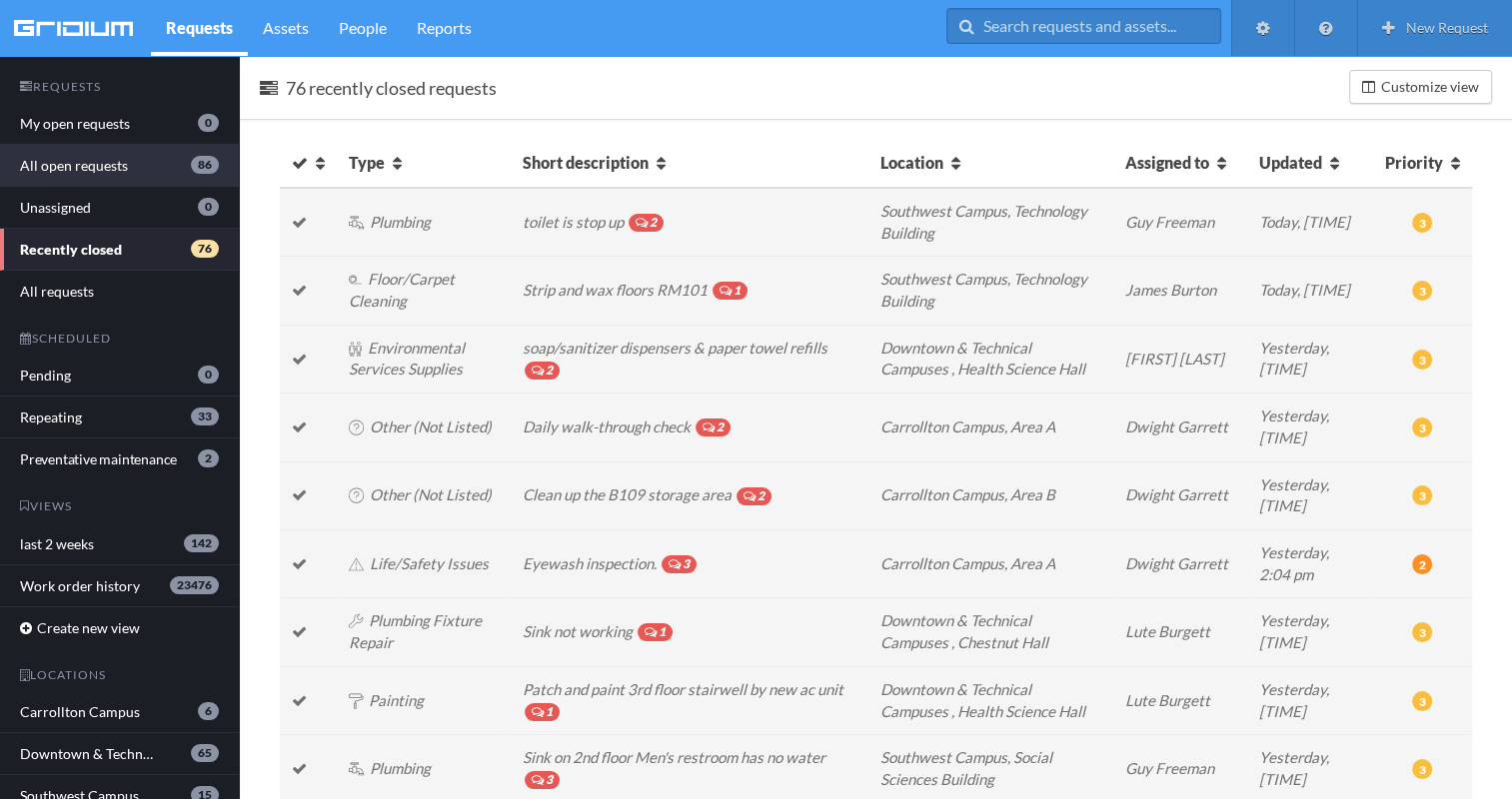 click on "All open requests  86" at bounding box center [119, 166] 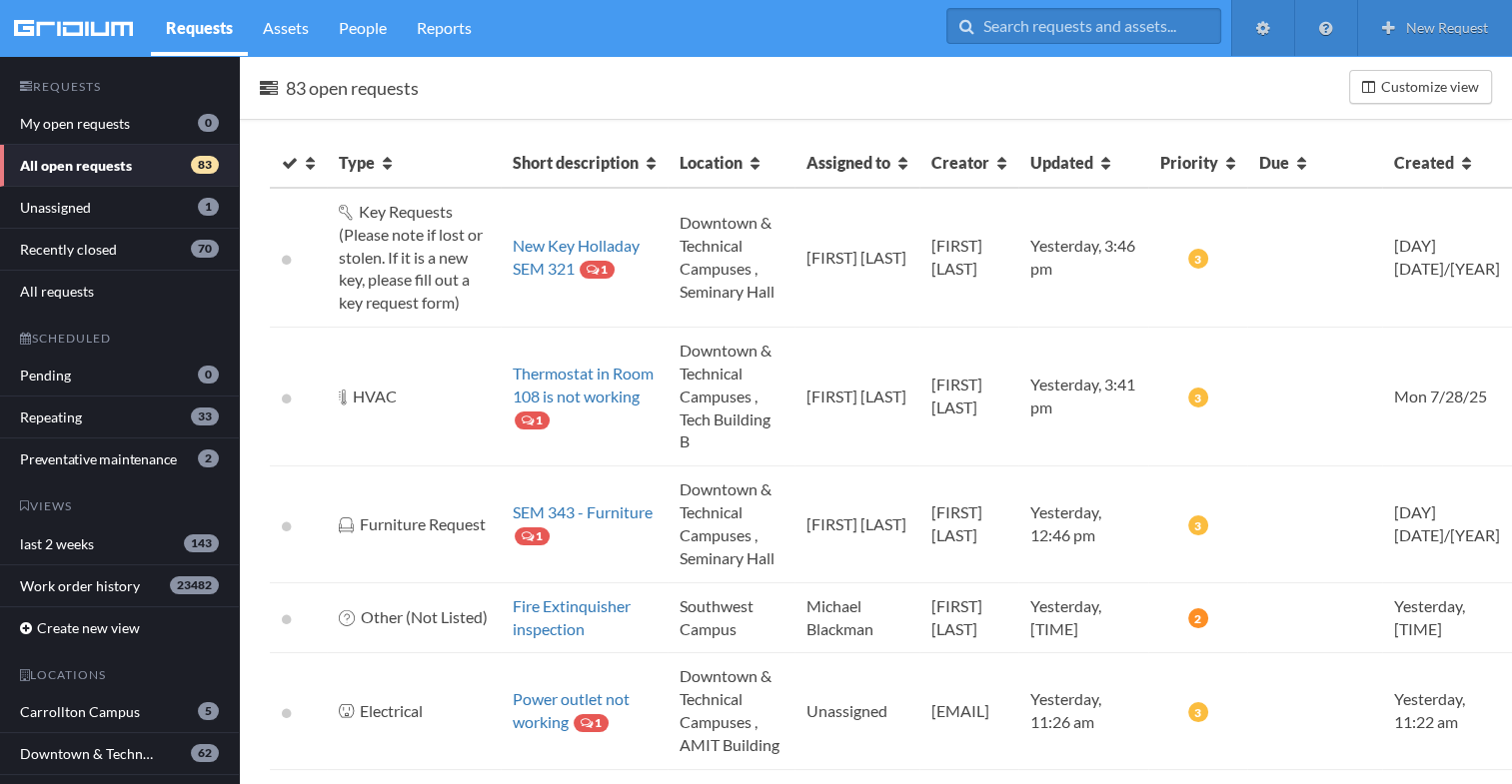 scroll, scrollTop: 0, scrollLeft: 67, axis: horizontal 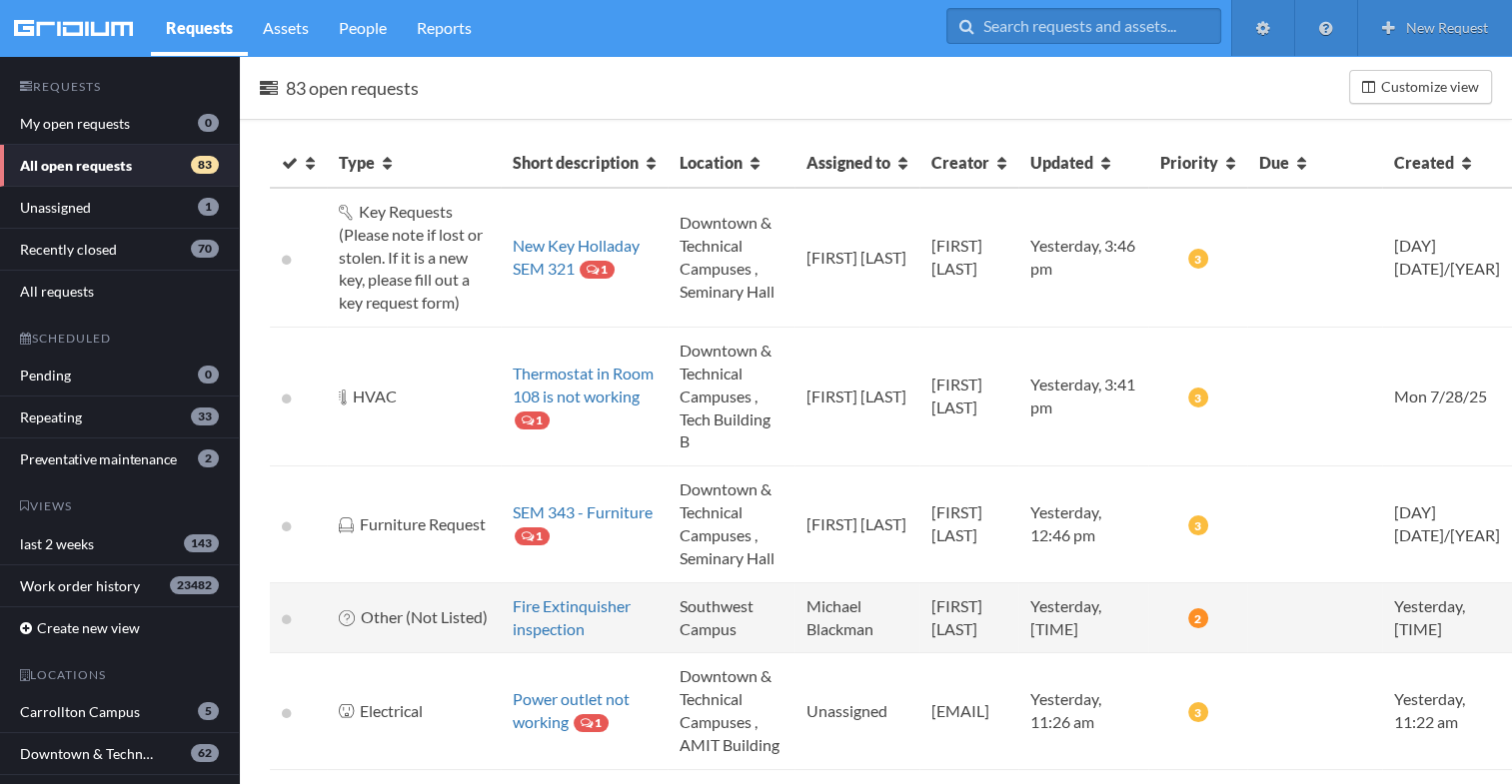 click on "[FIRST] [LAST]" at bounding box center (968, 618) 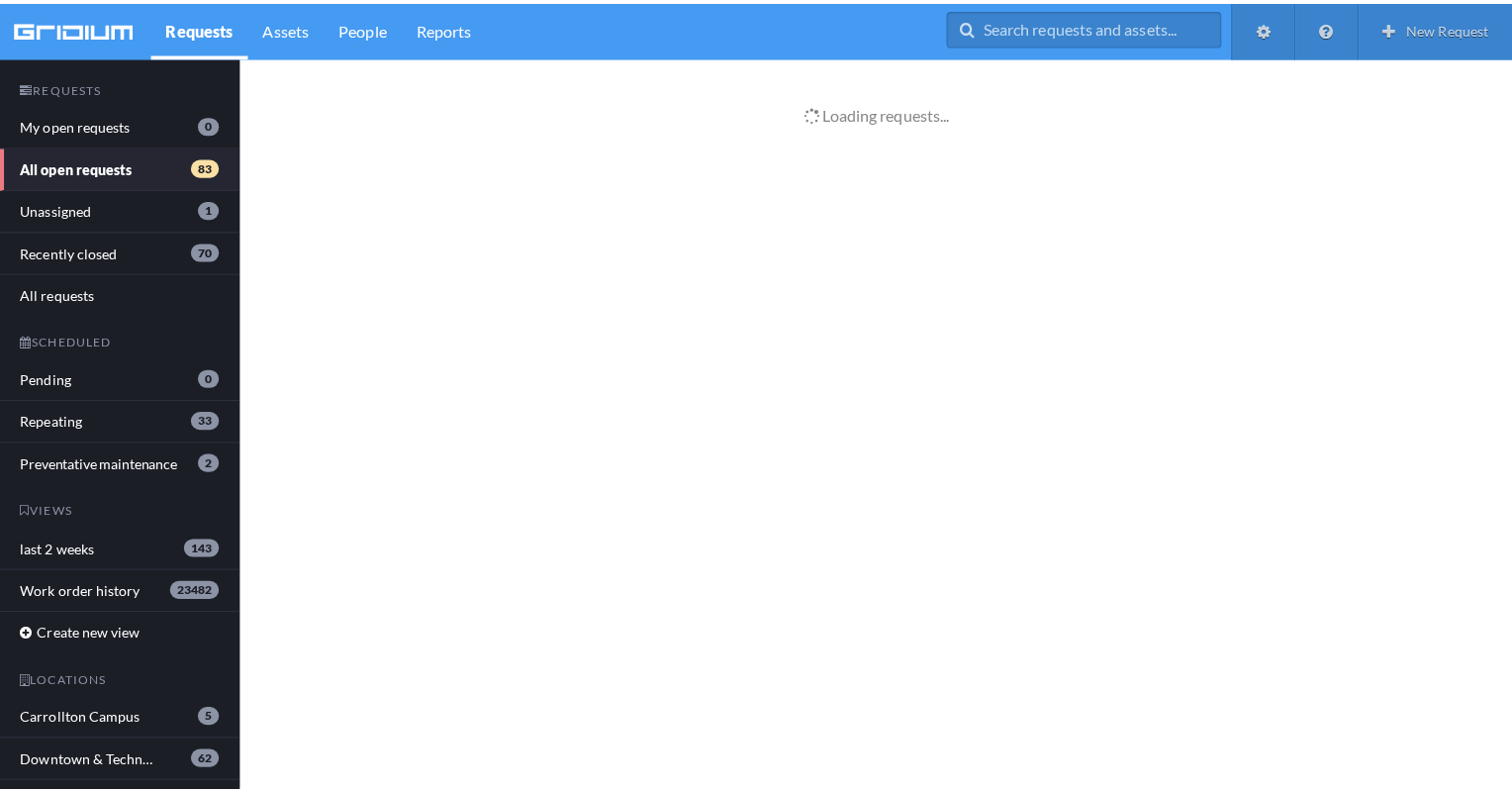 scroll, scrollTop: 0, scrollLeft: 0, axis: both 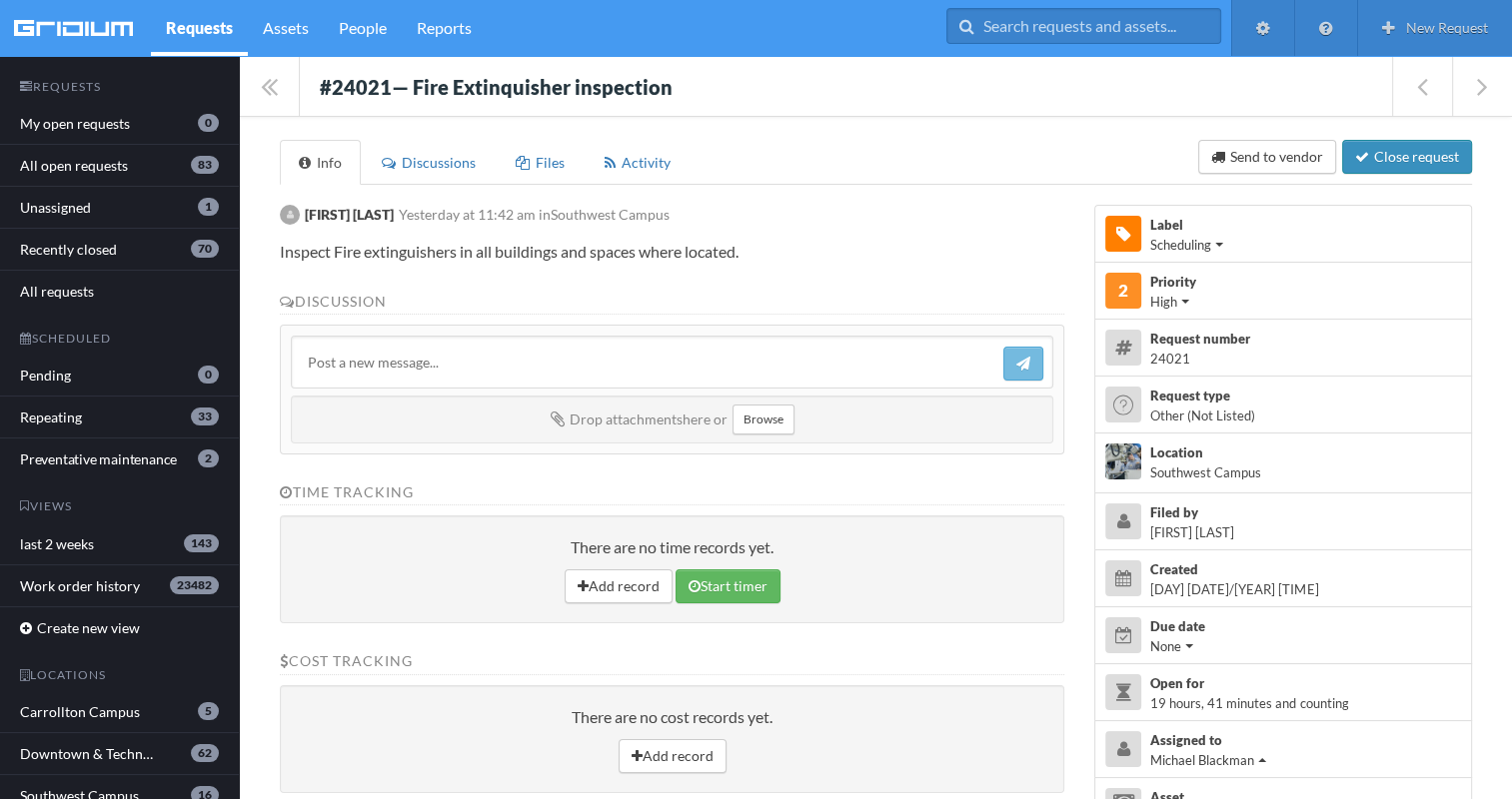 click on "Close request" at bounding box center (1407, 157) 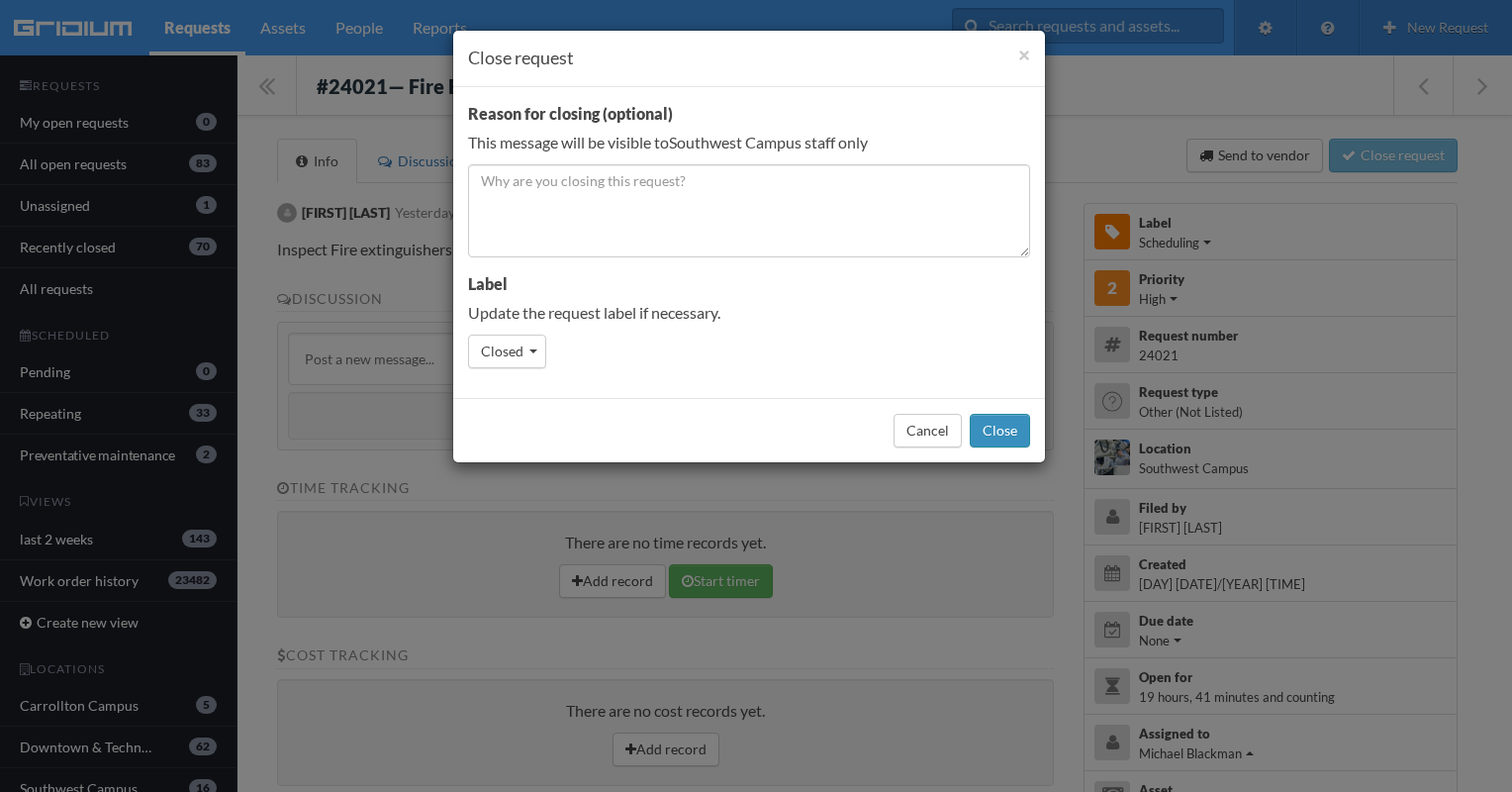 click on "Close" at bounding box center [999, 431] 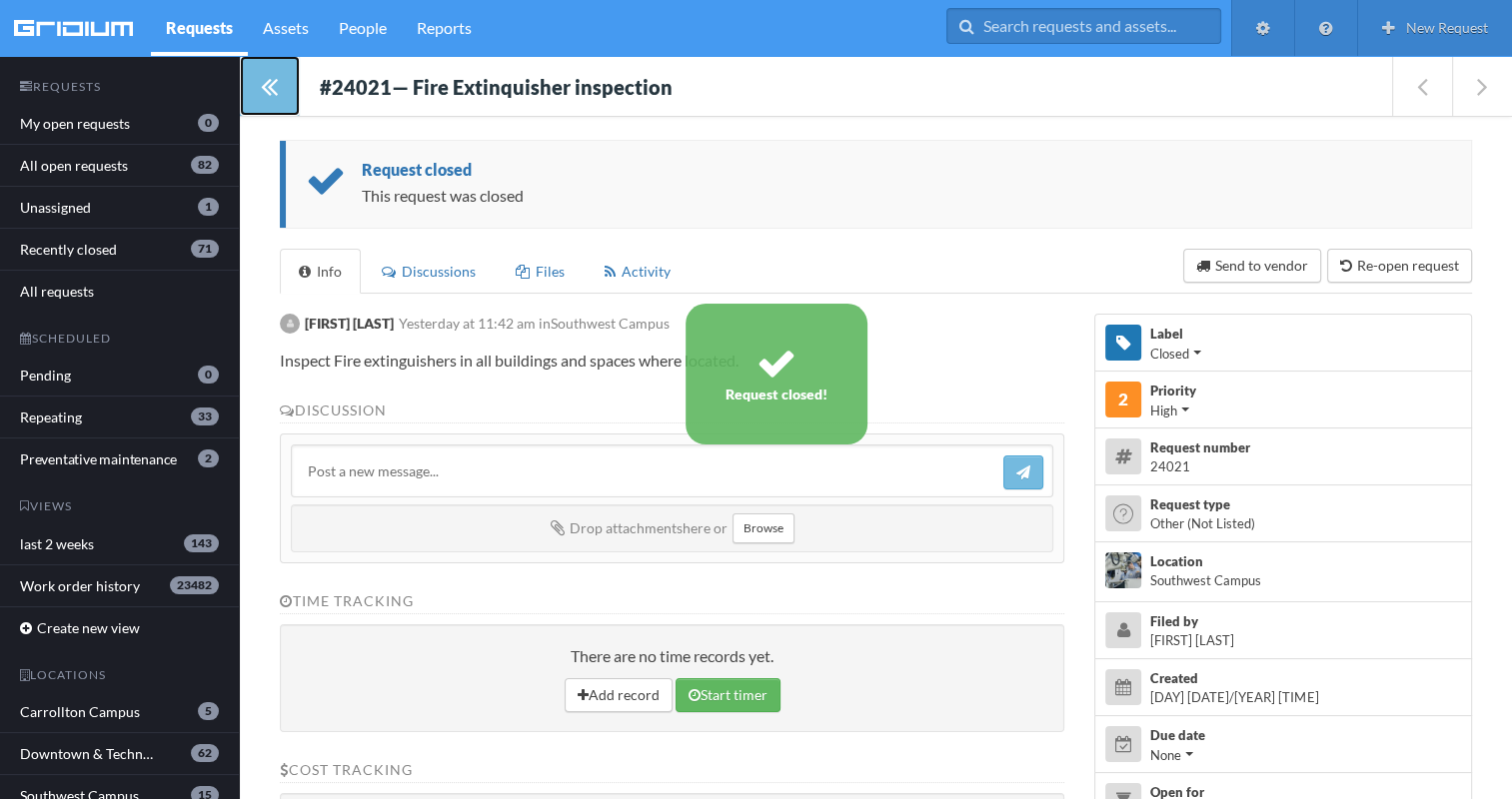 click at bounding box center [269, 86] 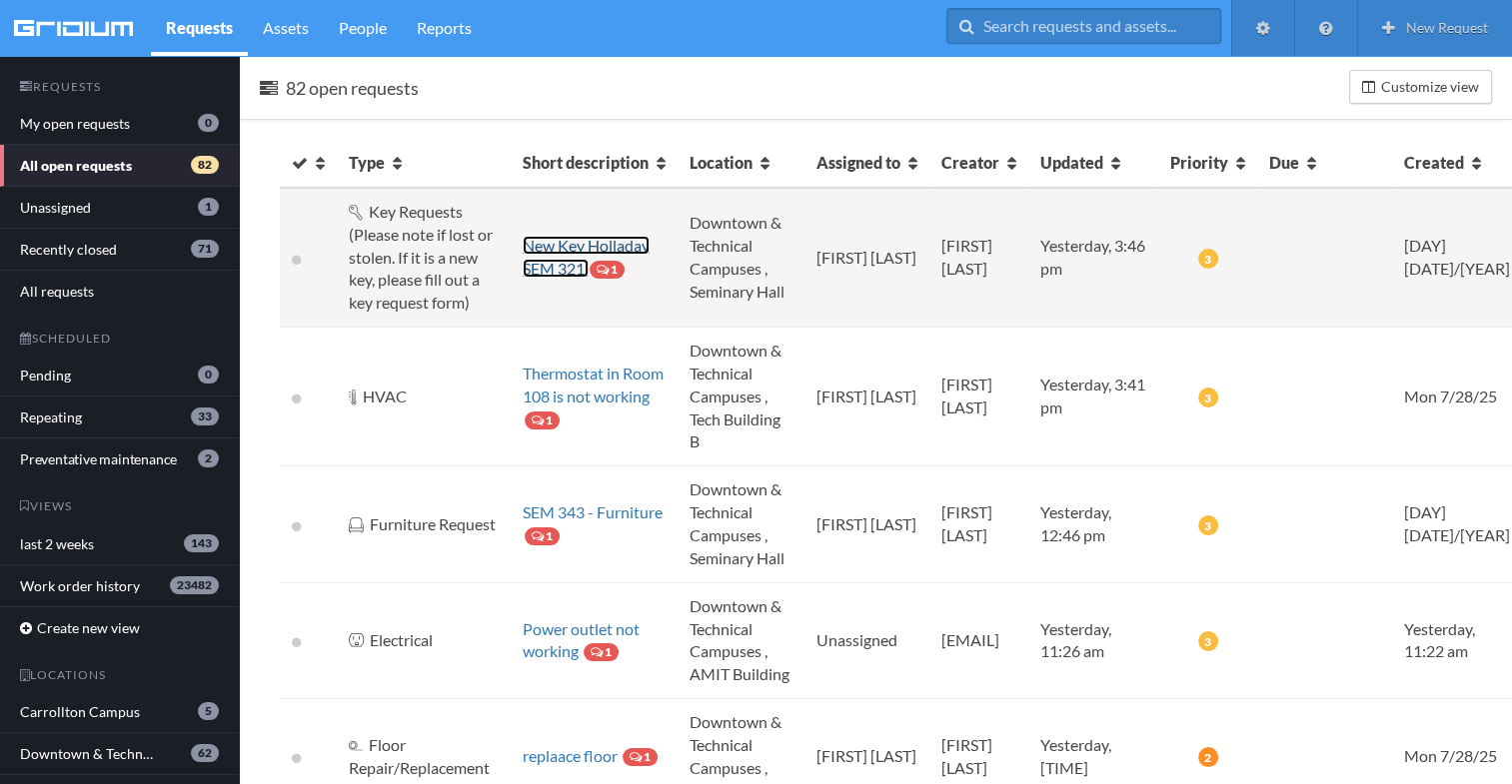 click on "New Key Holladay SEM 321" at bounding box center (586, 257) 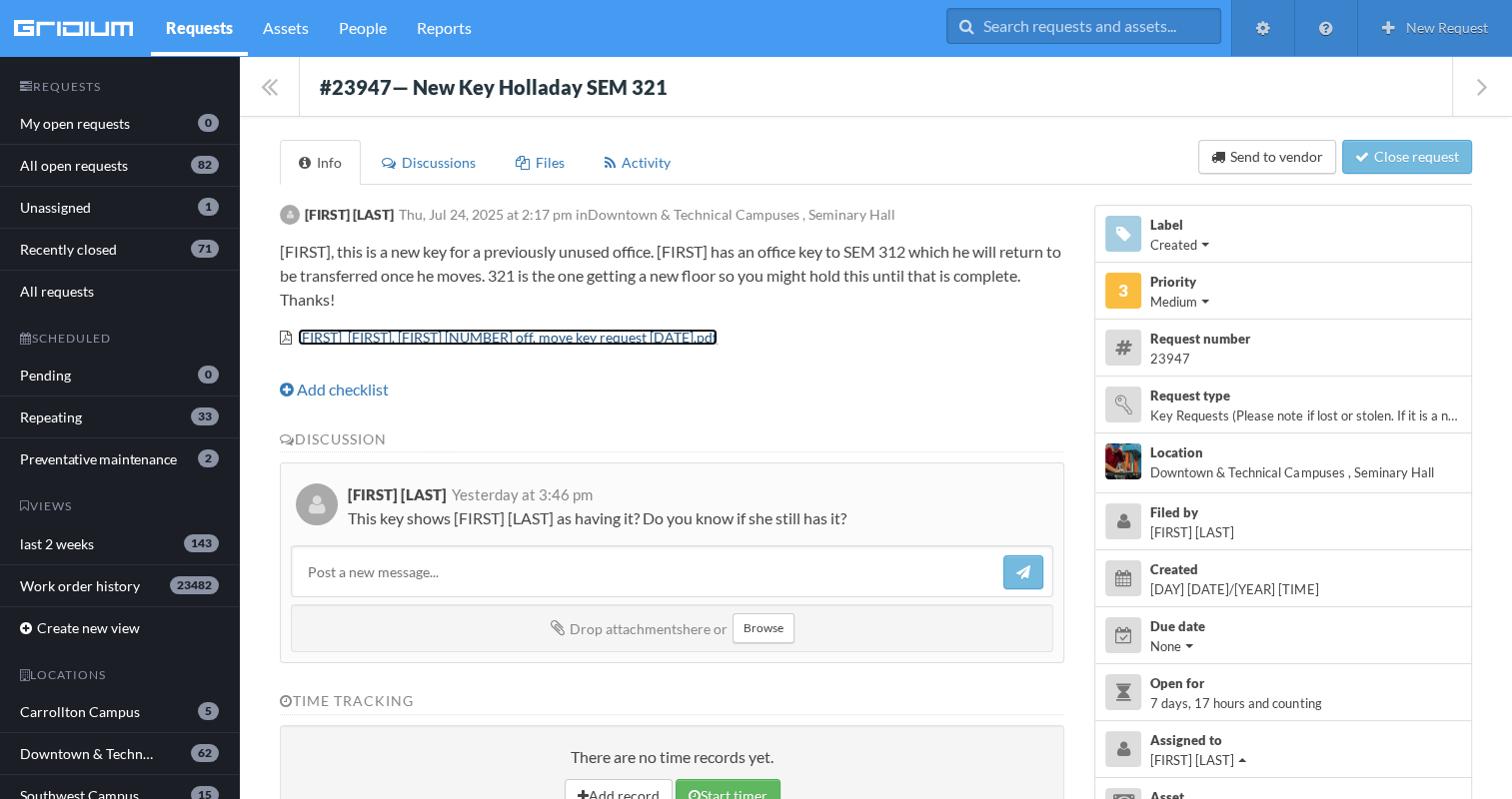 click on "[FIRST]_[FIRST]. [FIRST] [NUMBER] off. move key request [DATE].pdf" at bounding box center [508, 337] 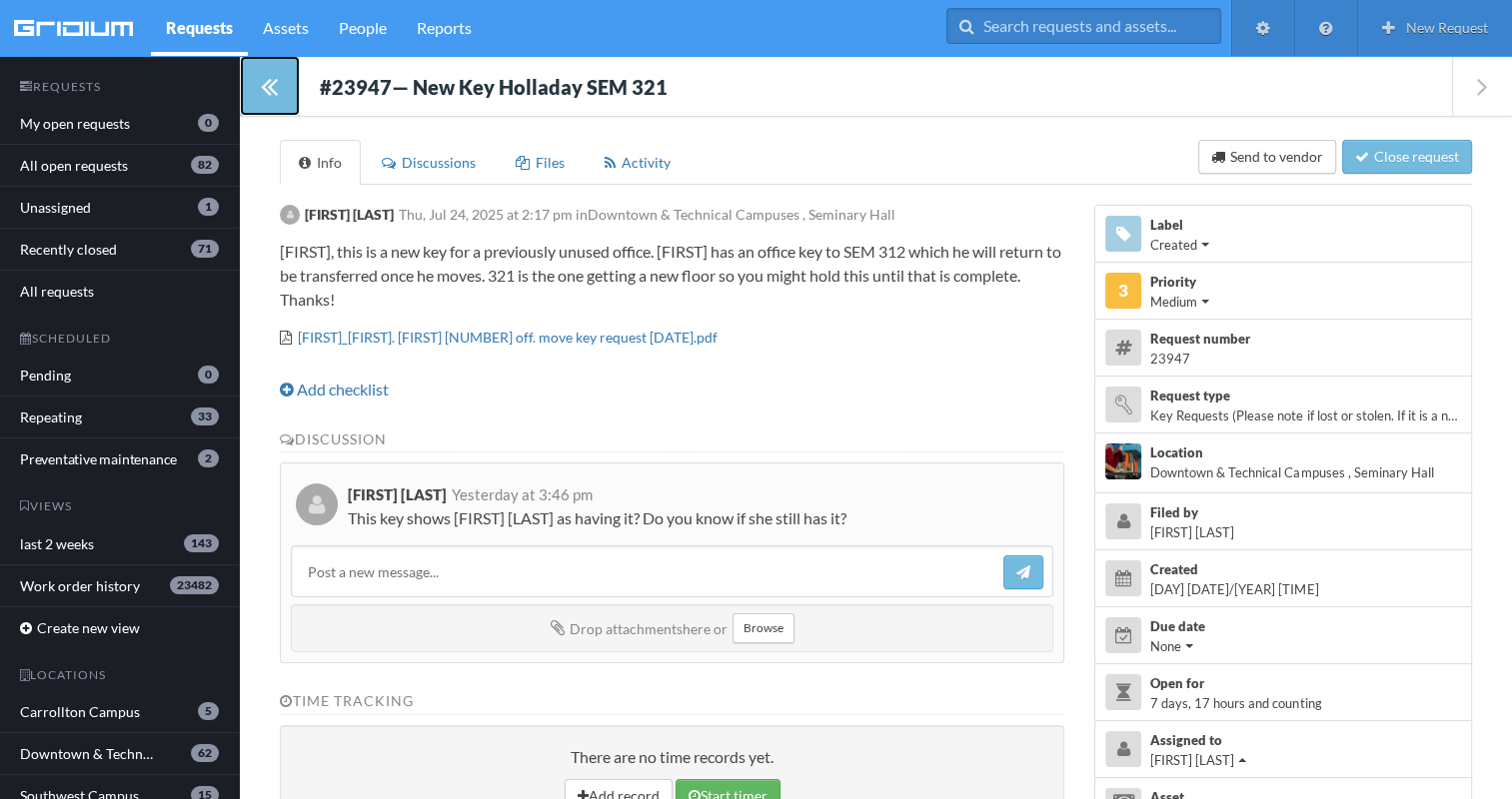 click at bounding box center [269, 86] 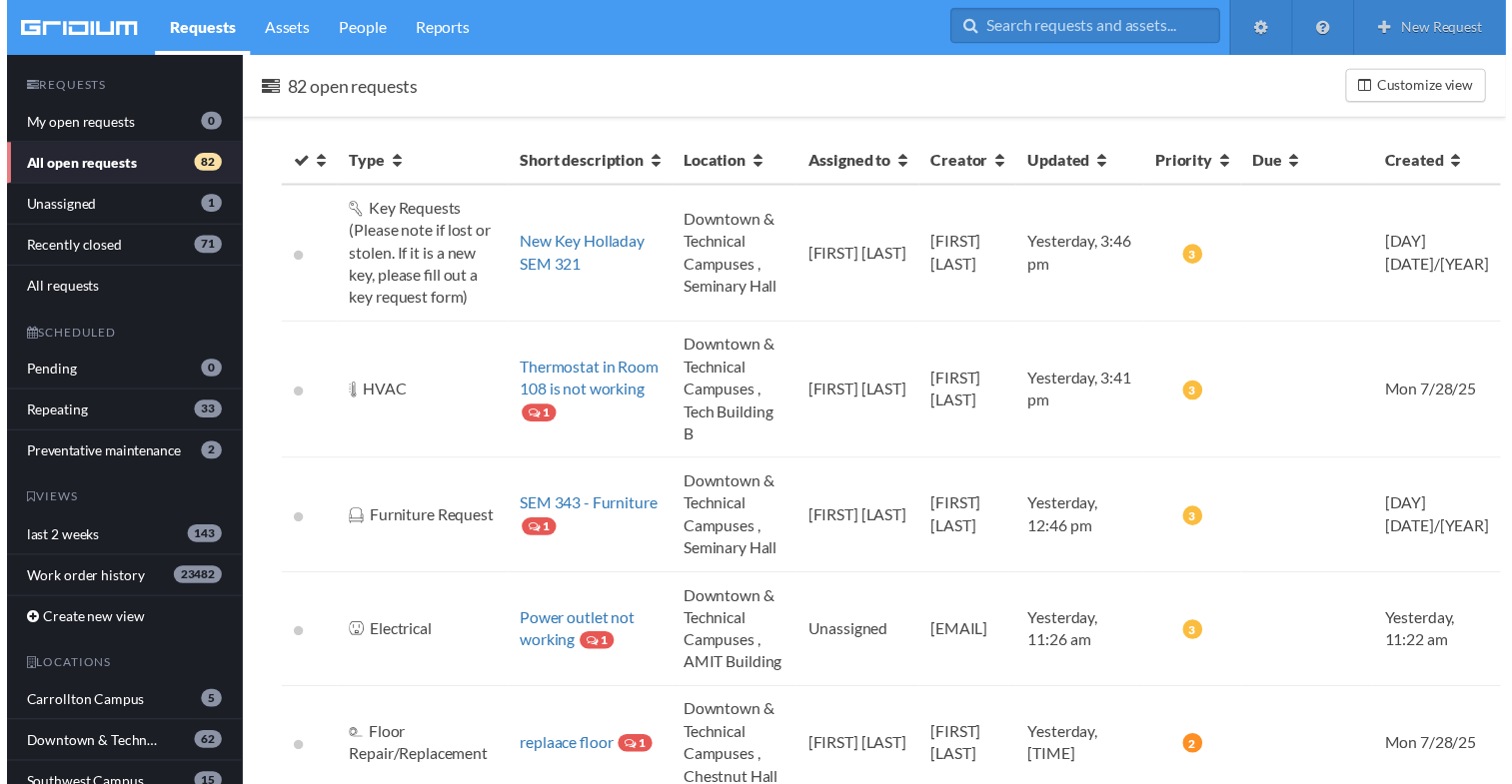 scroll, scrollTop: 57, scrollLeft: 0, axis: vertical 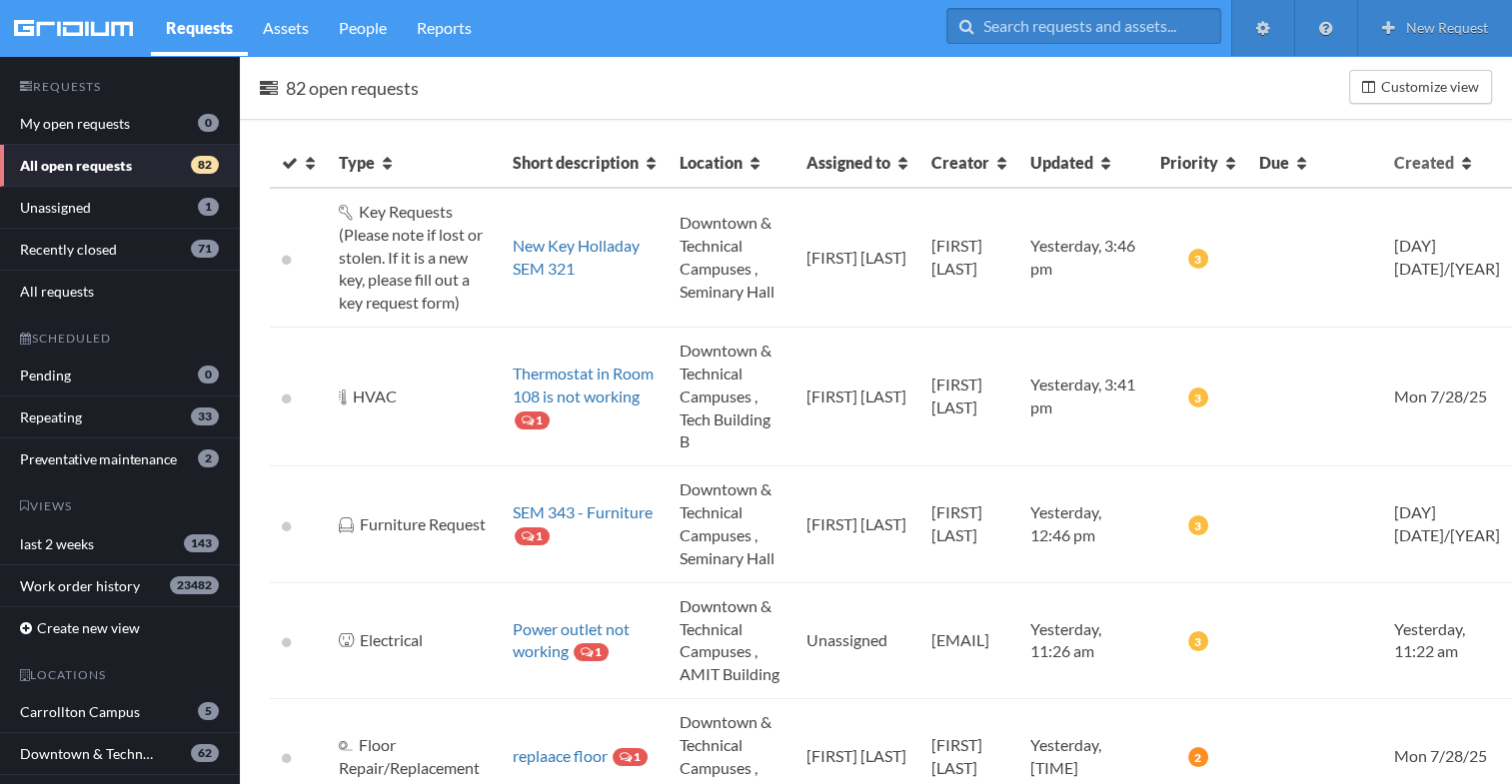 click on "Created" at bounding box center [1424, 162] 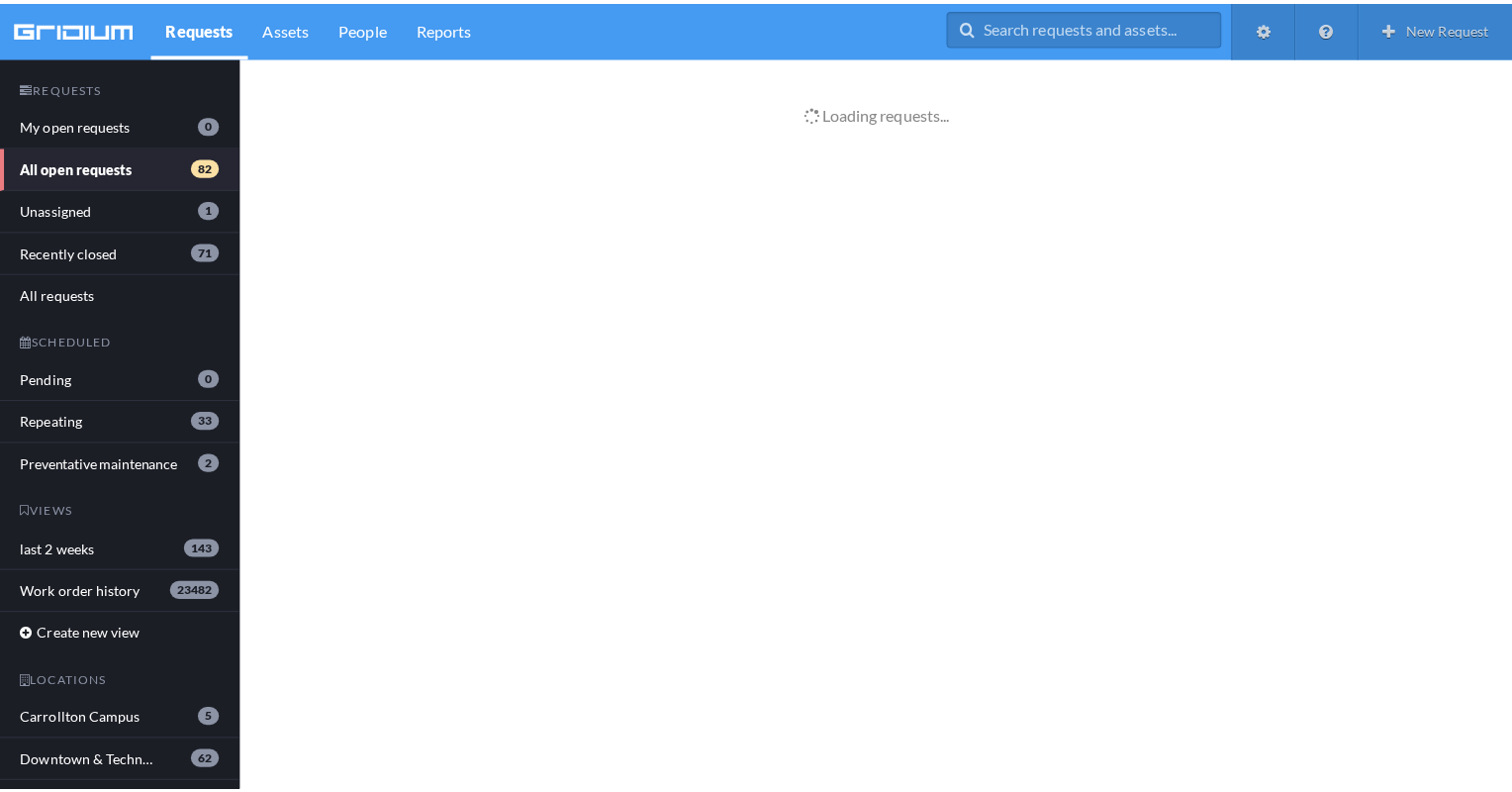 scroll, scrollTop: 0, scrollLeft: 0, axis: both 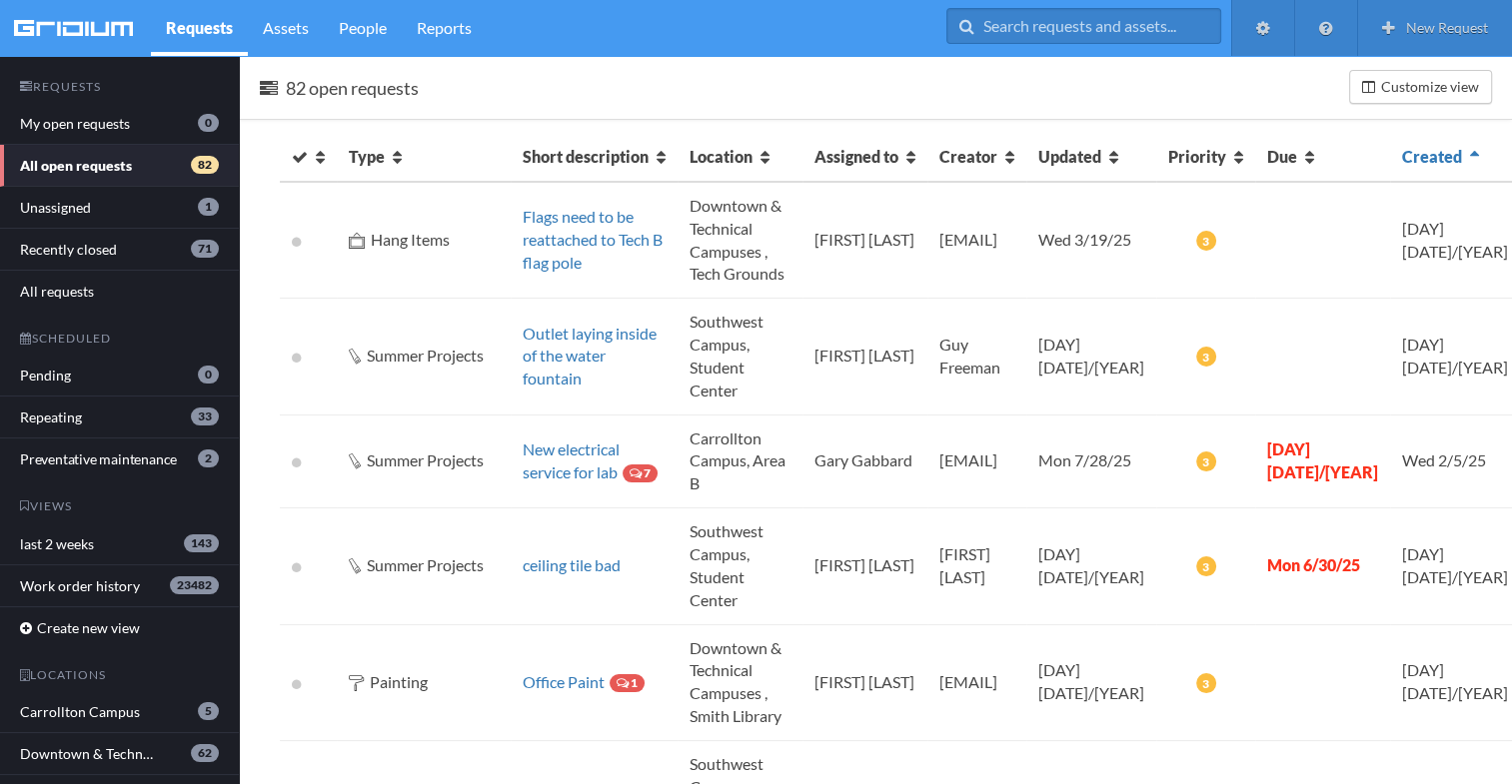 click on "Created" at bounding box center (1432, 156) 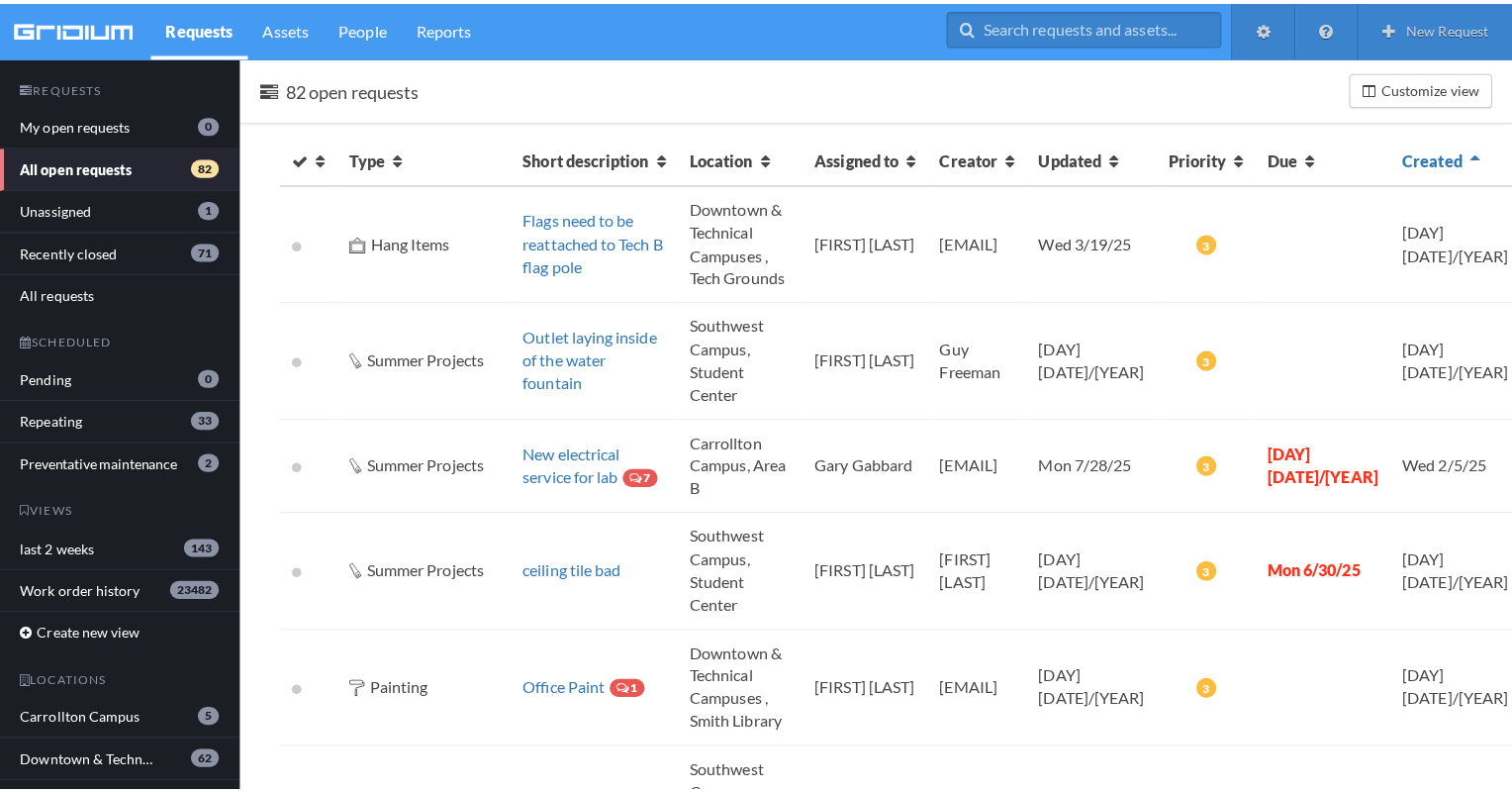 scroll, scrollTop: 0, scrollLeft: 0, axis: both 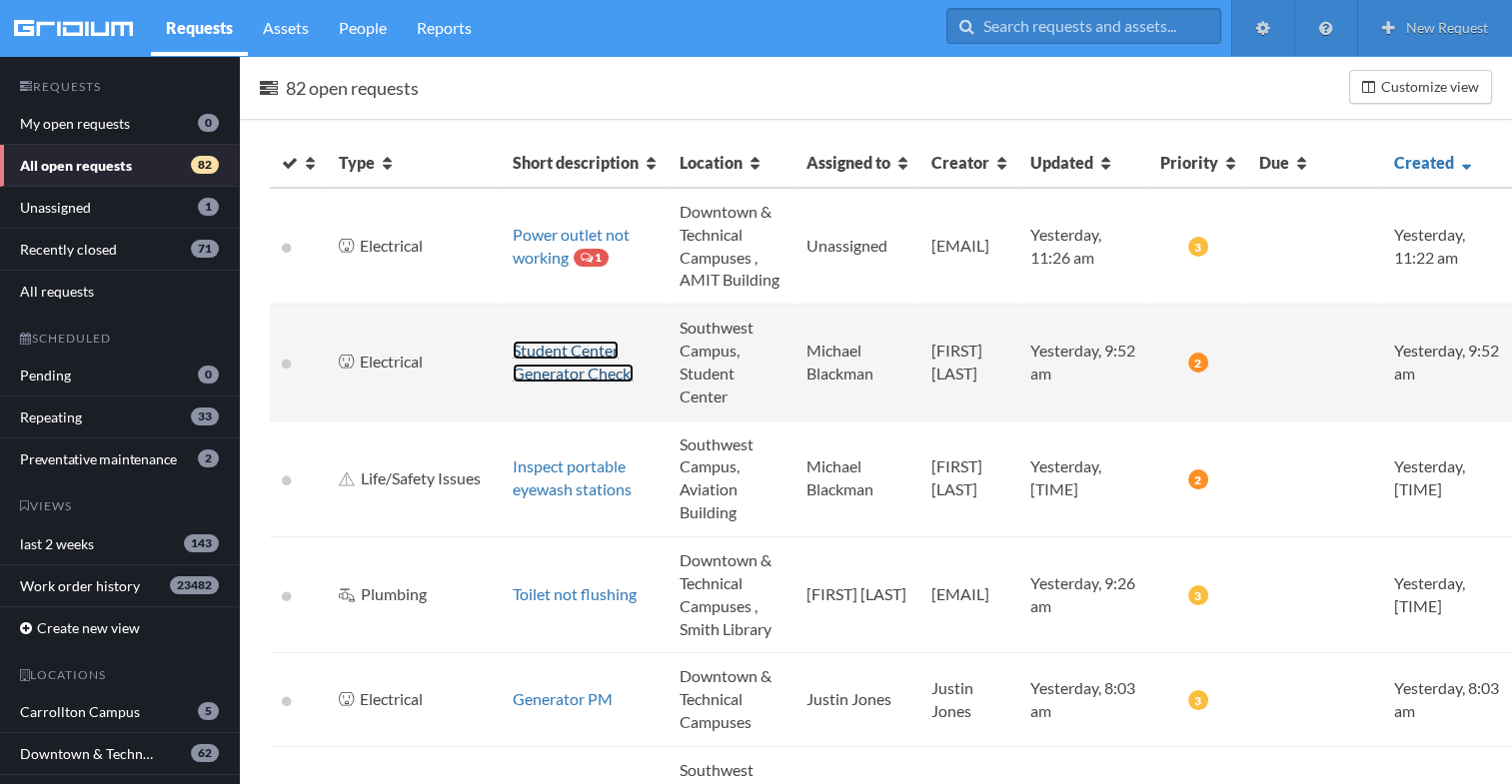 click on "Student Center Generator Check." at bounding box center [573, 362] 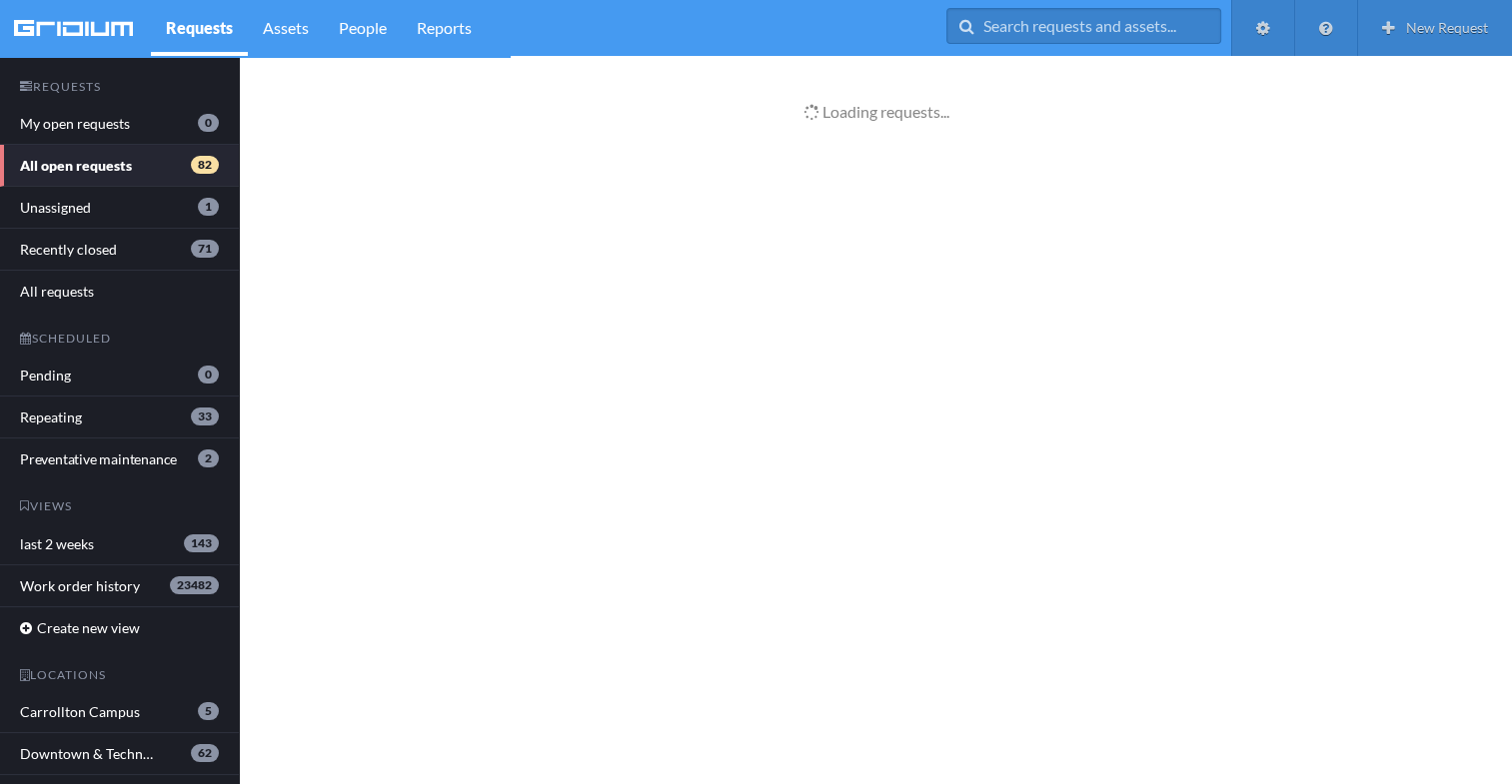 scroll, scrollTop: 0, scrollLeft: 0, axis: both 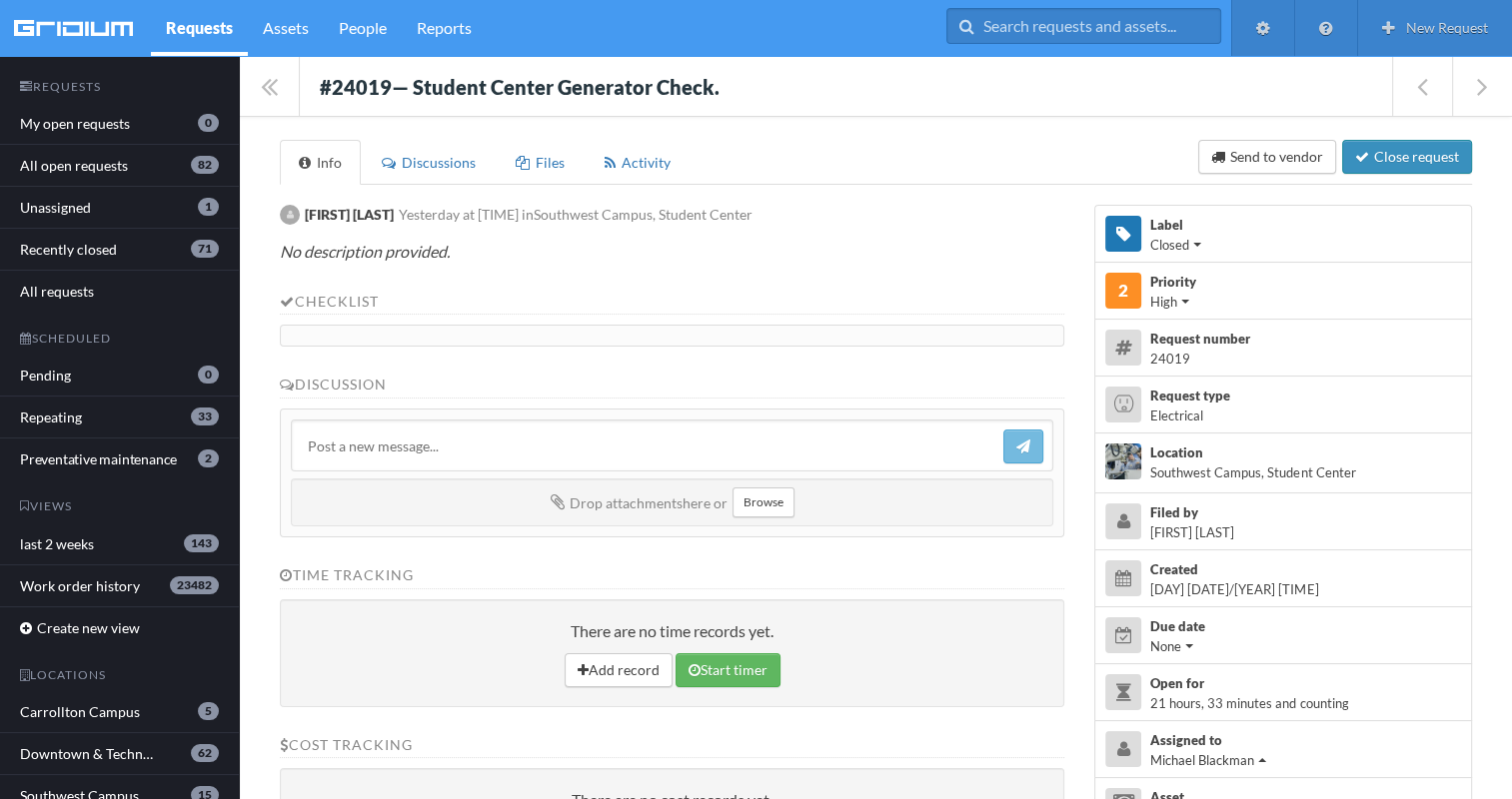 click on "Close request" at bounding box center [1407, 157] 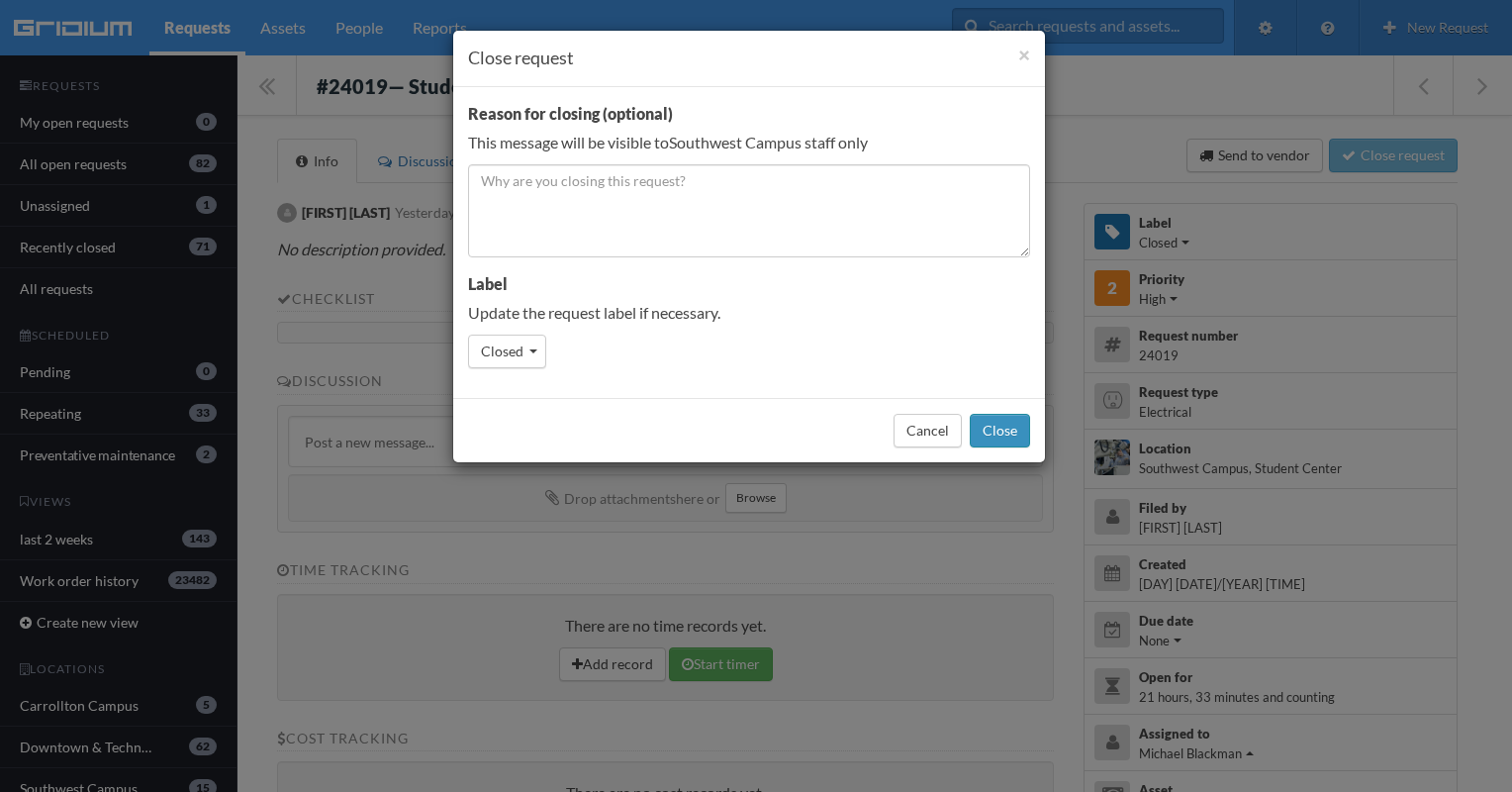 click on "Close" at bounding box center [999, 431] 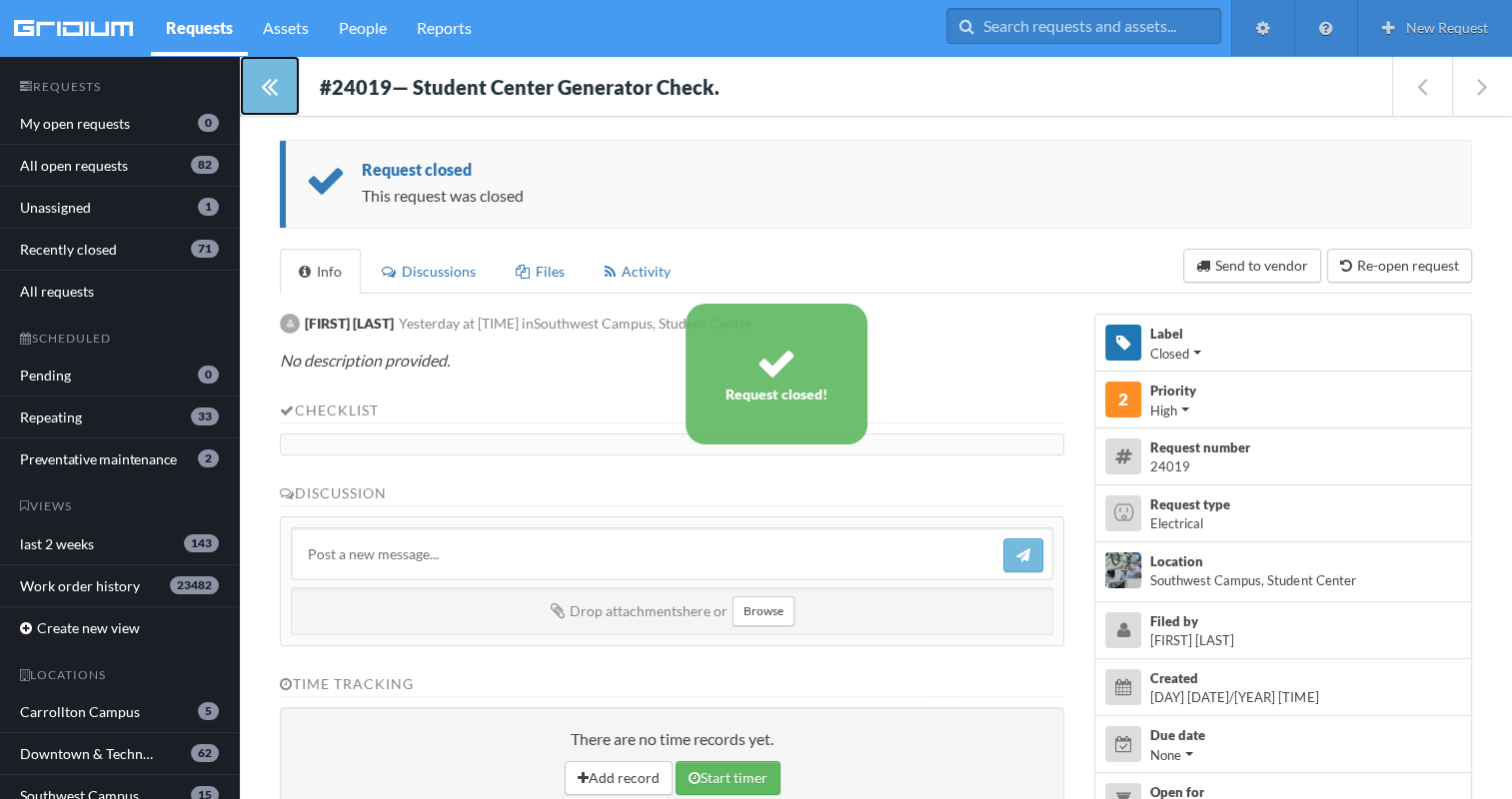 click at bounding box center [269, 86] 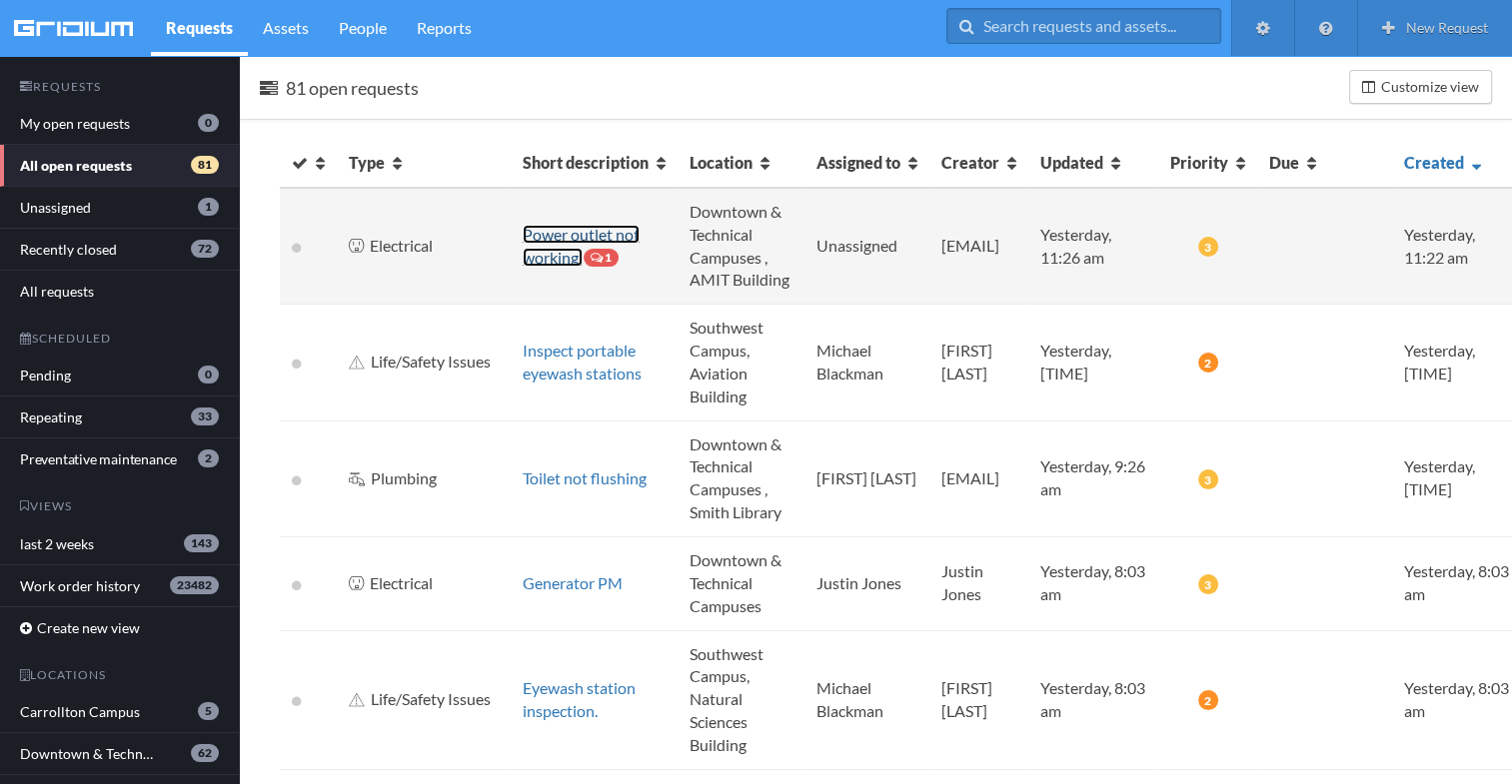 click on "Power outlet not working" at bounding box center [581, 246] 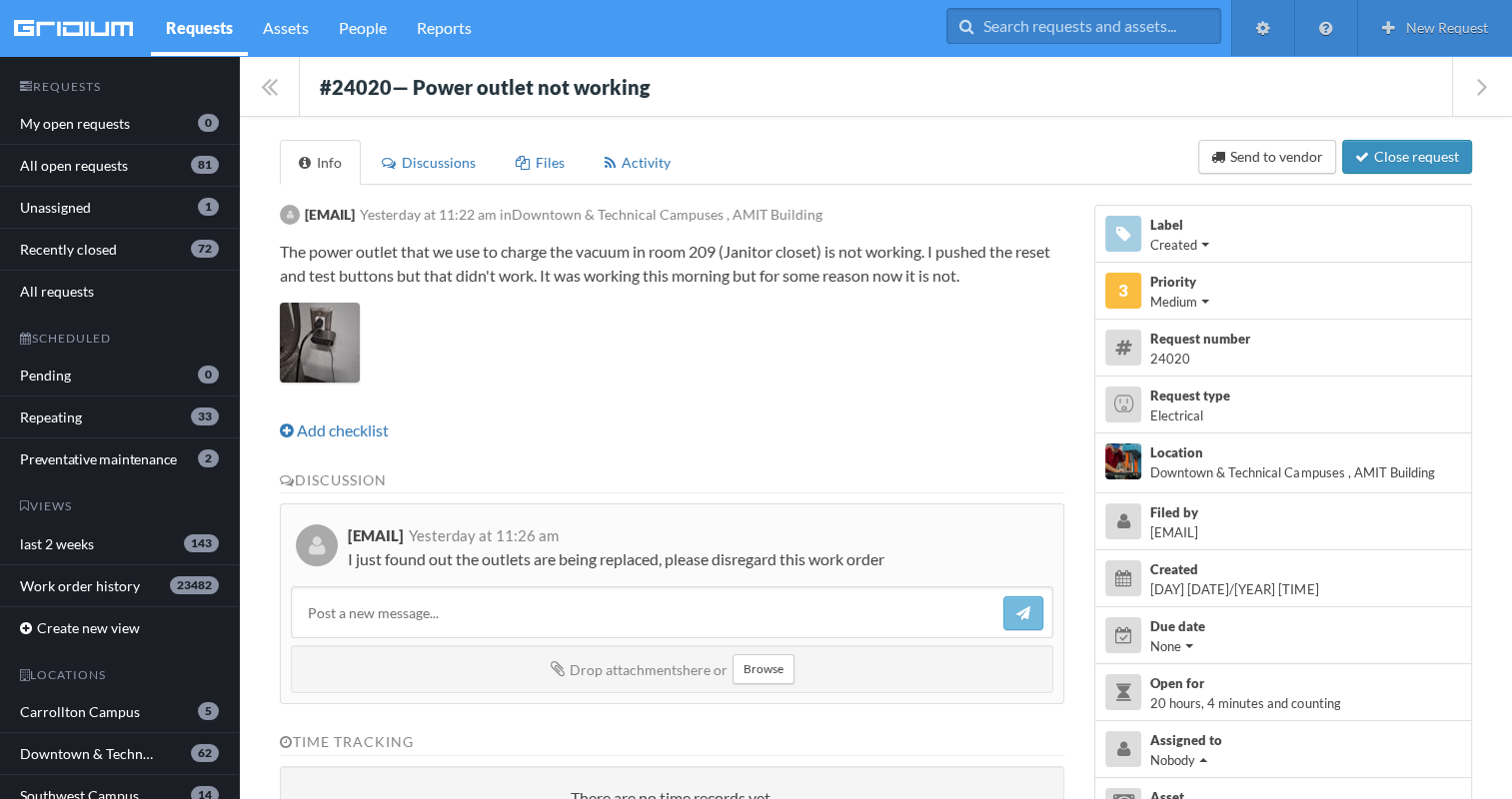 click on "Close request" at bounding box center [1407, 157] 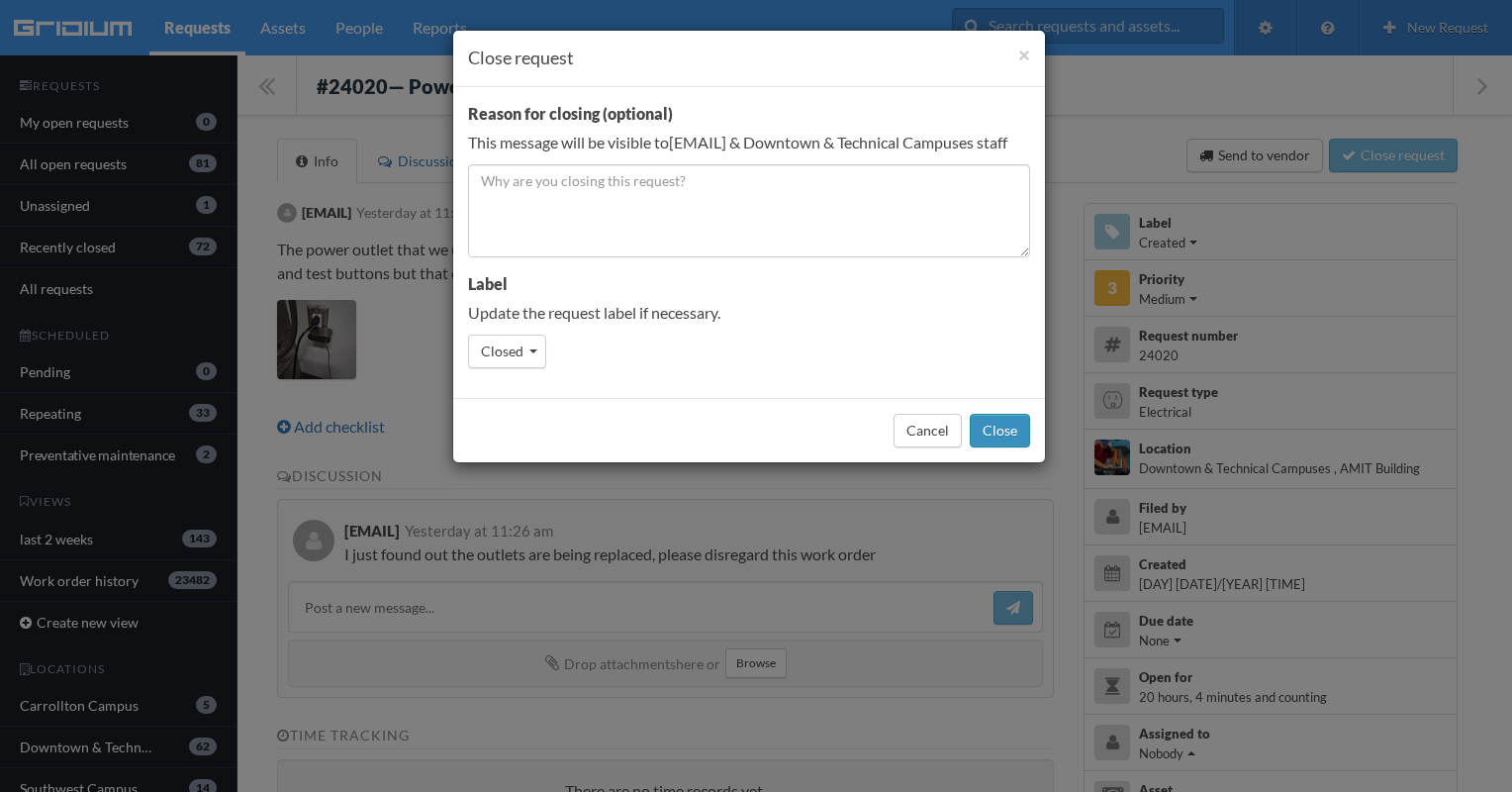 click on "Close" at bounding box center [999, 431] 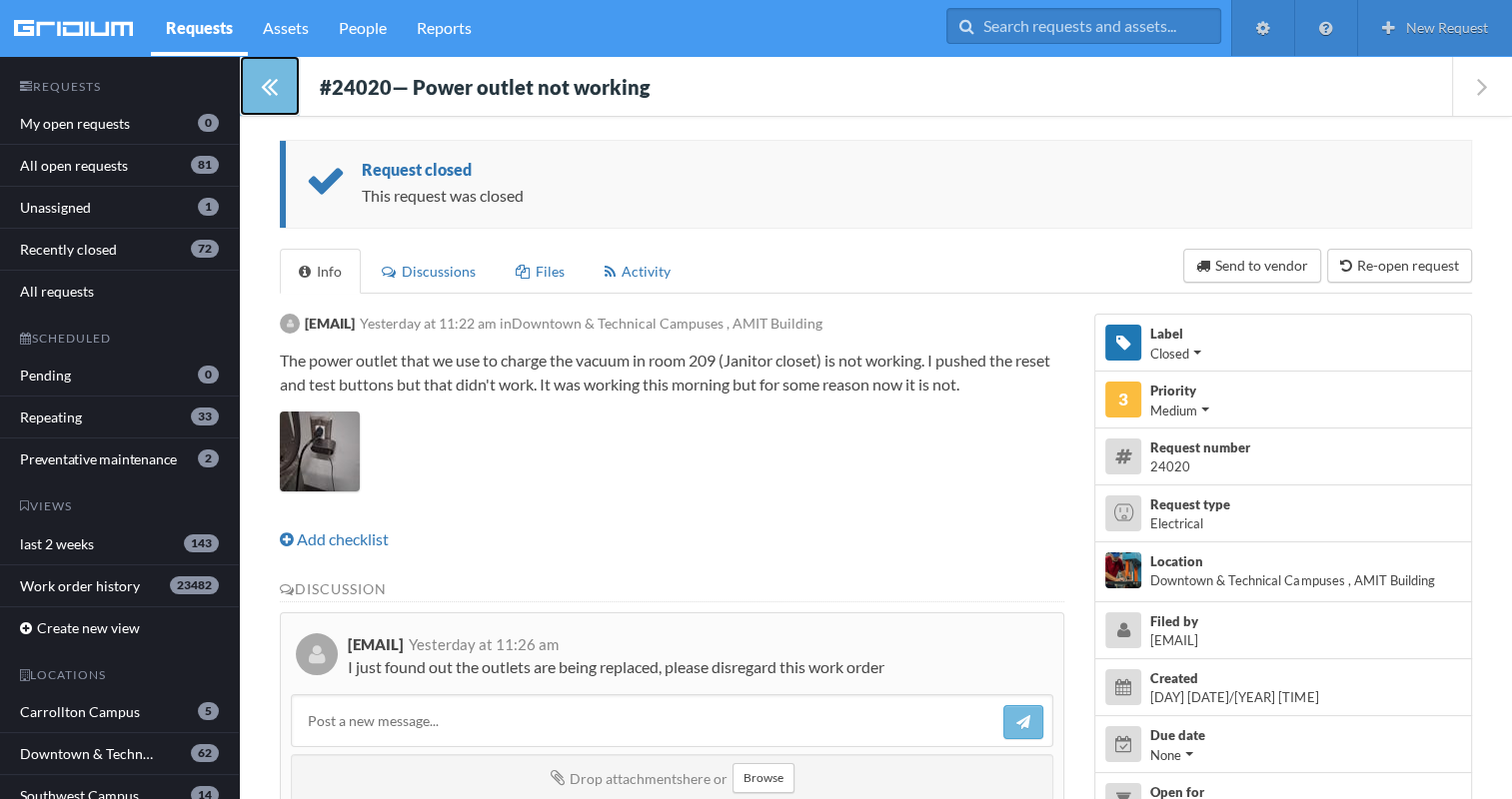 click at bounding box center [270, 86] 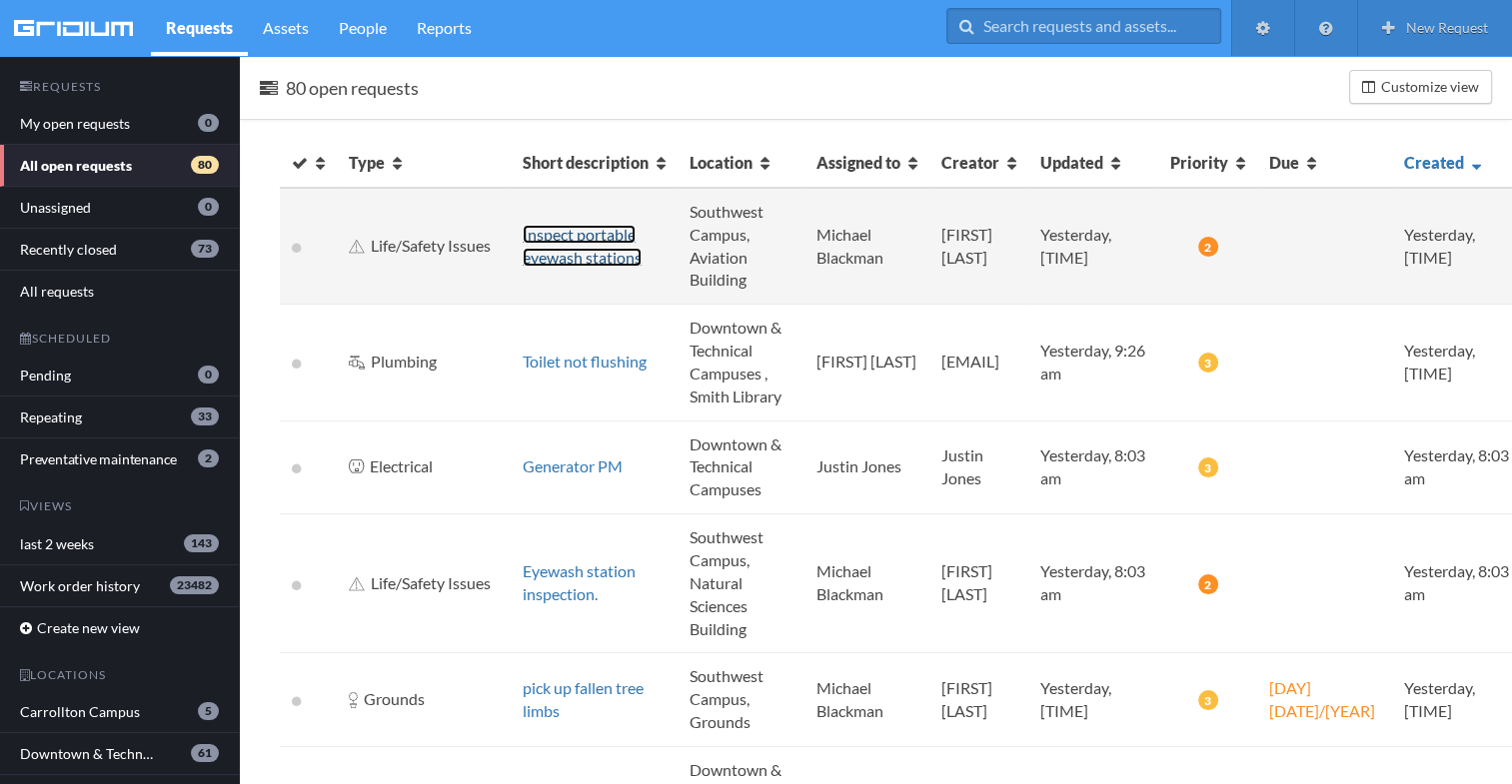 click on "Inspect portable eyewash stations" at bounding box center [582, 246] 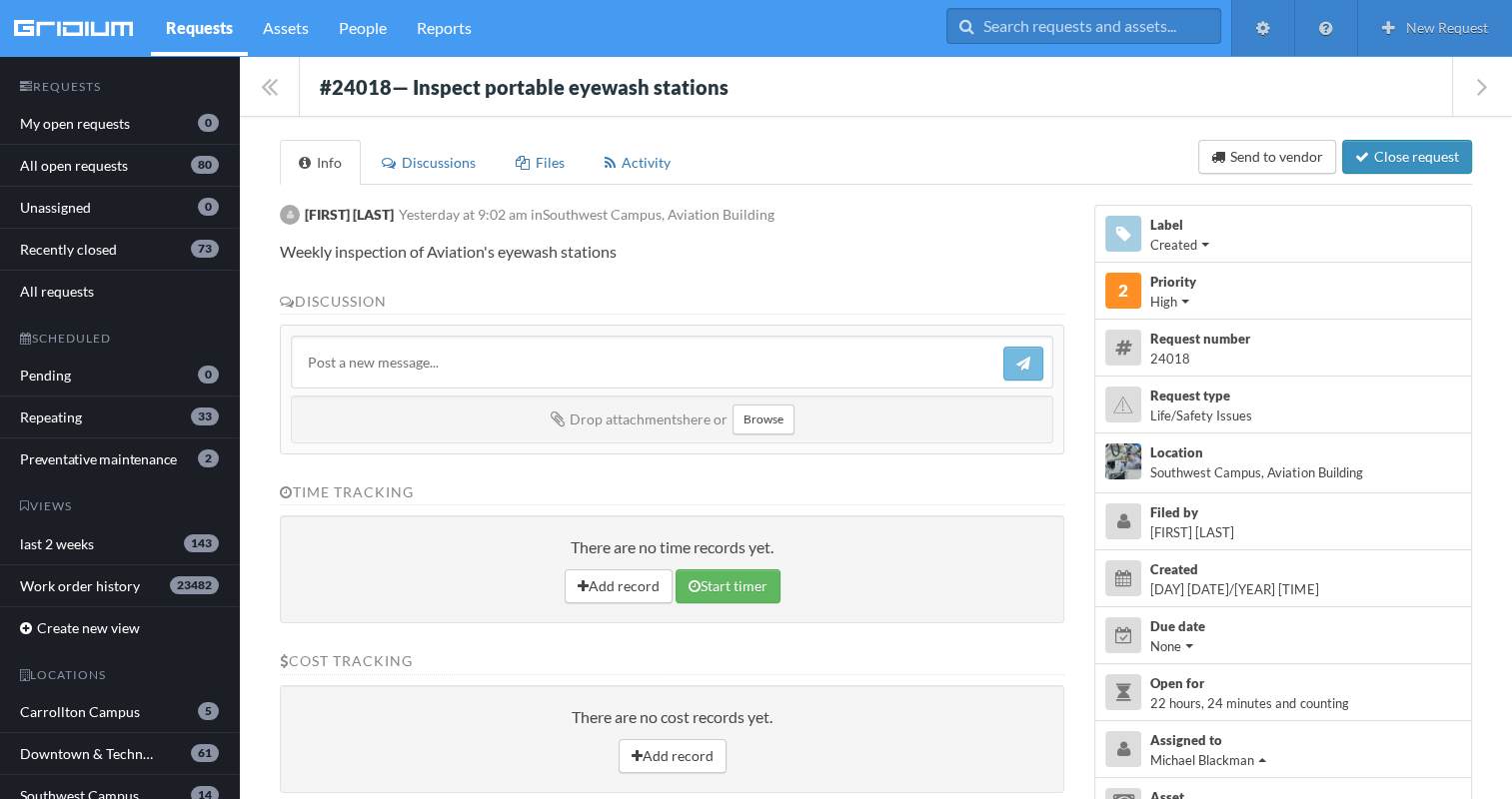 click on "Close request" at bounding box center (1407, 157) 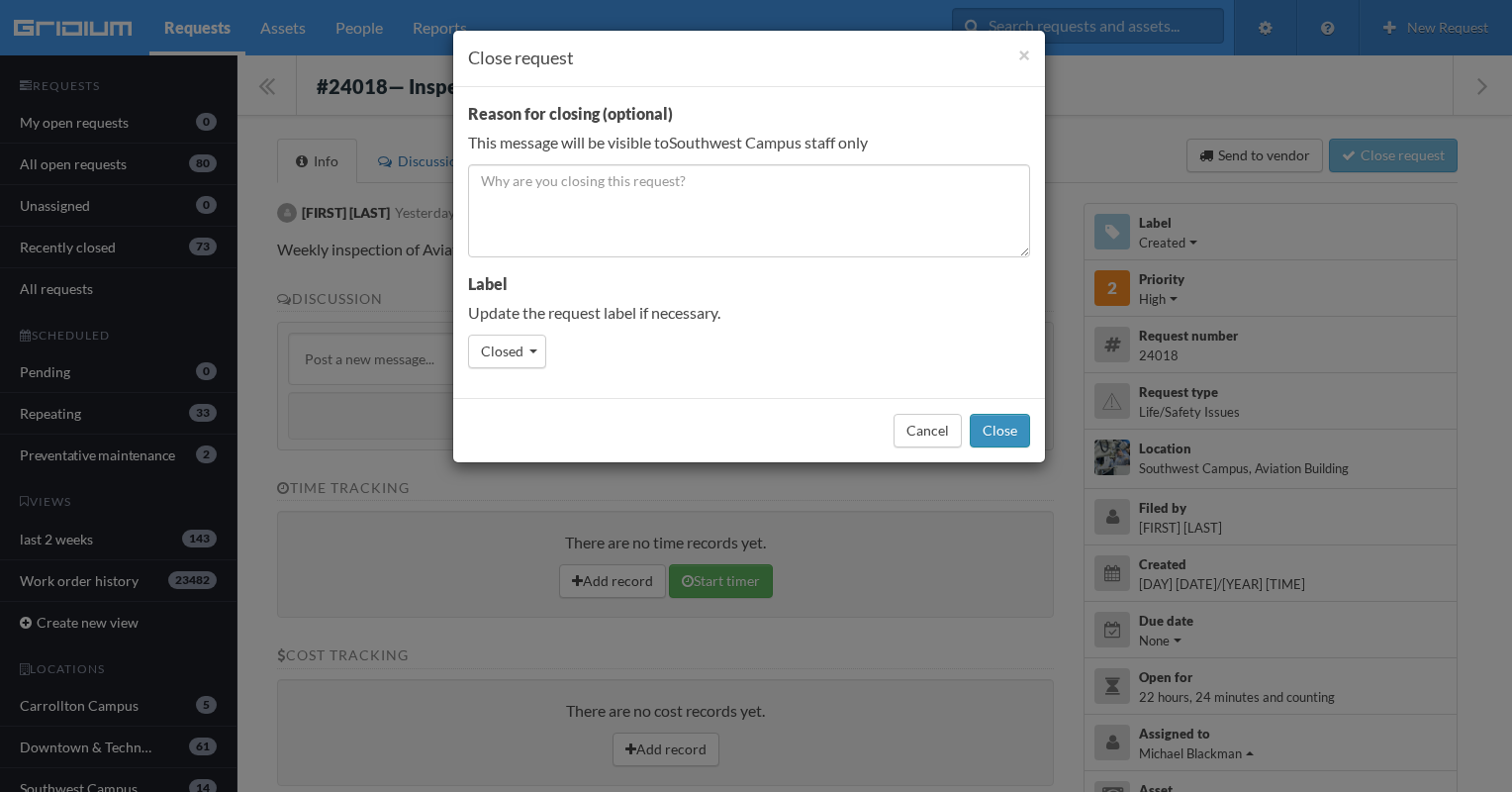 click on "Close" at bounding box center [999, 431] 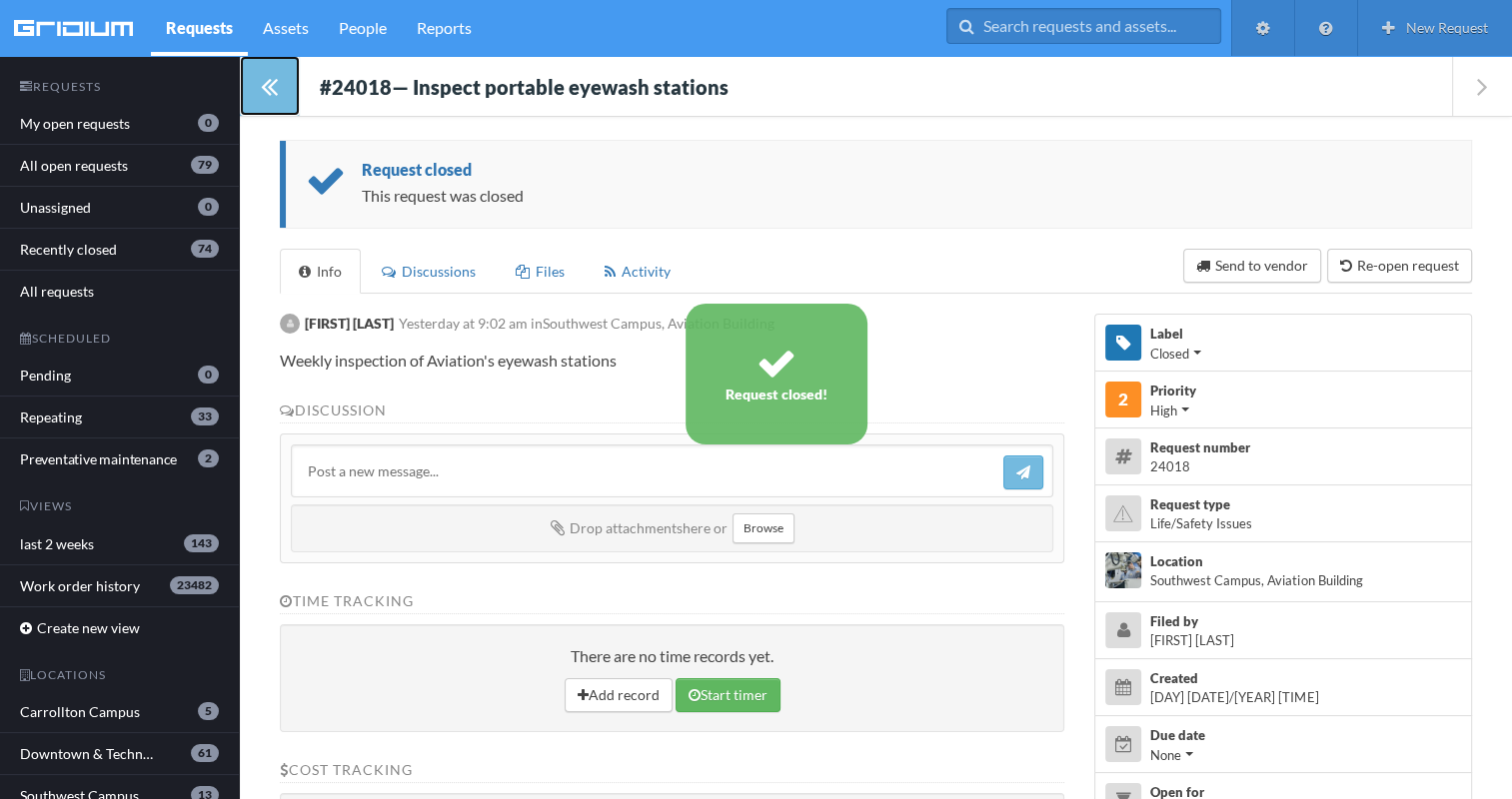 click at bounding box center [269, 86] 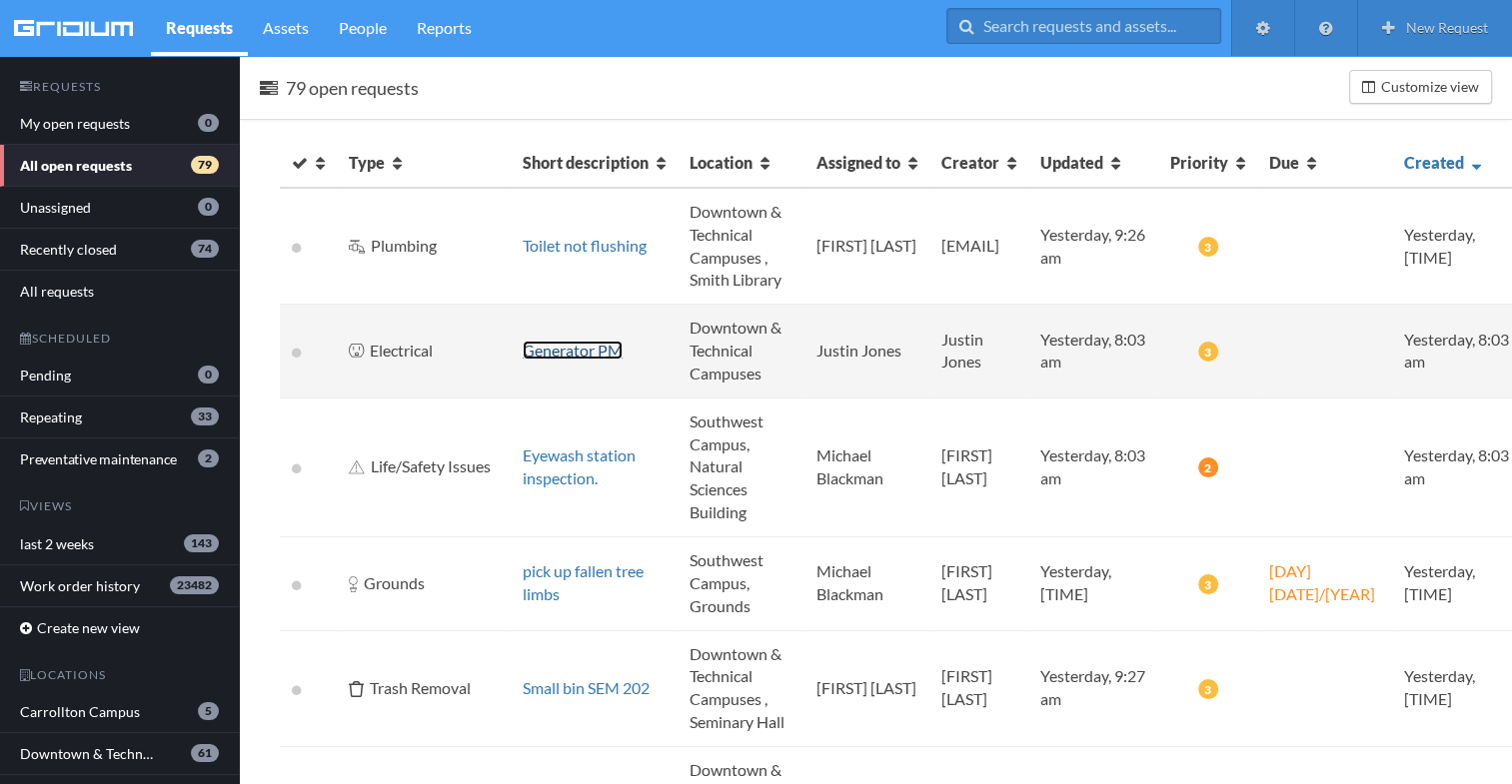 click on "Generator PM" at bounding box center (573, 350) 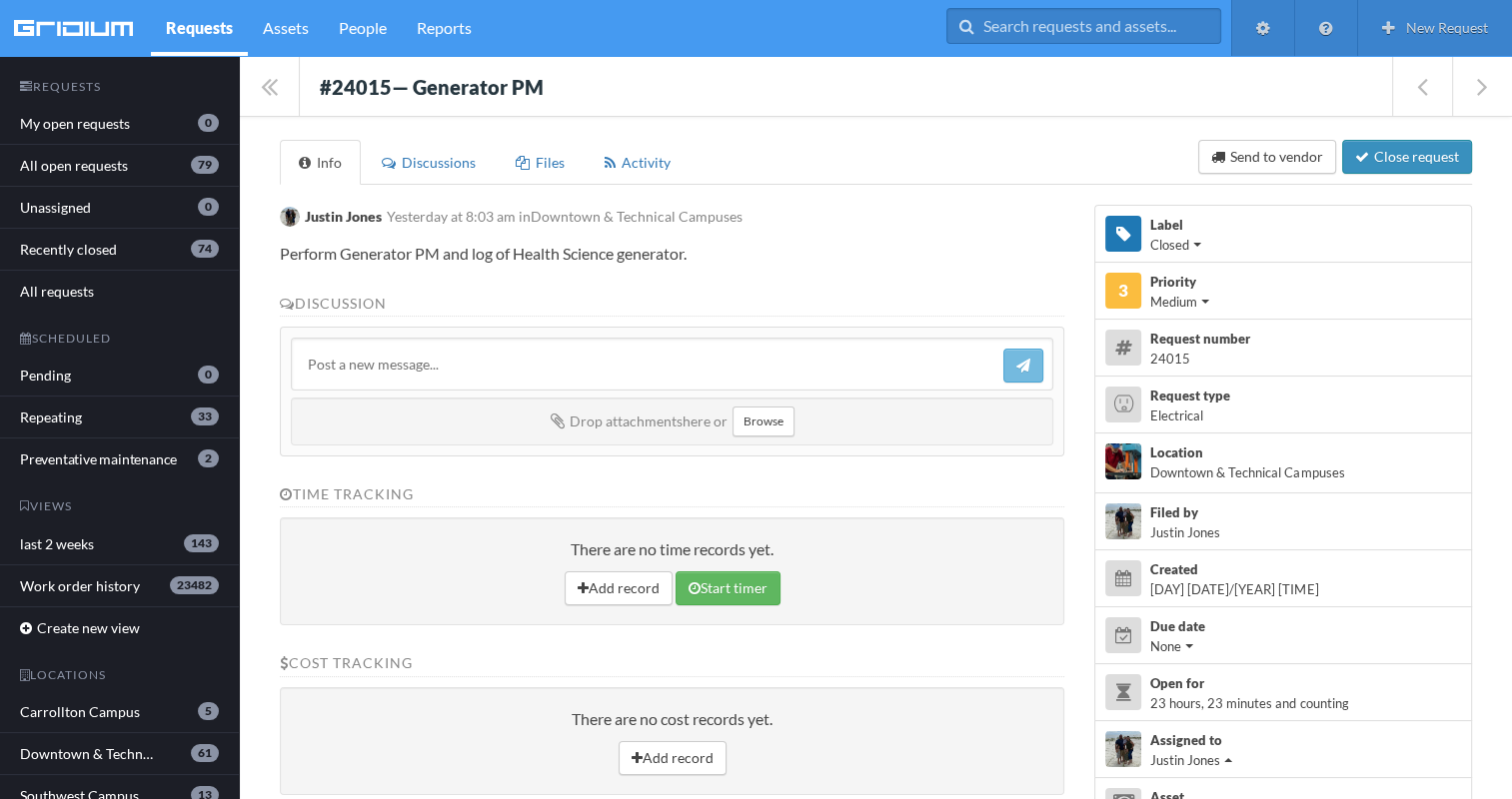 click on "Close request" at bounding box center (1407, 157) 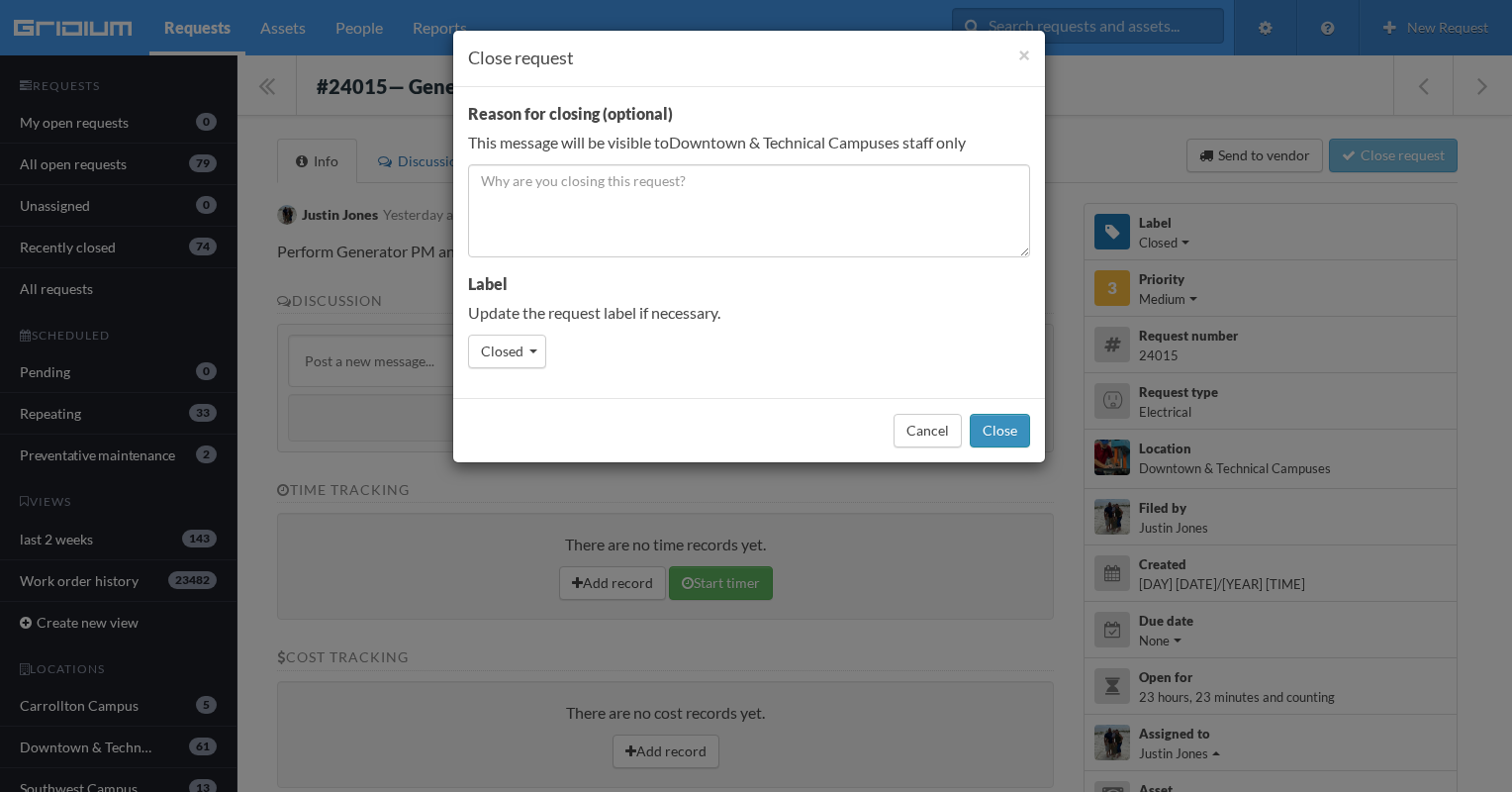 click on "Close" at bounding box center (999, 431) 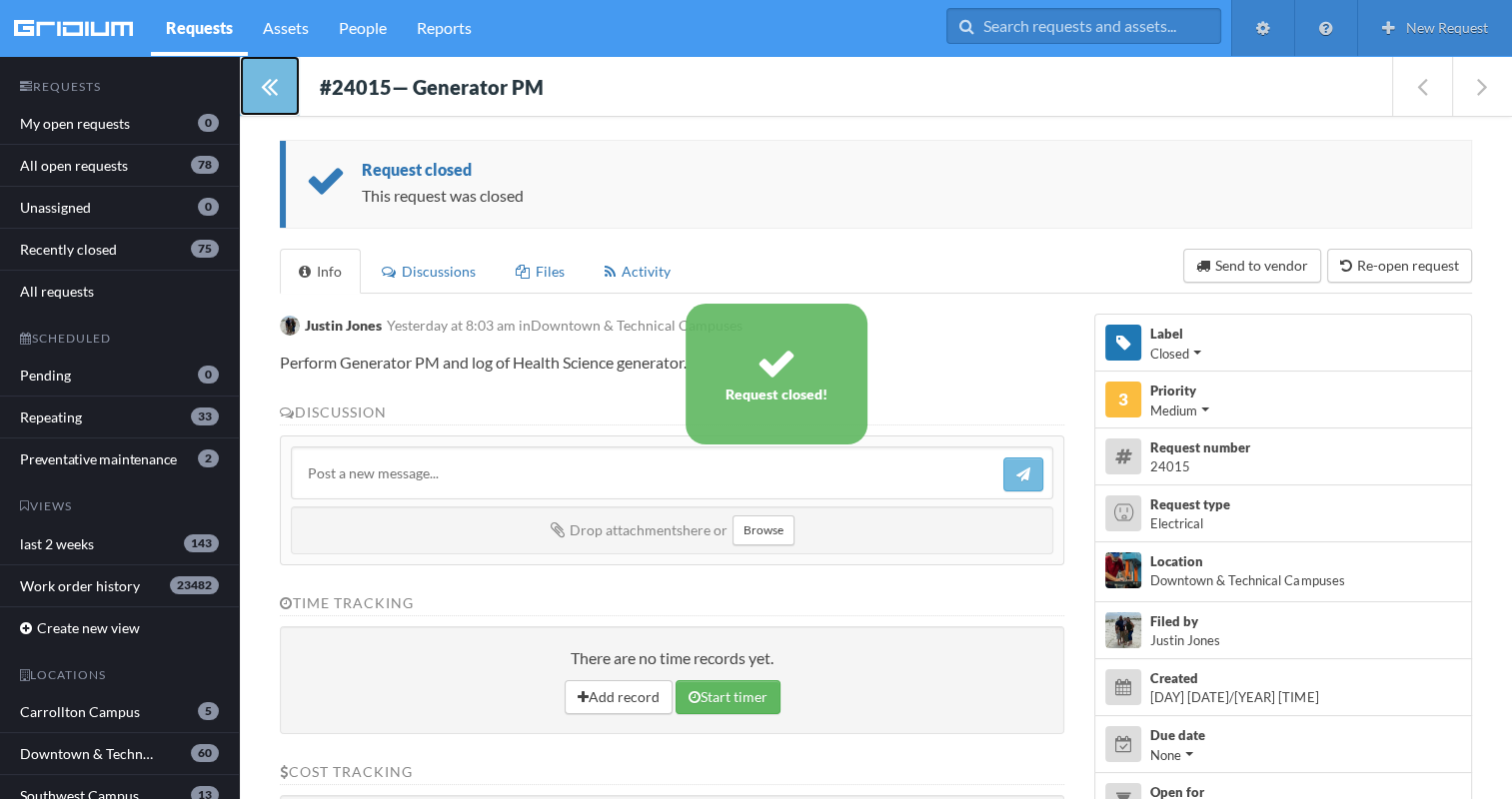 click at bounding box center [269, 86] 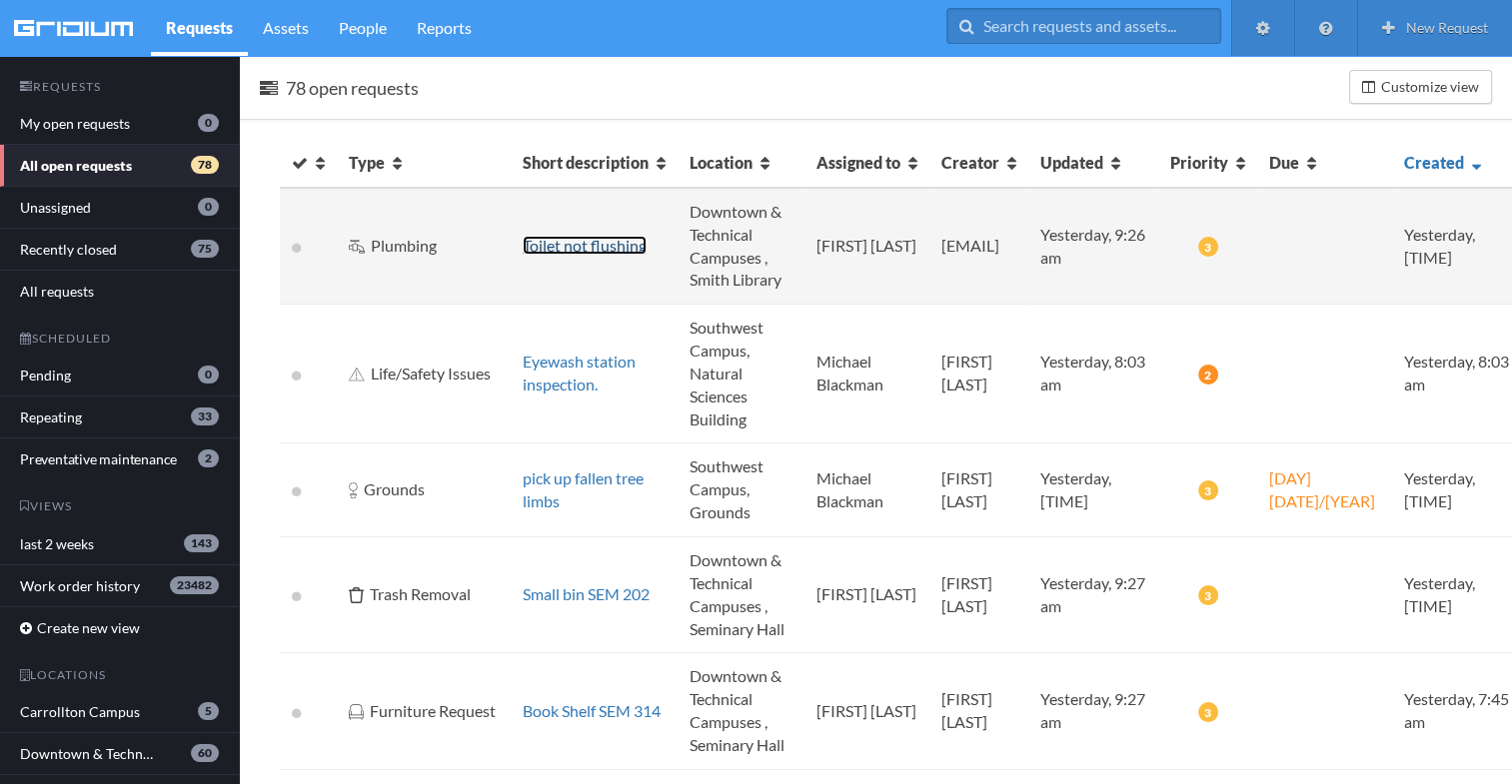 click on "Toilet not flushing" at bounding box center [585, 245] 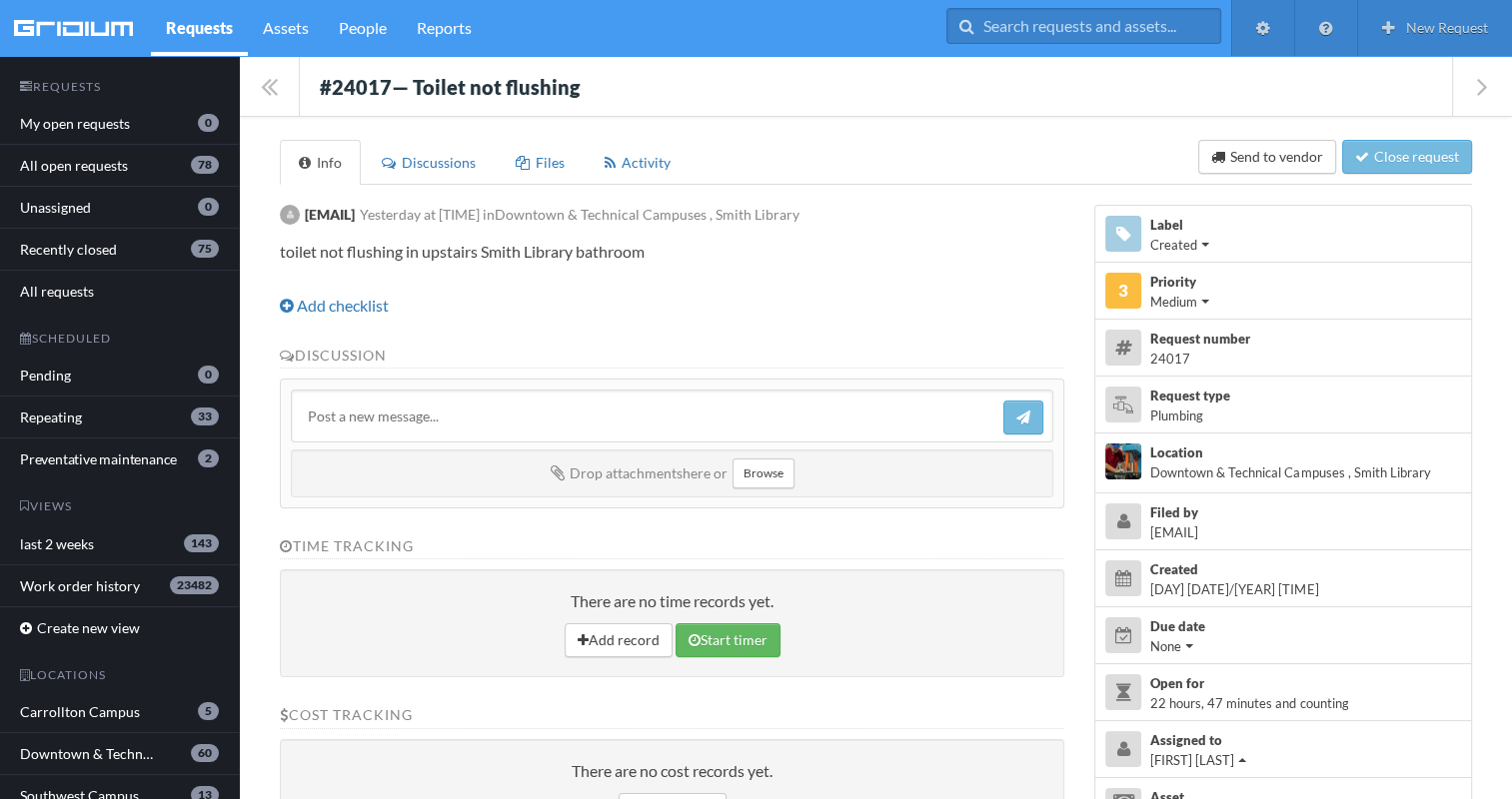 click at bounding box center [672, 415] 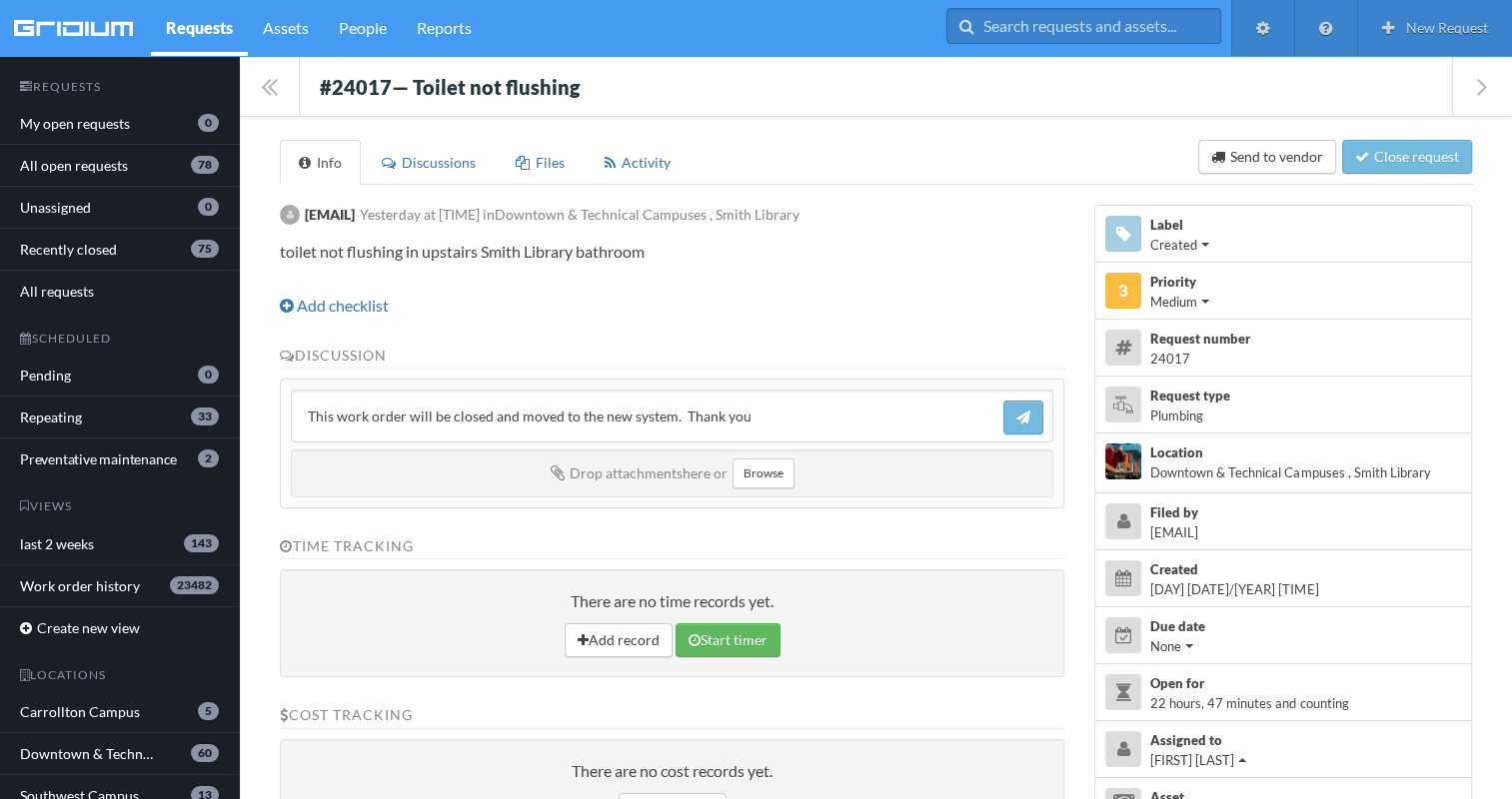 drag, startPoint x: 747, startPoint y: 413, endPoint x: 293, endPoint y: 405, distance: 454.07048 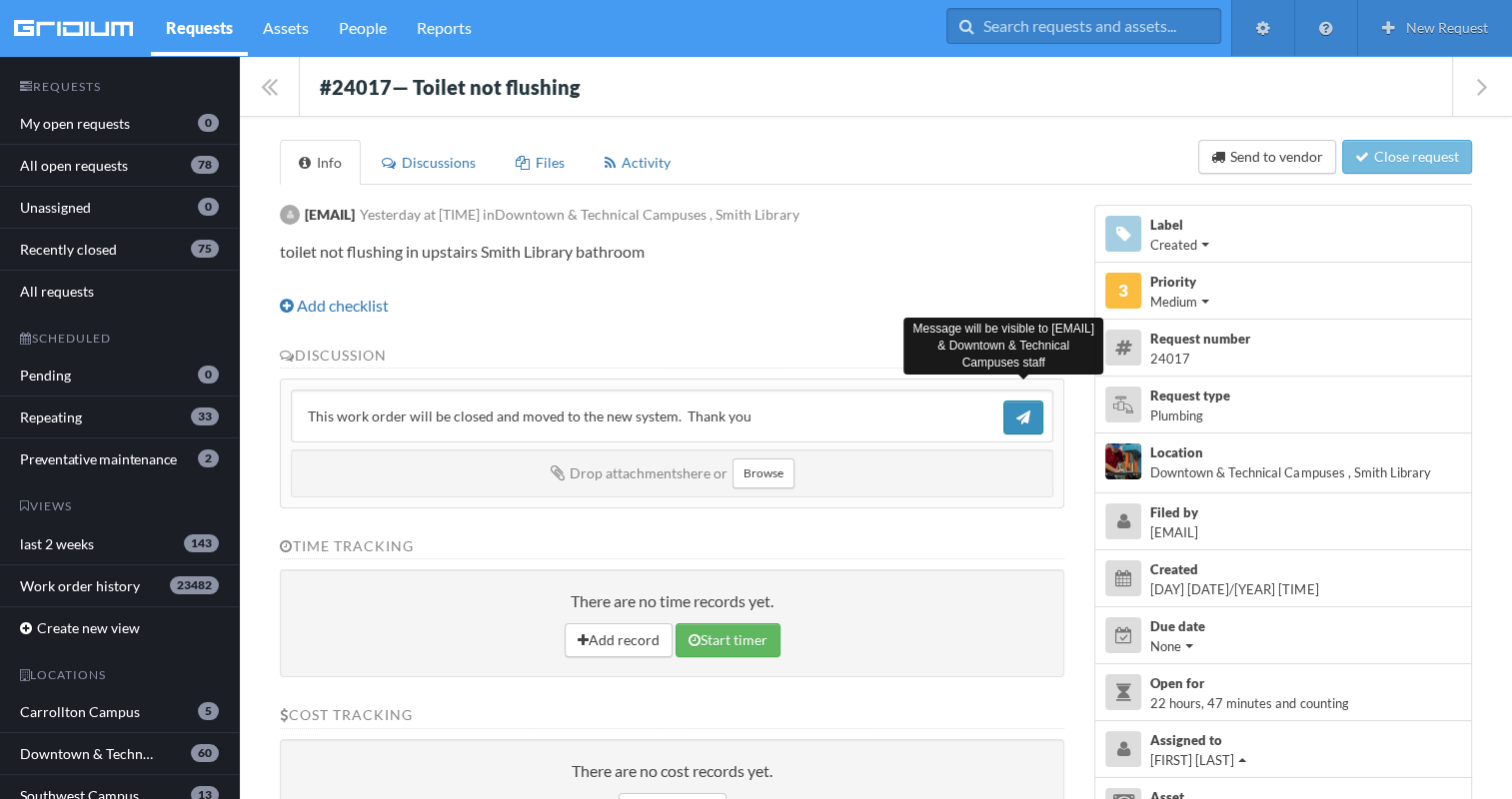 type on "This work order will be closed and moved to the new system.  Thank you" 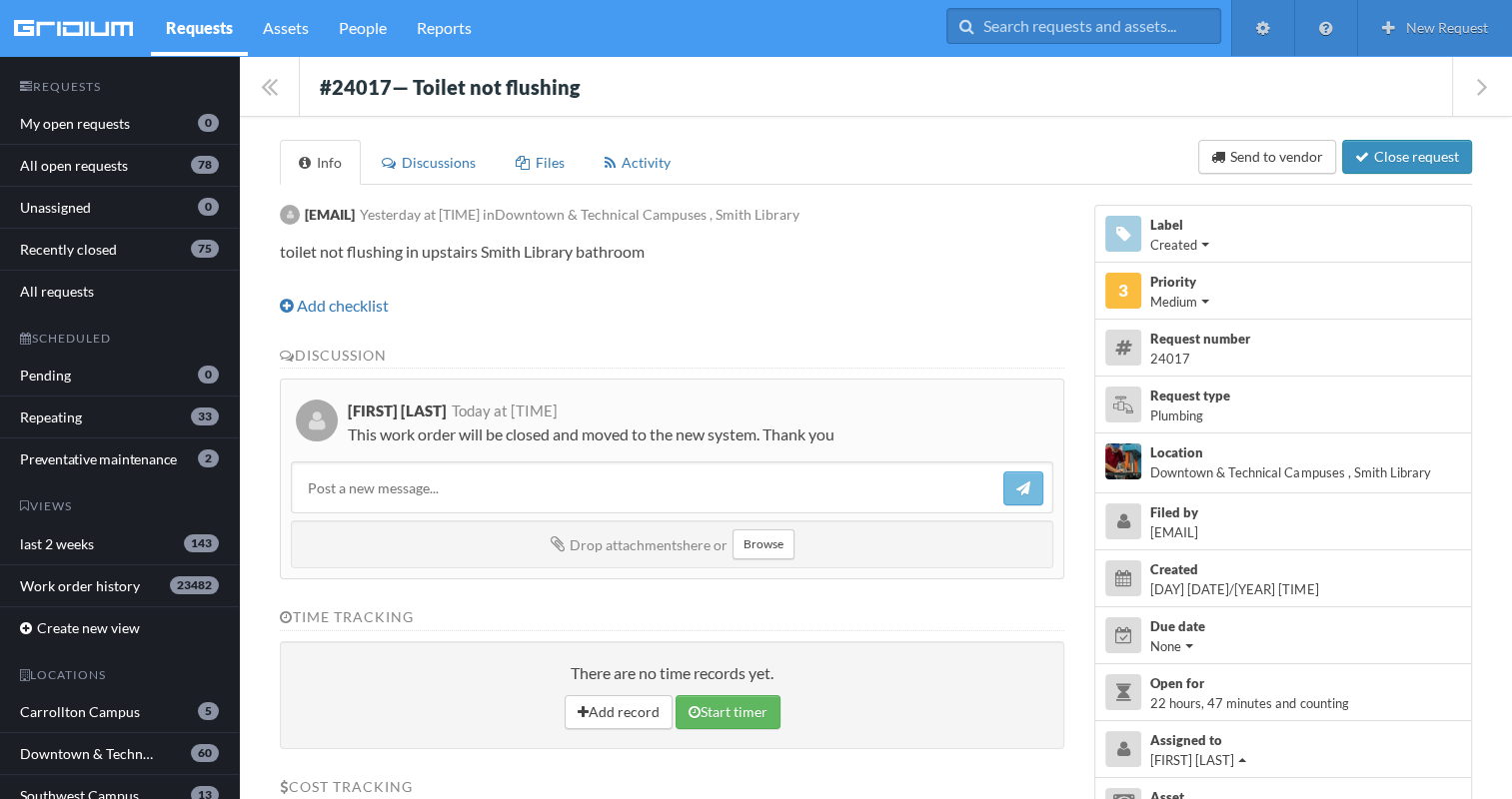 click on "Close request" at bounding box center (1407, 157) 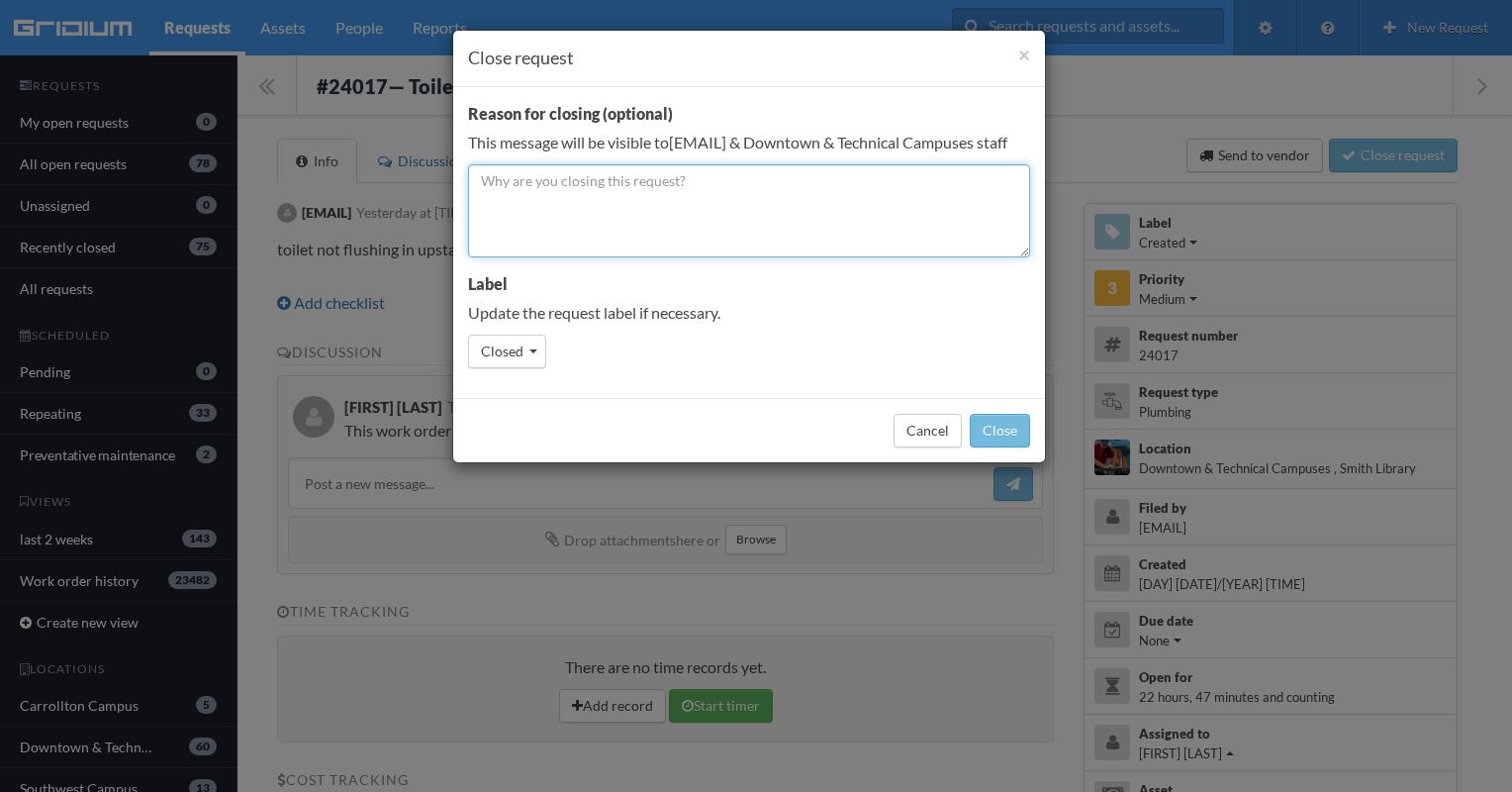 paste on "This work order will be closed and moved to the new system.  Thank you" 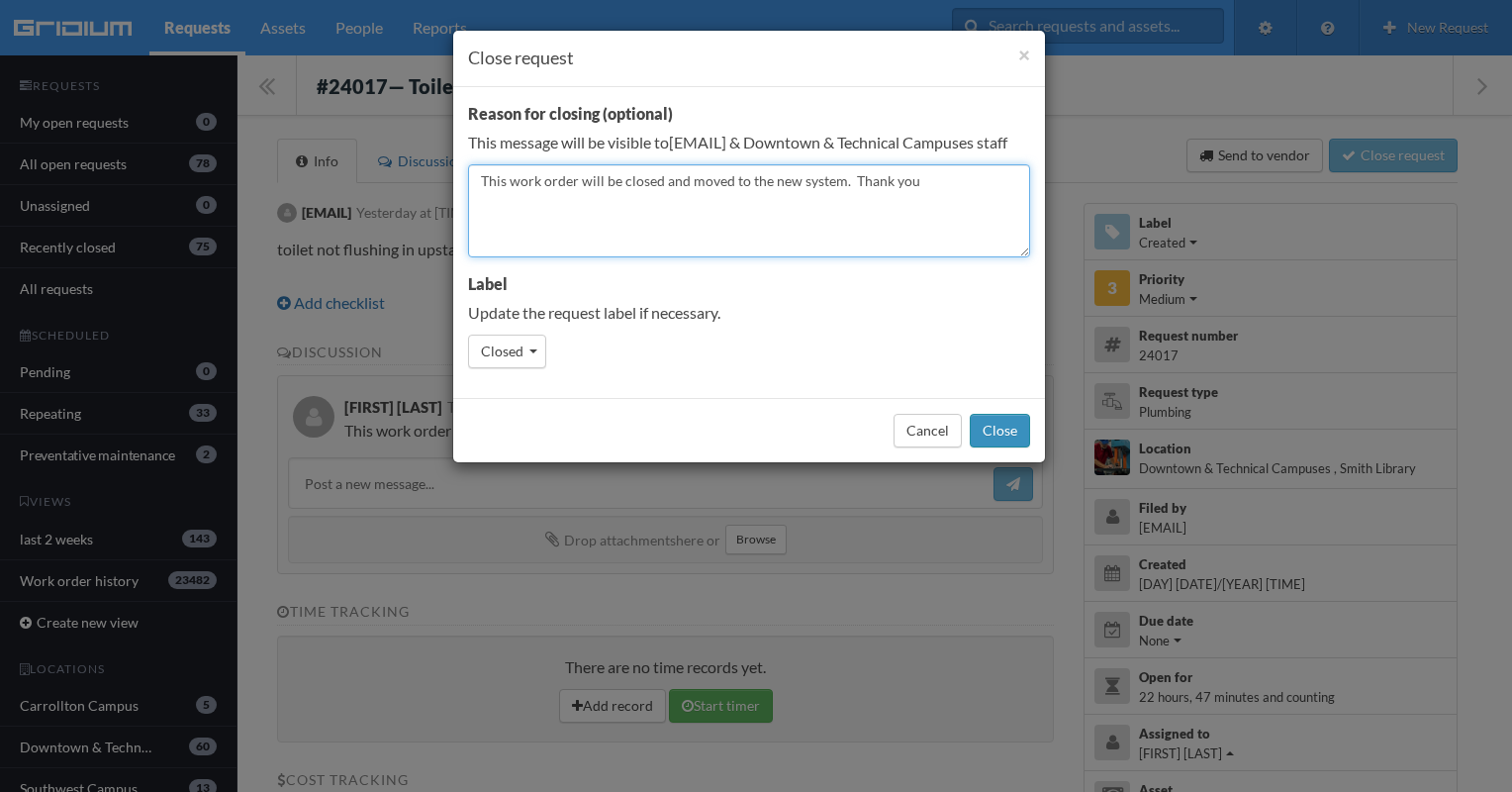 type on "This work order will be closed and moved to the new system.  Thank you" 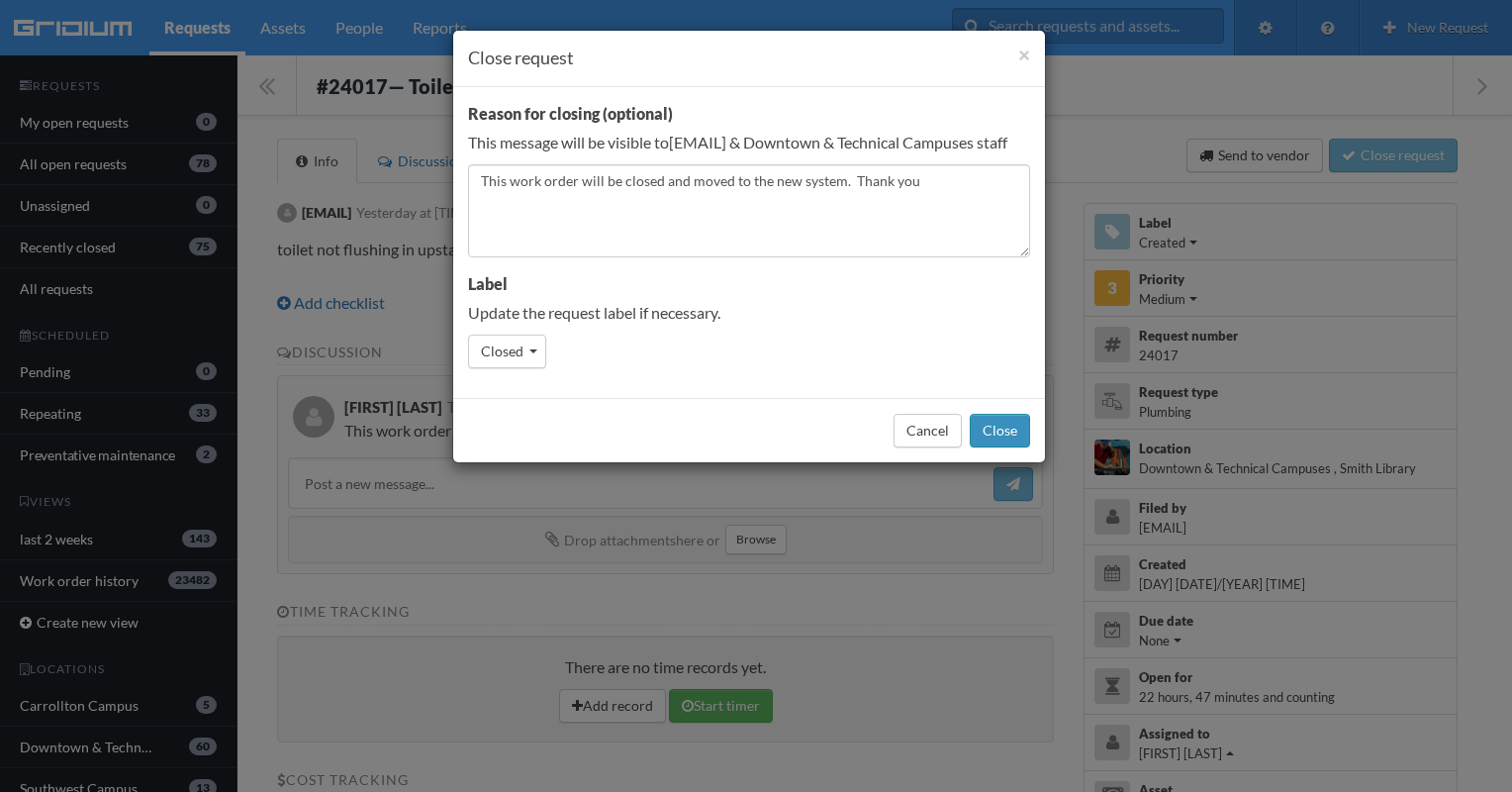 click on "Close" at bounding box center (999, 431) 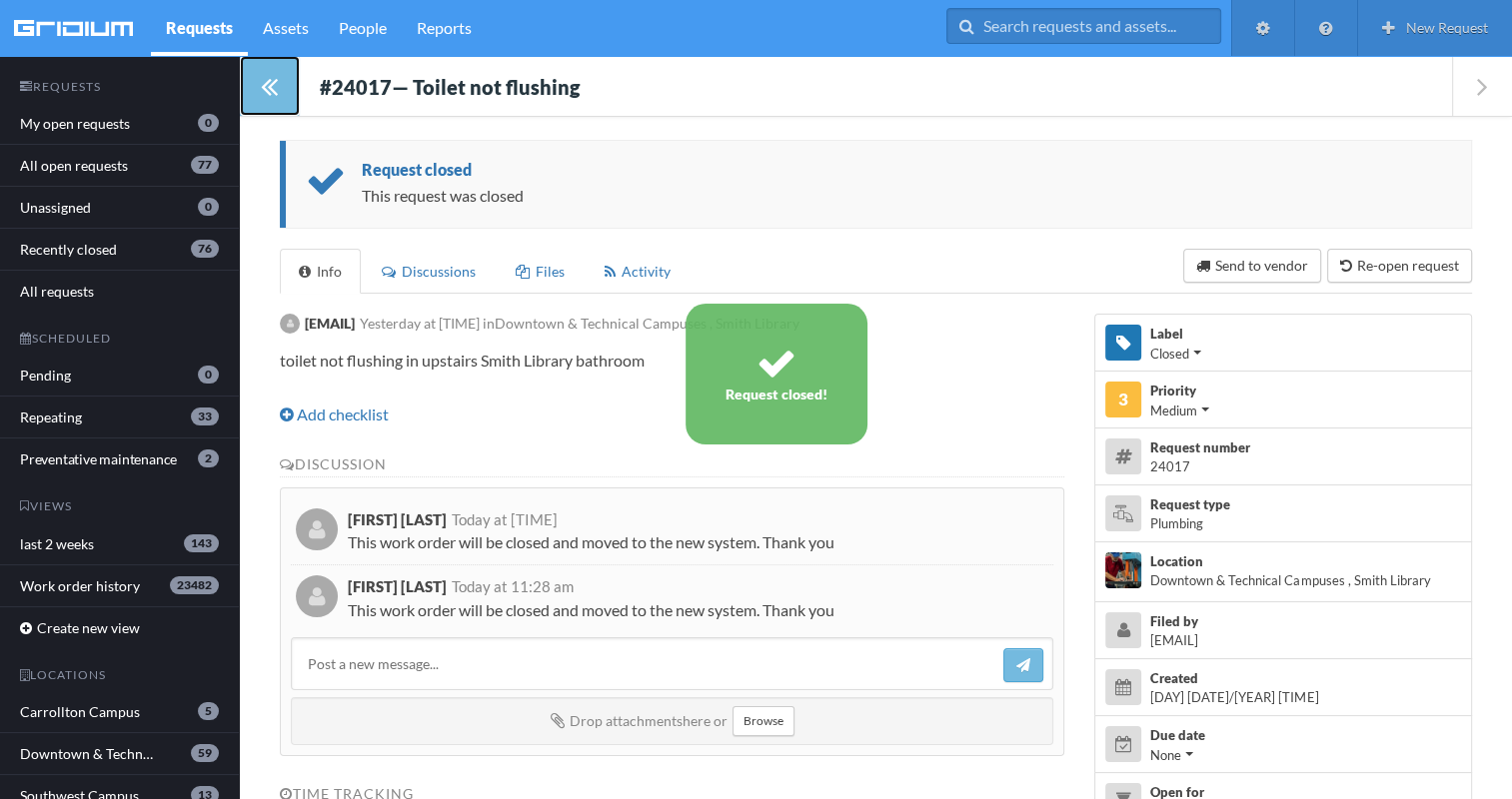 click at bounding box center [269, 86] 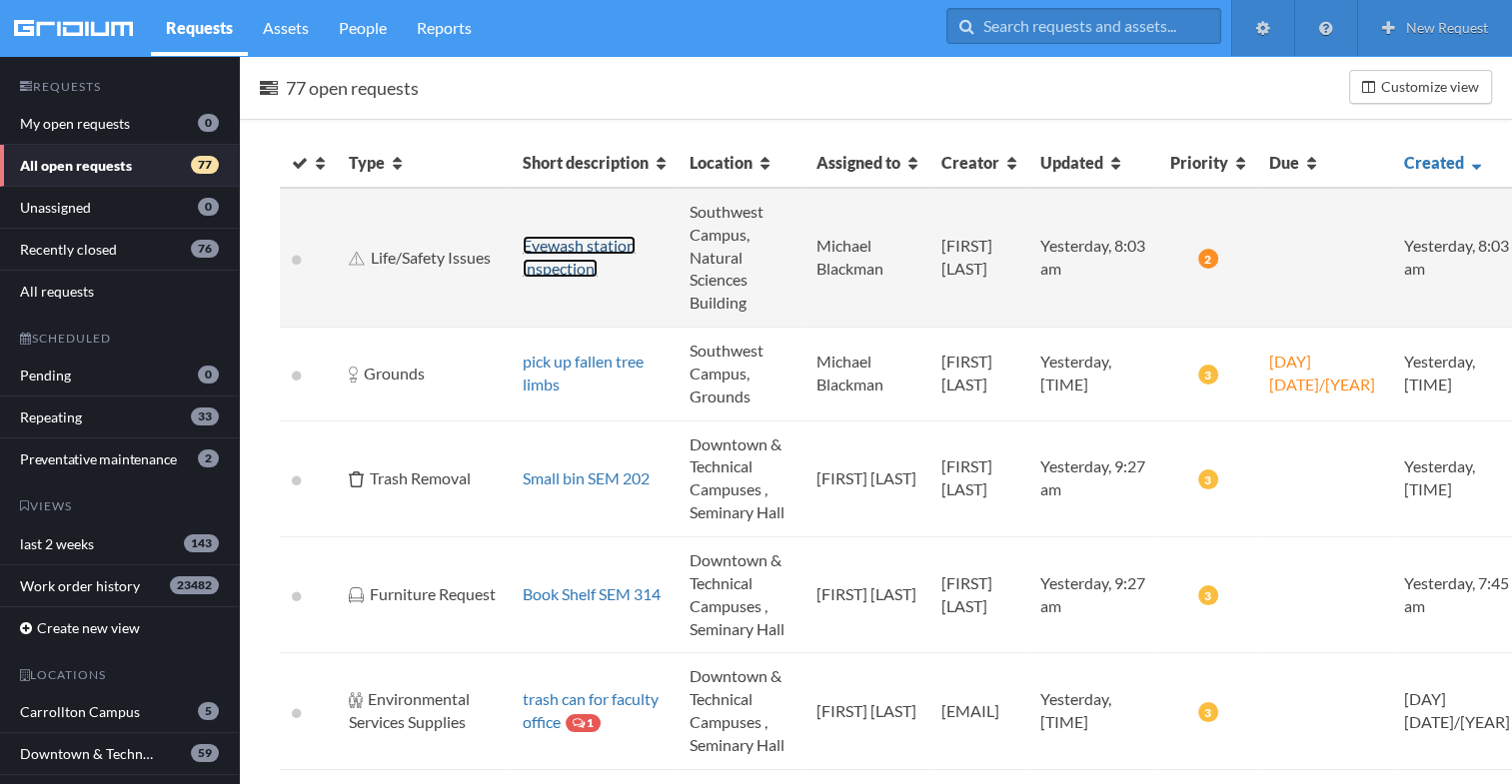 click on "Eyewash station inspection." at bounding box center [579, 257] 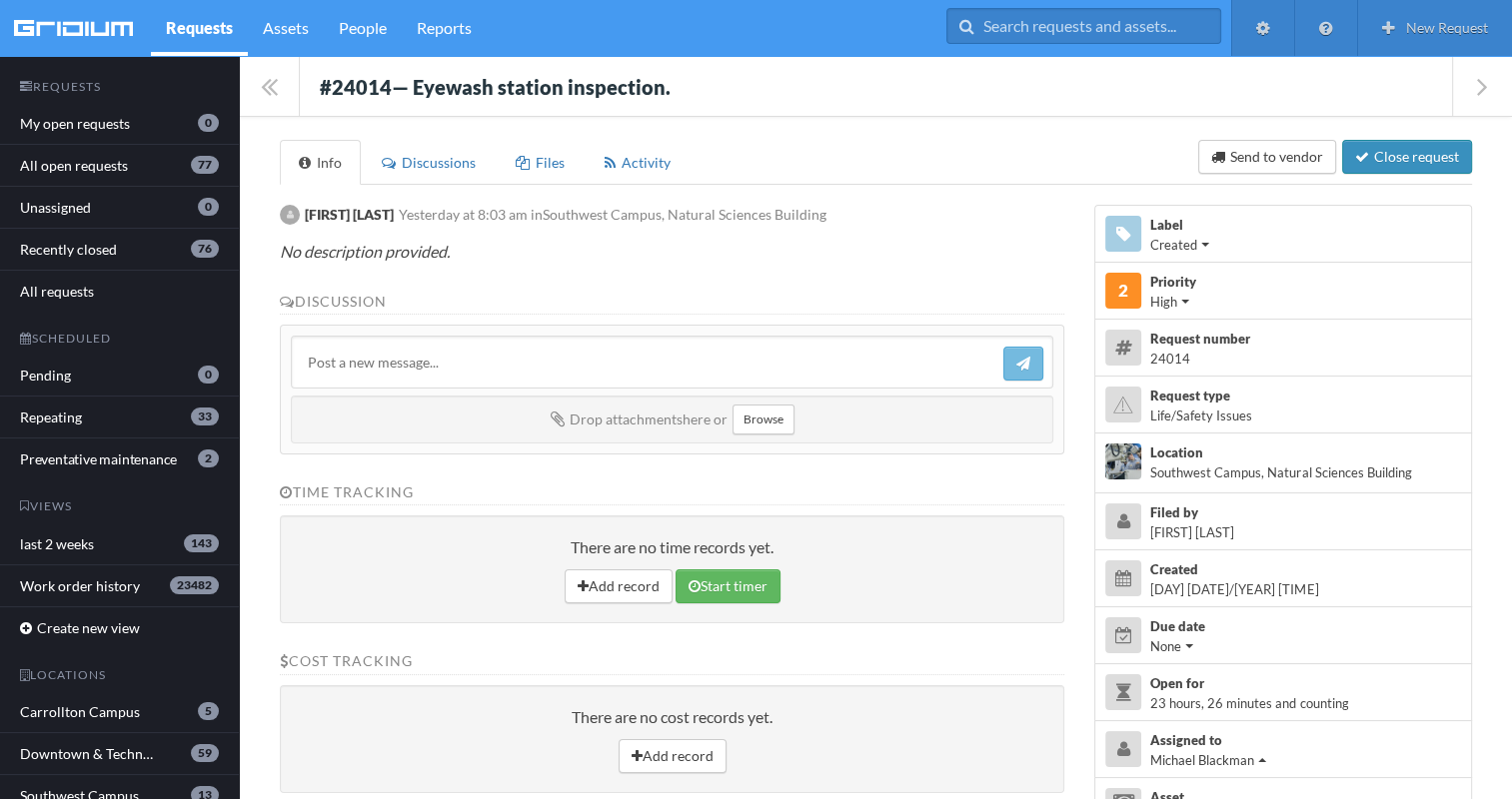 click on "Close request" at bounding box center [1407, 157] 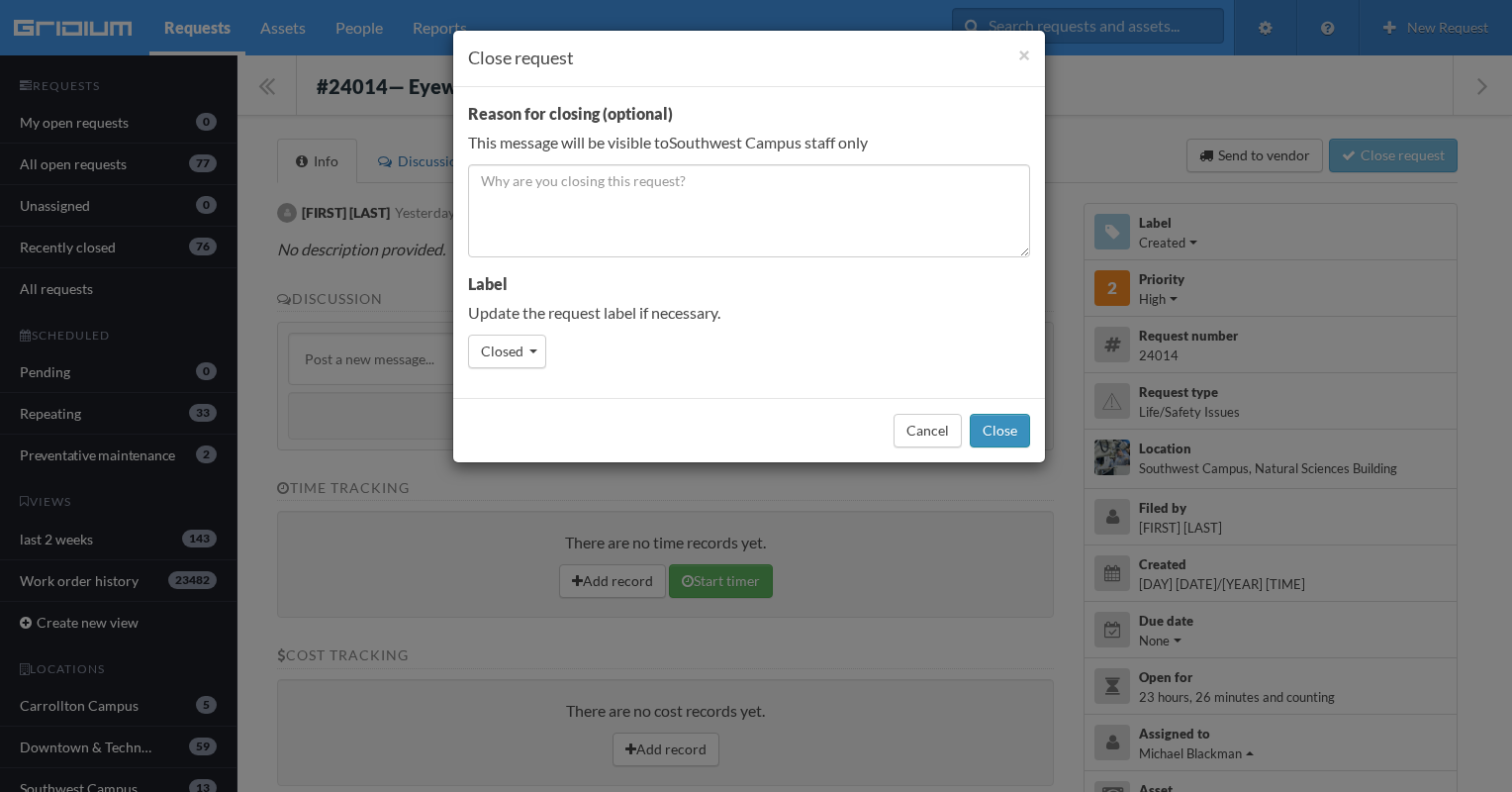 click on "Close" at bounding box center [999, 431] 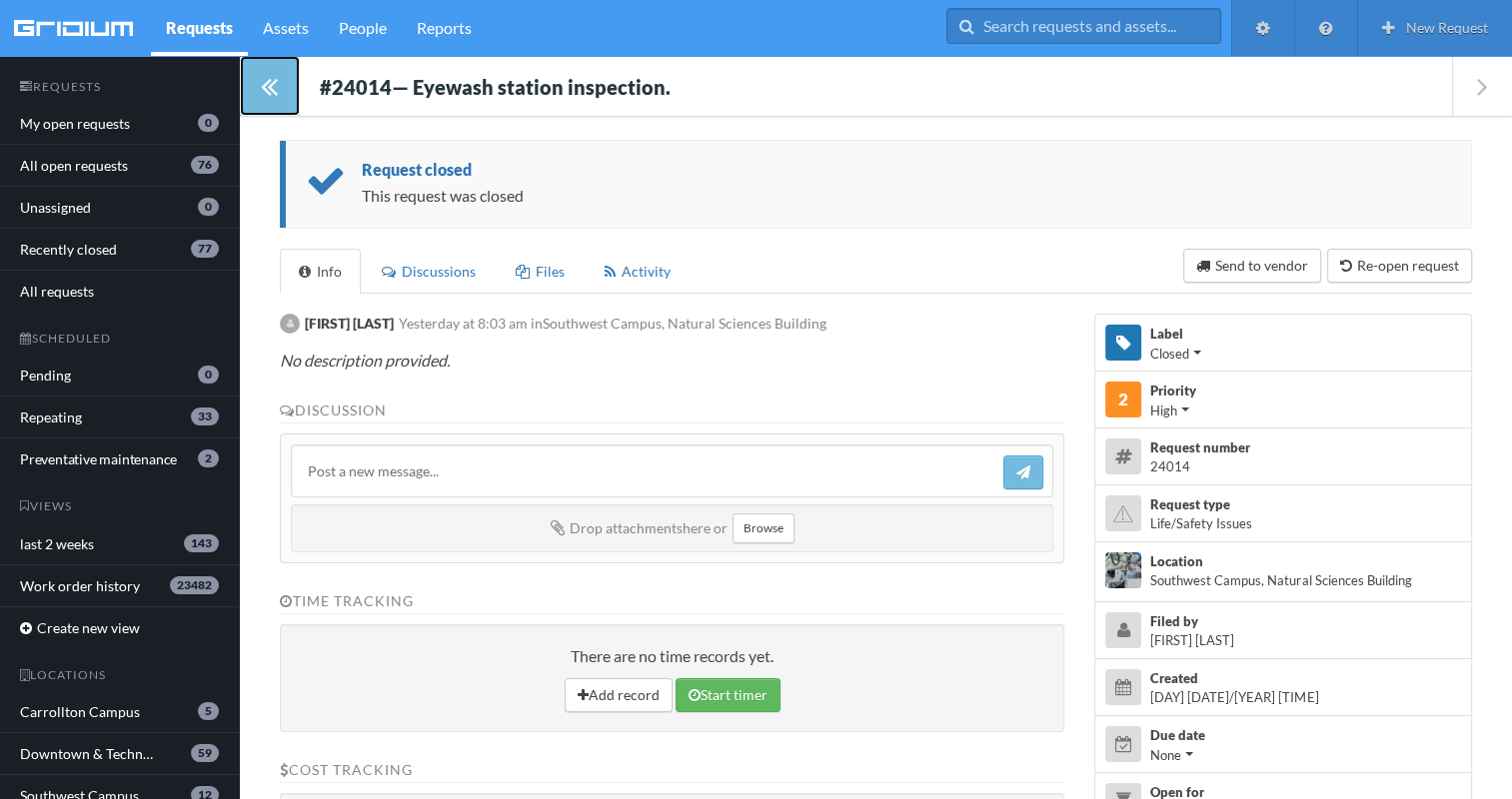 click at bounding box center [269, 86] 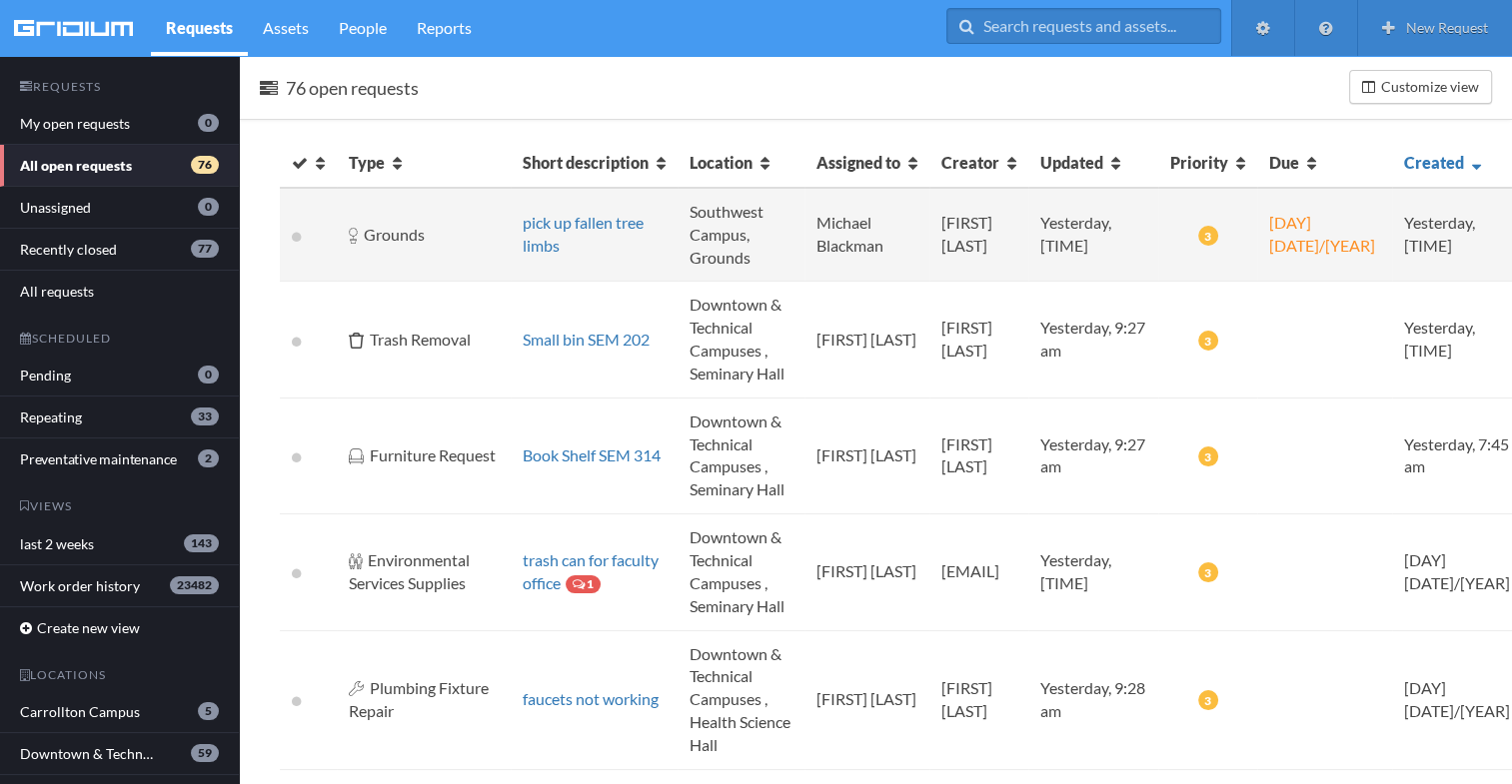 click on "pick up fallen tree limbs" at bounding box center [594, 235] 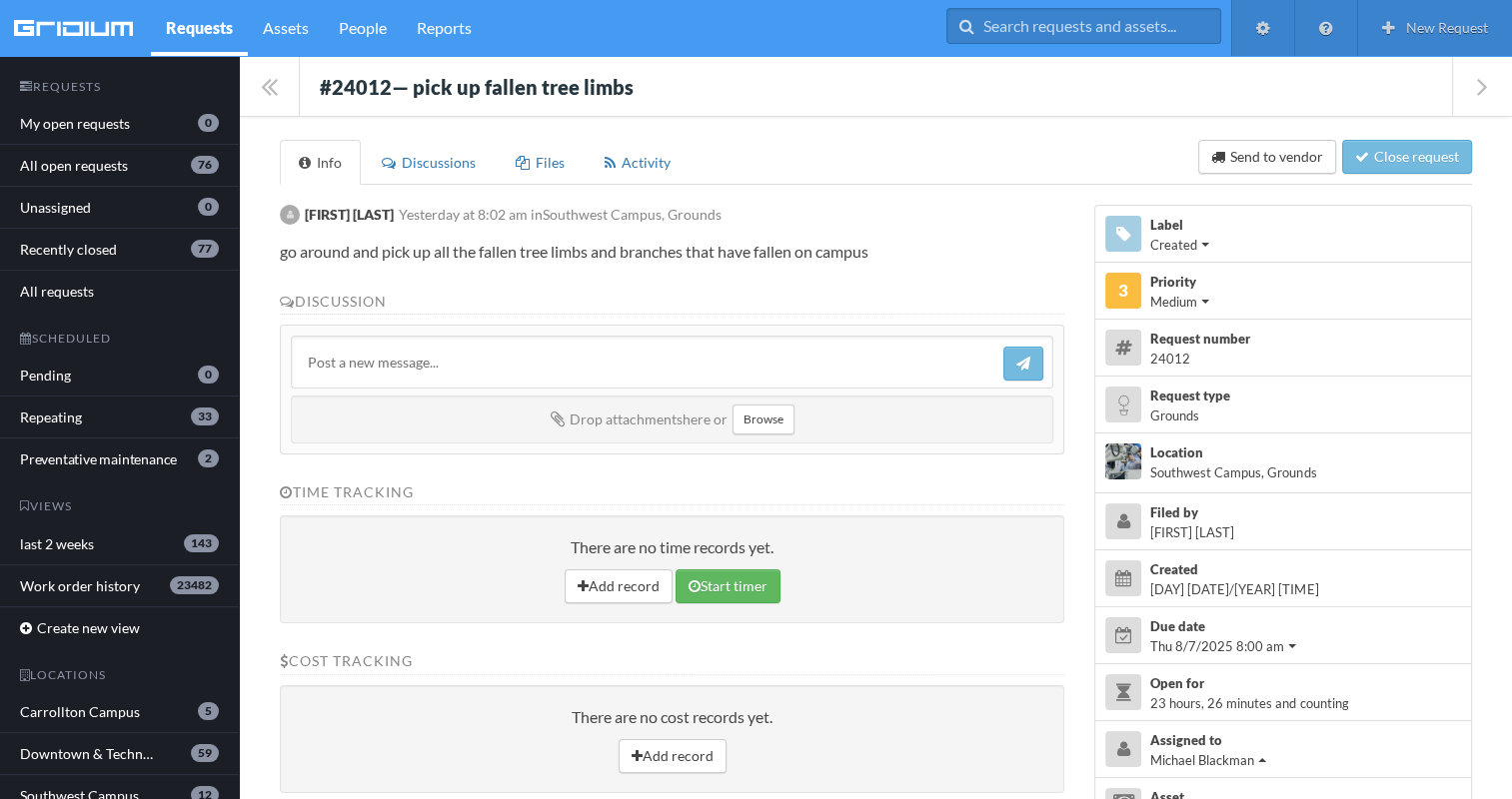 paste on "This work order will be closed and moved to the new system.  Thank you" 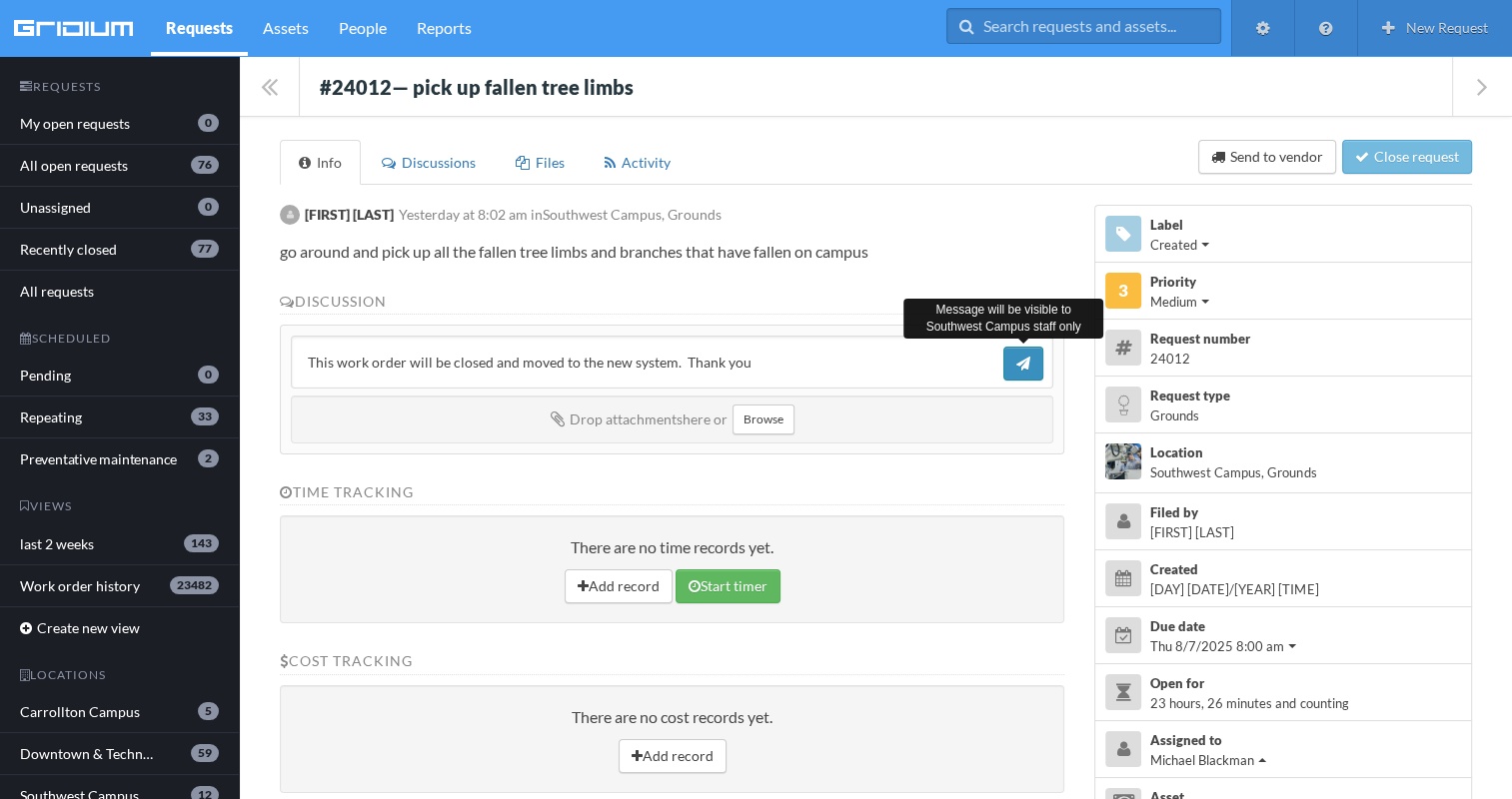type on "This work order will be closed and moved to the new system.  Thank you" 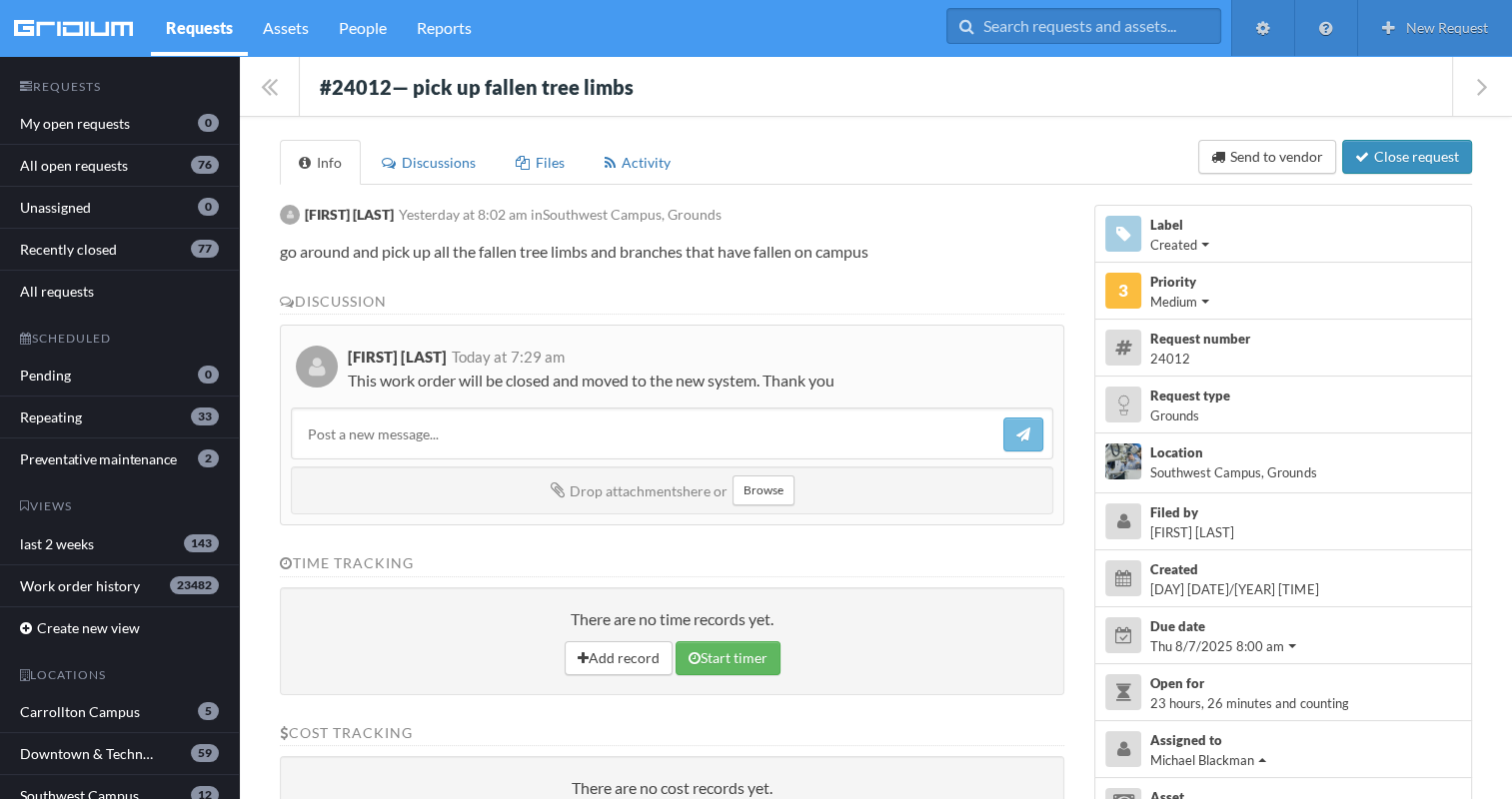 click on "Close request" at bounding box center (1407, 157) 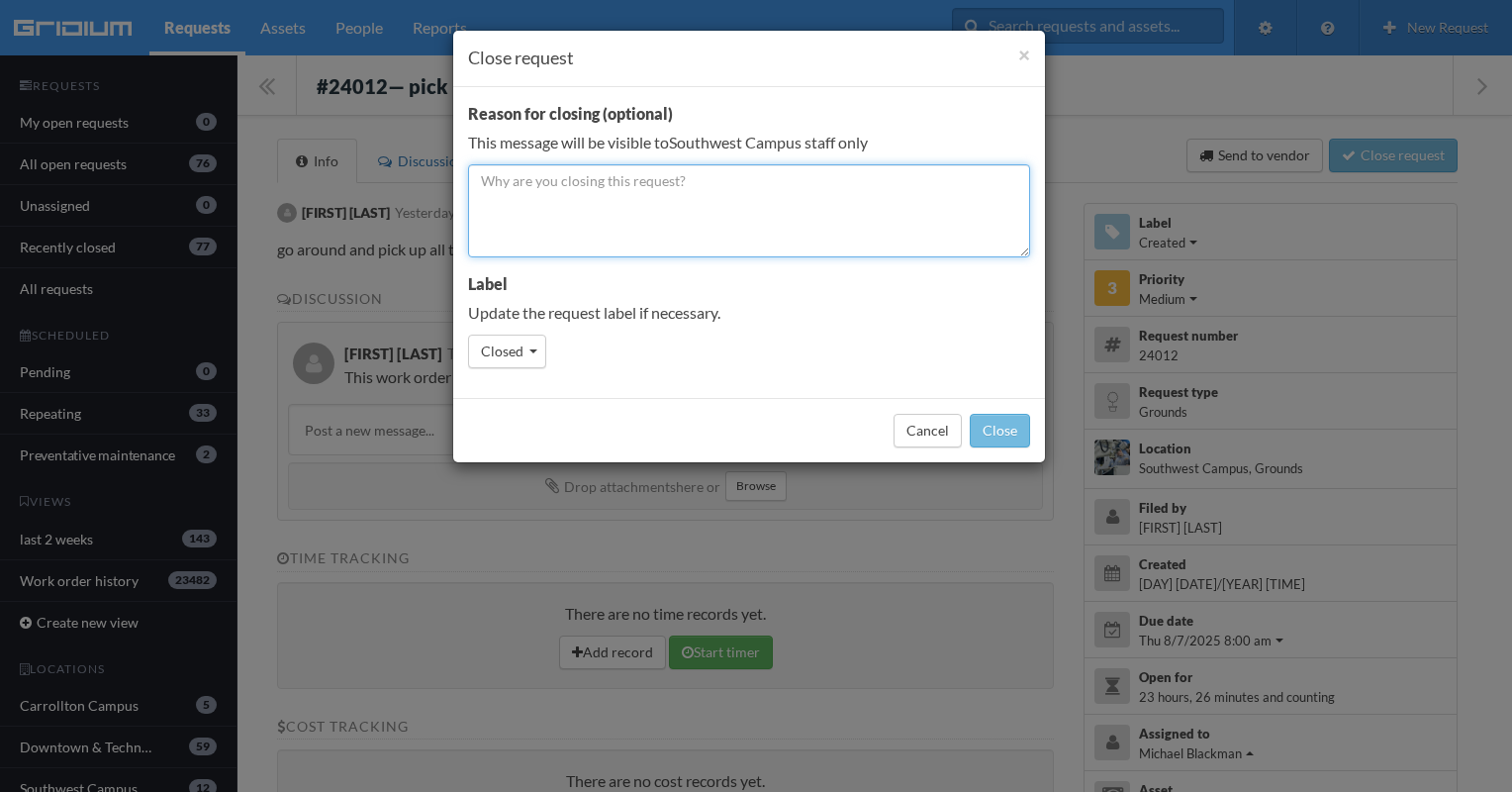 paste on "This work order will be closed and moved to the new system.  Thank you" 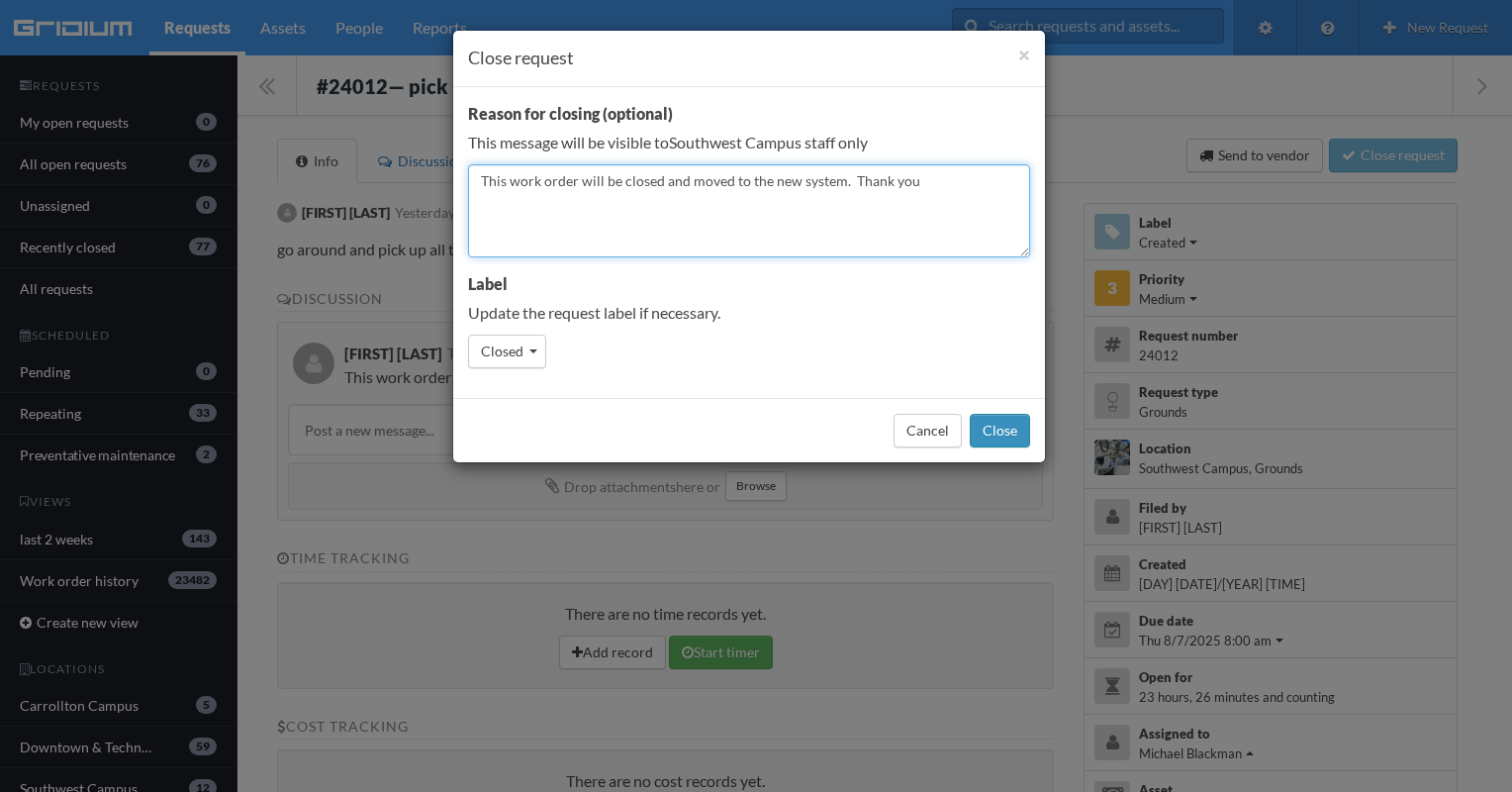 type on "This work order will be closed and moved to the new system.  Thank you" 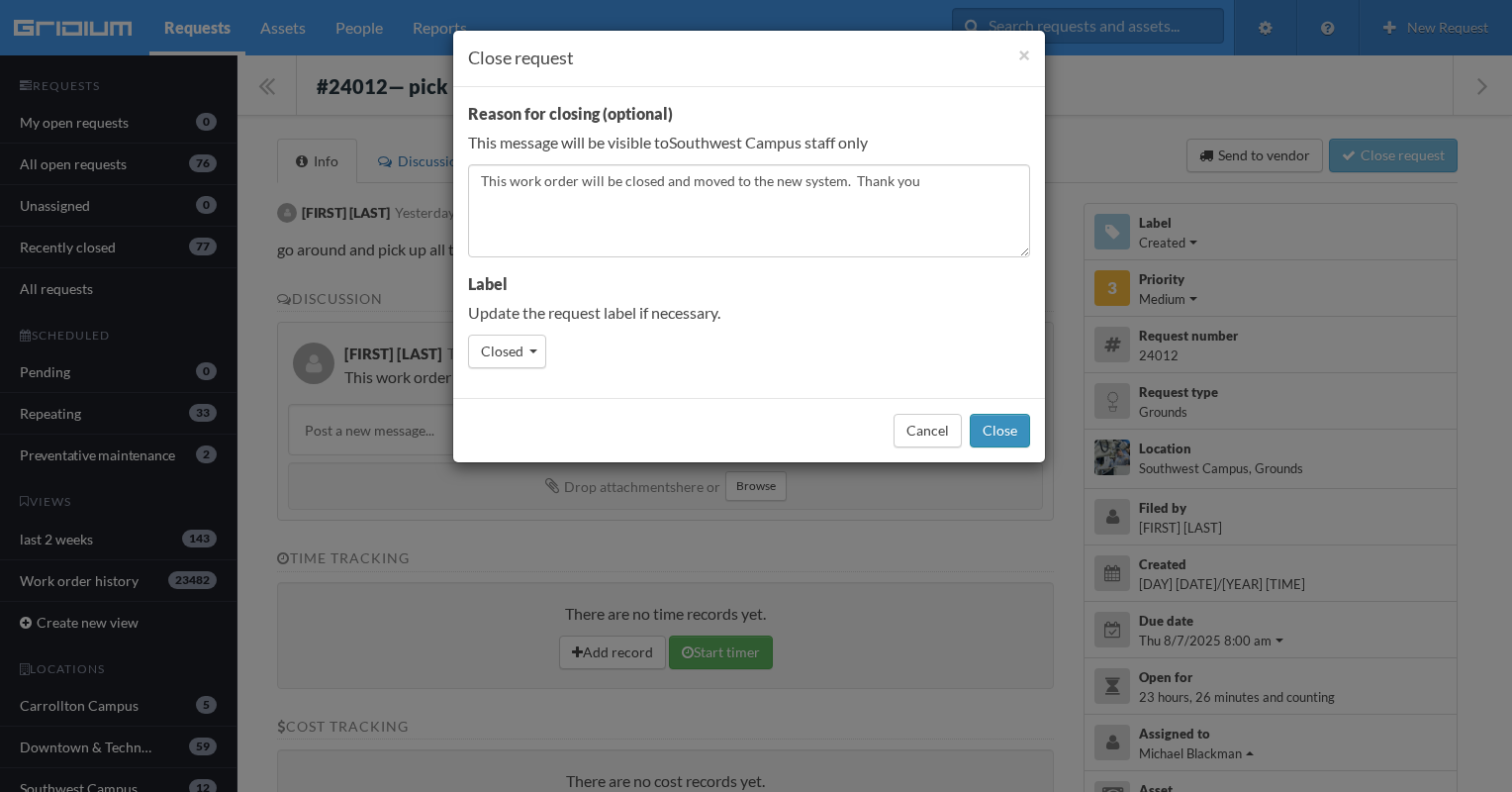 click on "Close" at bounding box center (999, 431) 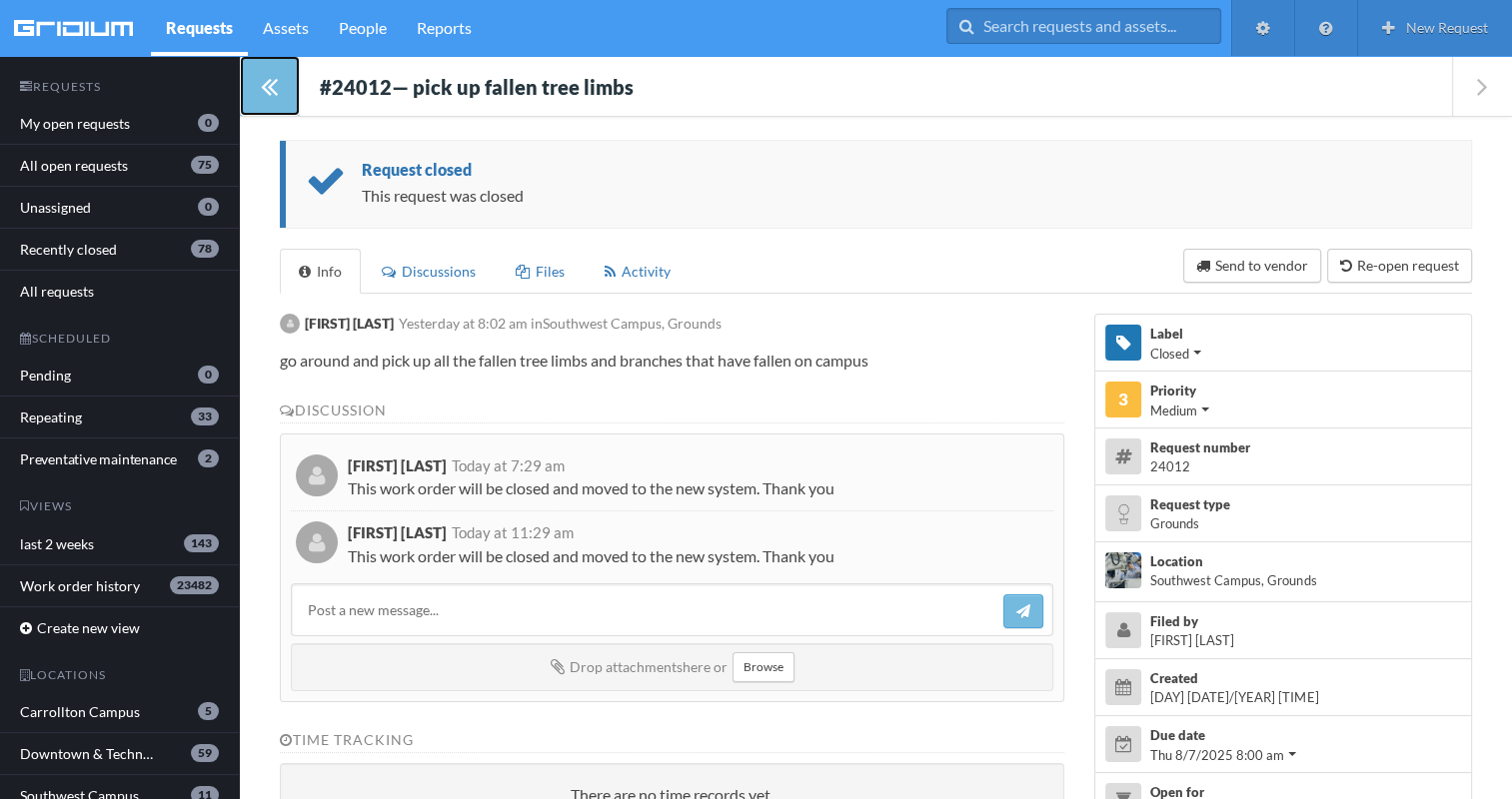 click at bounding box center (269, 86) 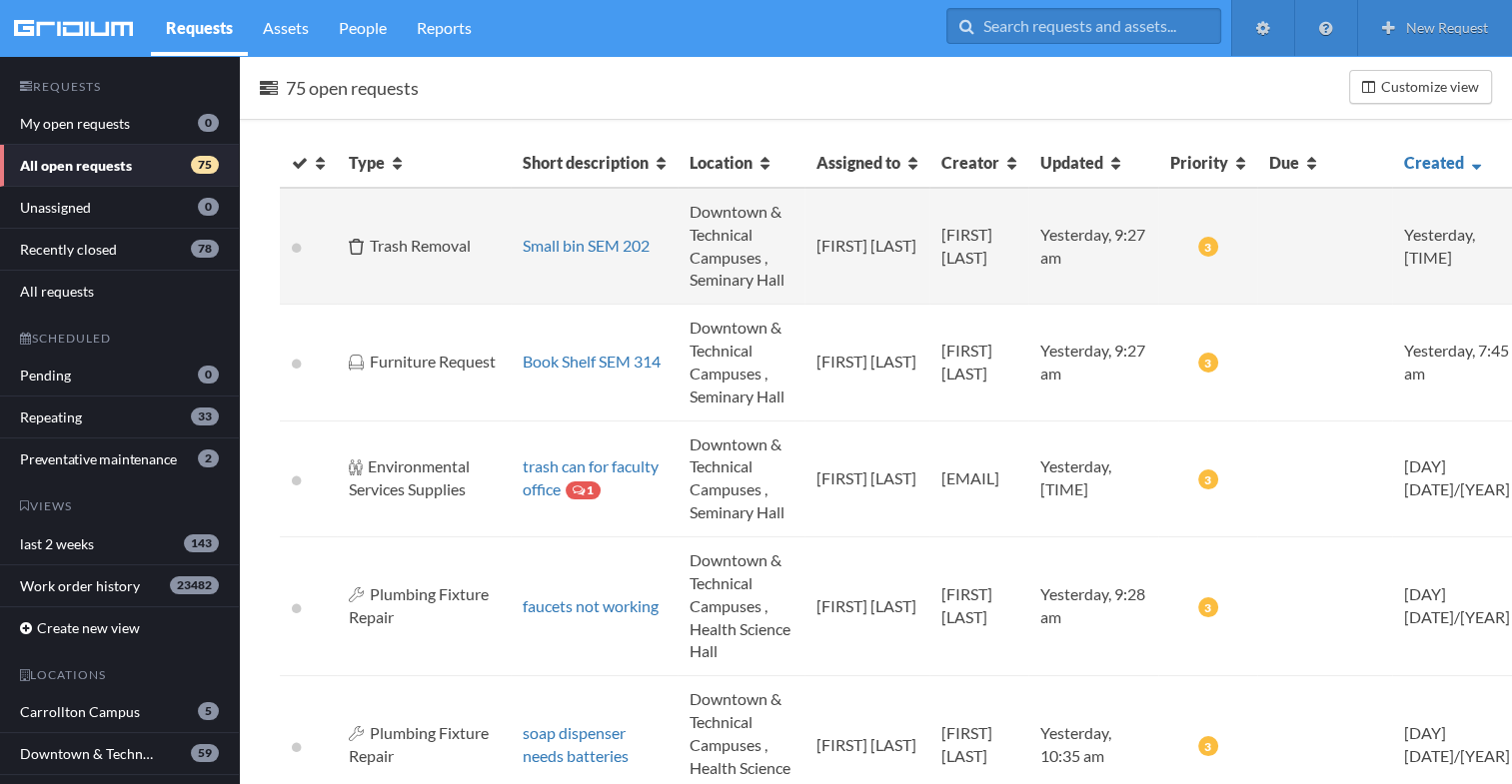 click on "Small bin SEM 202" at bounding box center (594, 246) 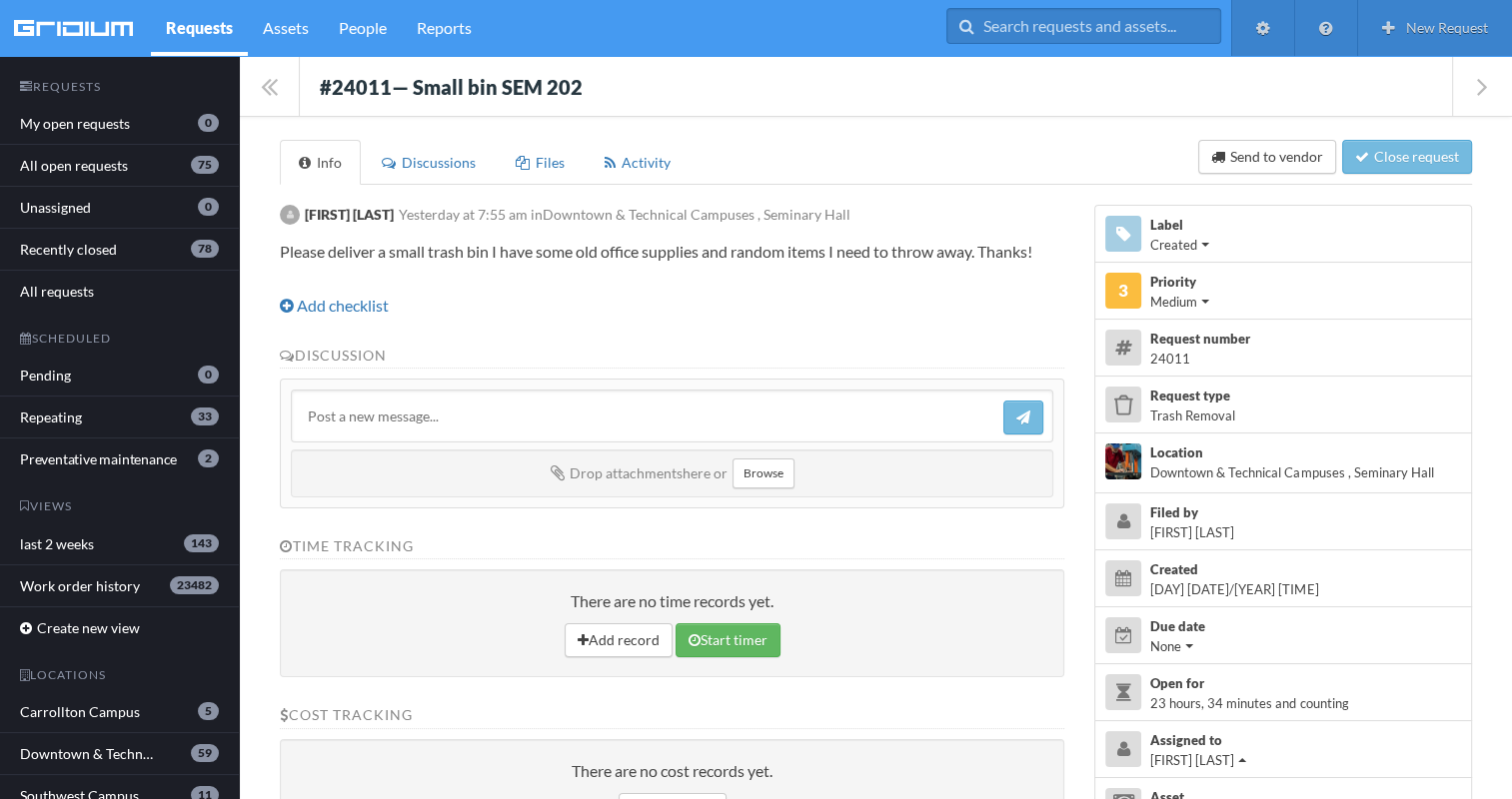 paste on "This work order will be closed and moved to the new system.  Thank you" 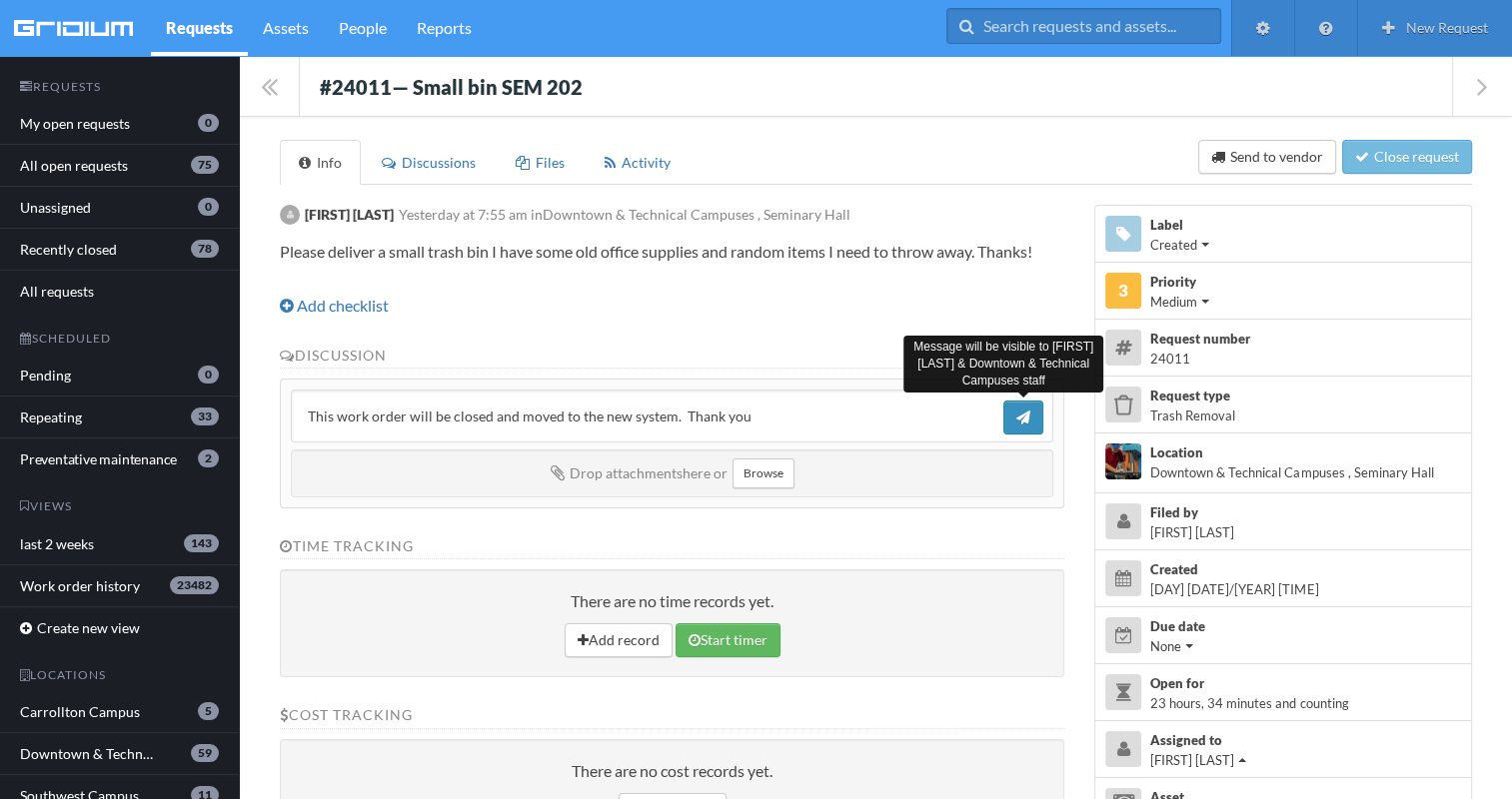 type on "This work order will be closed and moved to the new system.  Thank you" 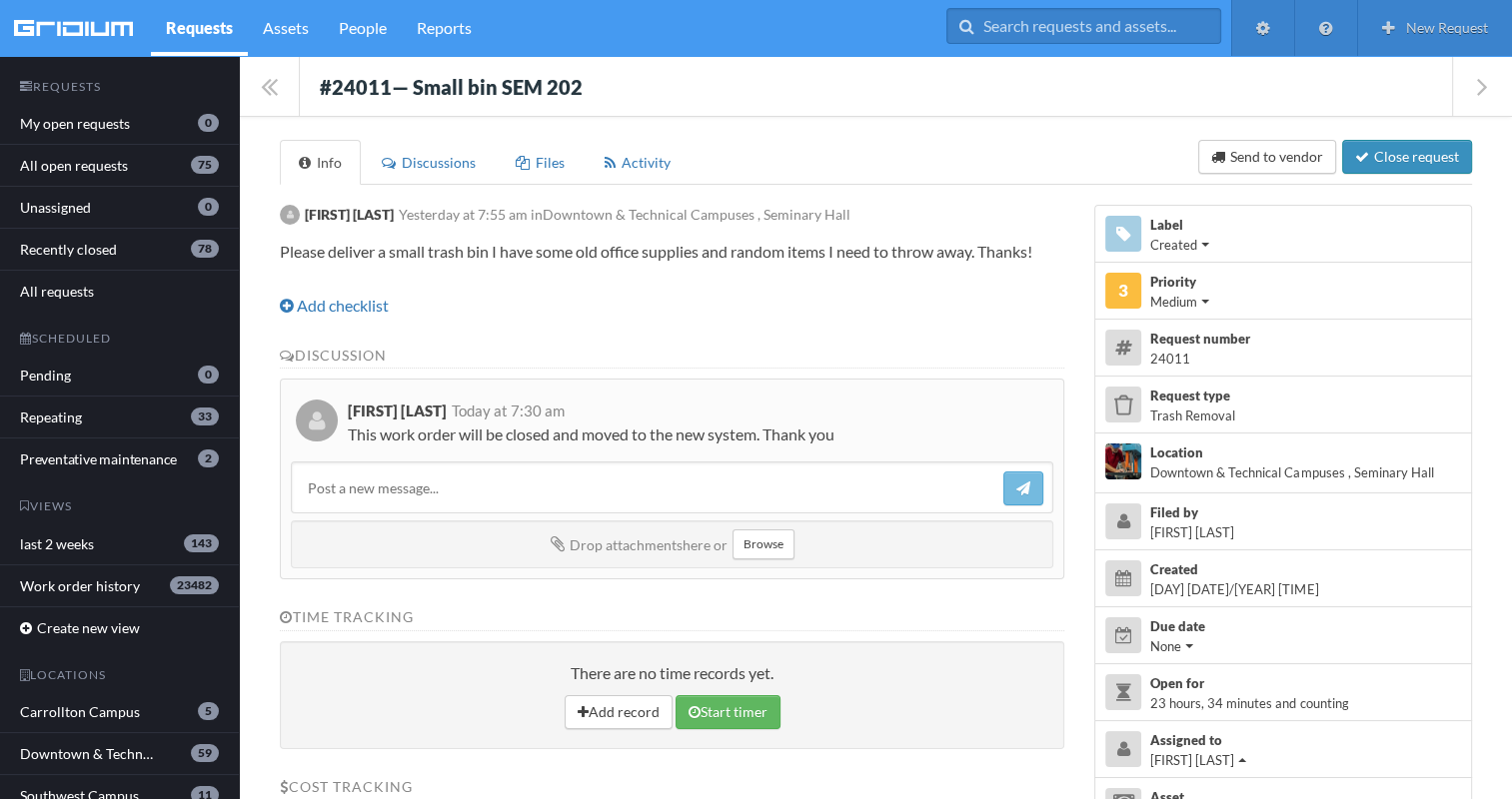 click on "Close request" at bounding box center [1407, 157] 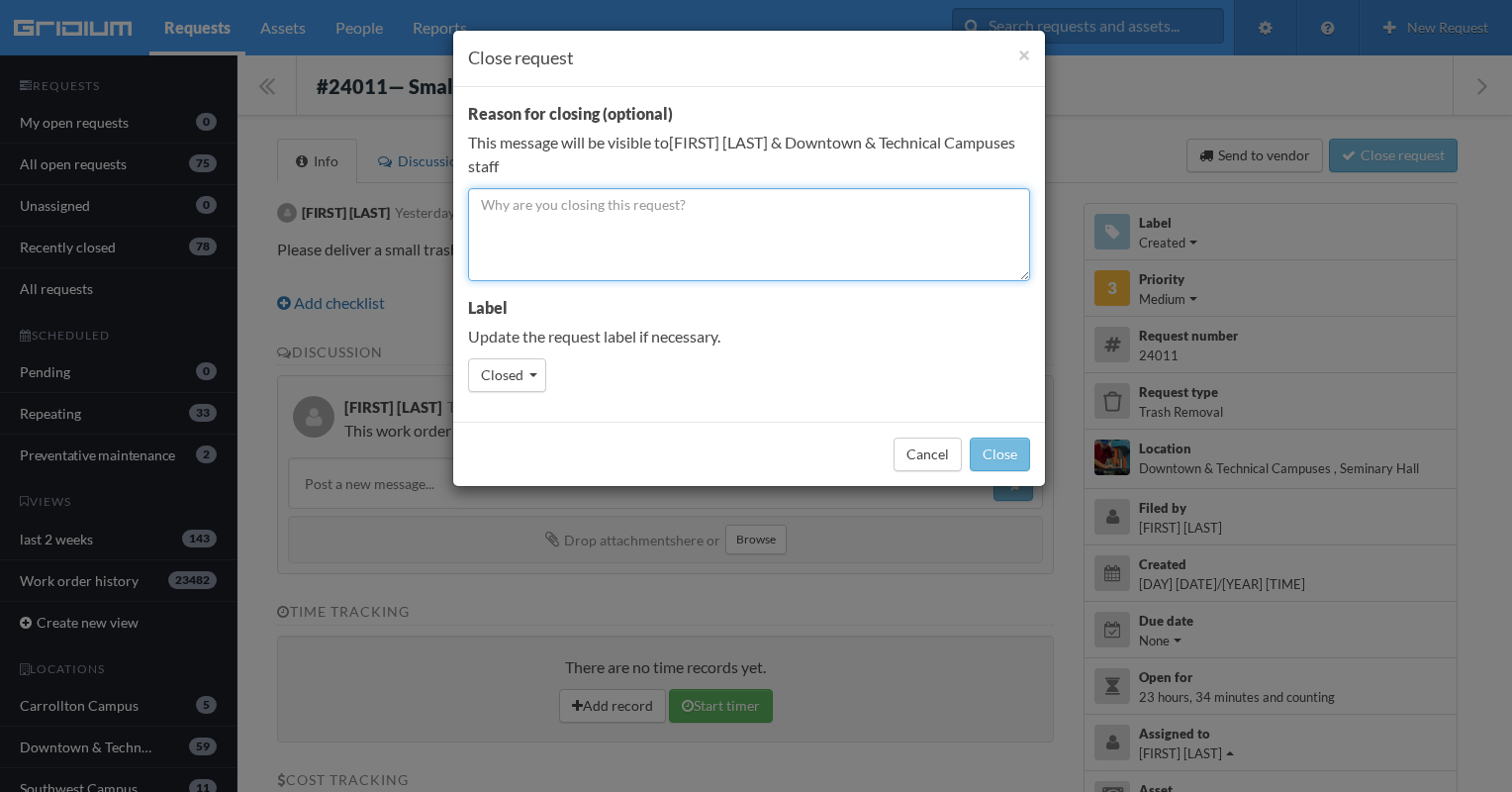 paste on "This work order will be closed and moved to the new system.  Thank you" 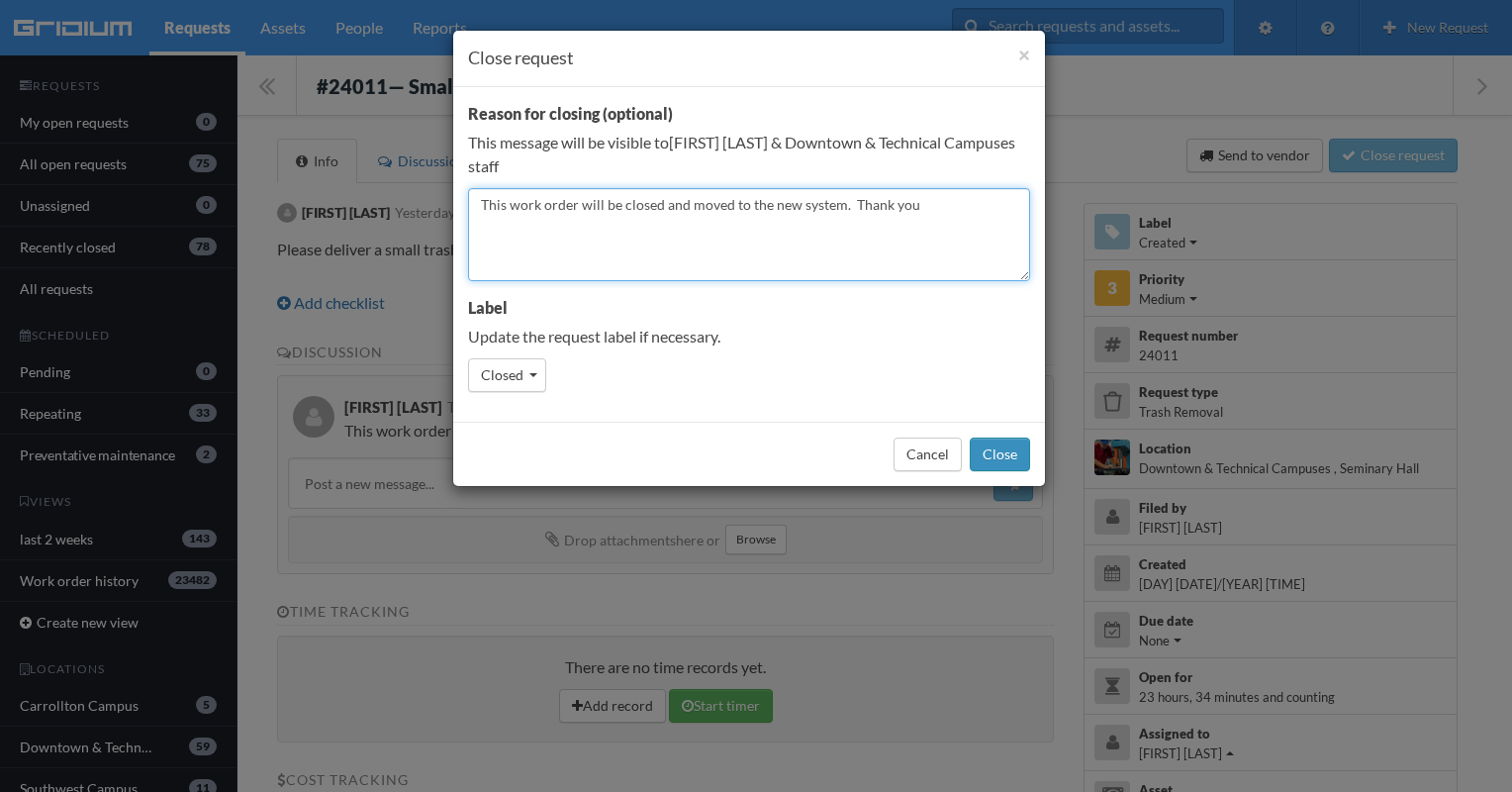 type on "This work order will be closed and moved to the new system.  Thank you" 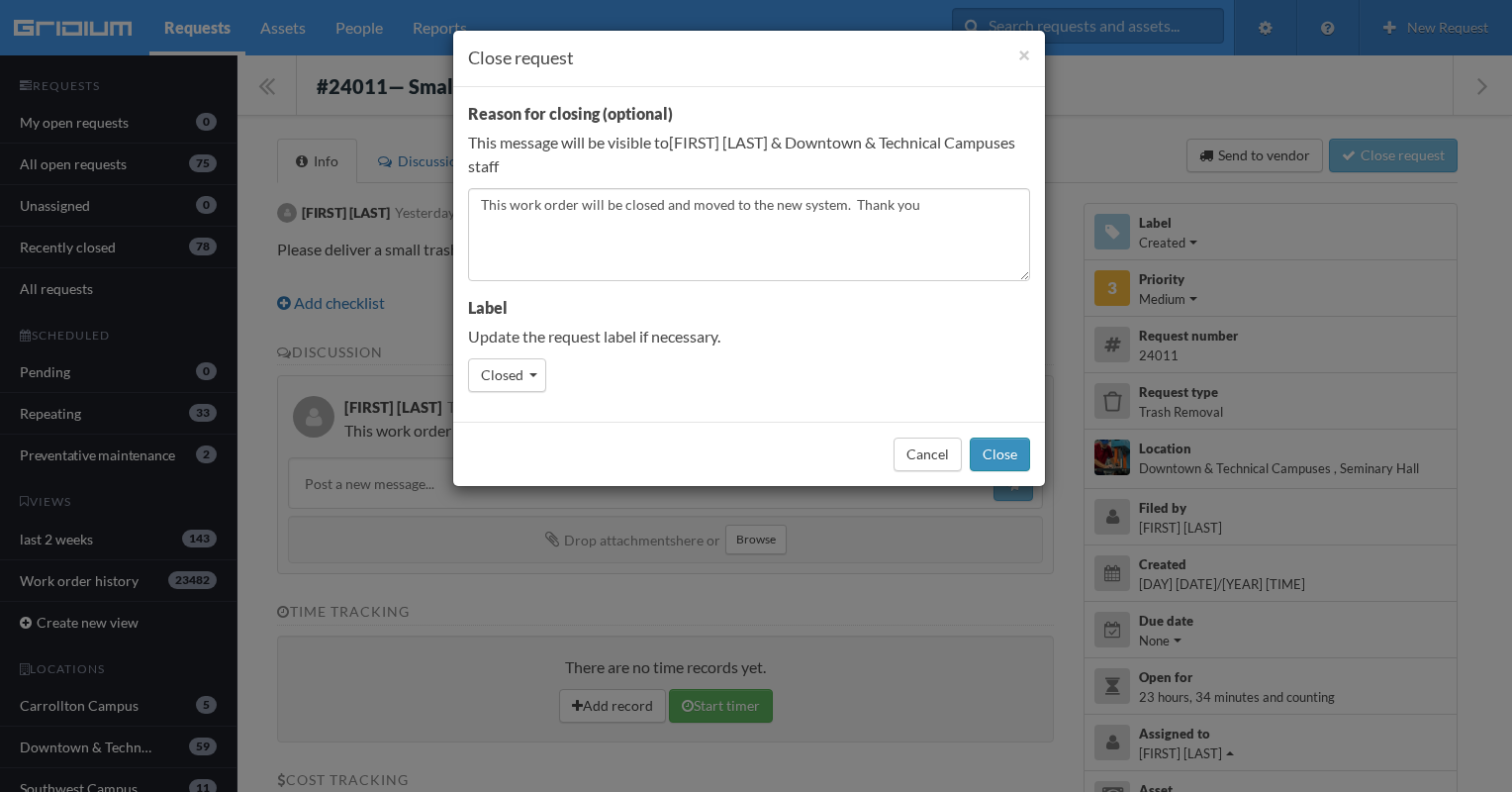 click on "Close" at bounding box center (999, 454) 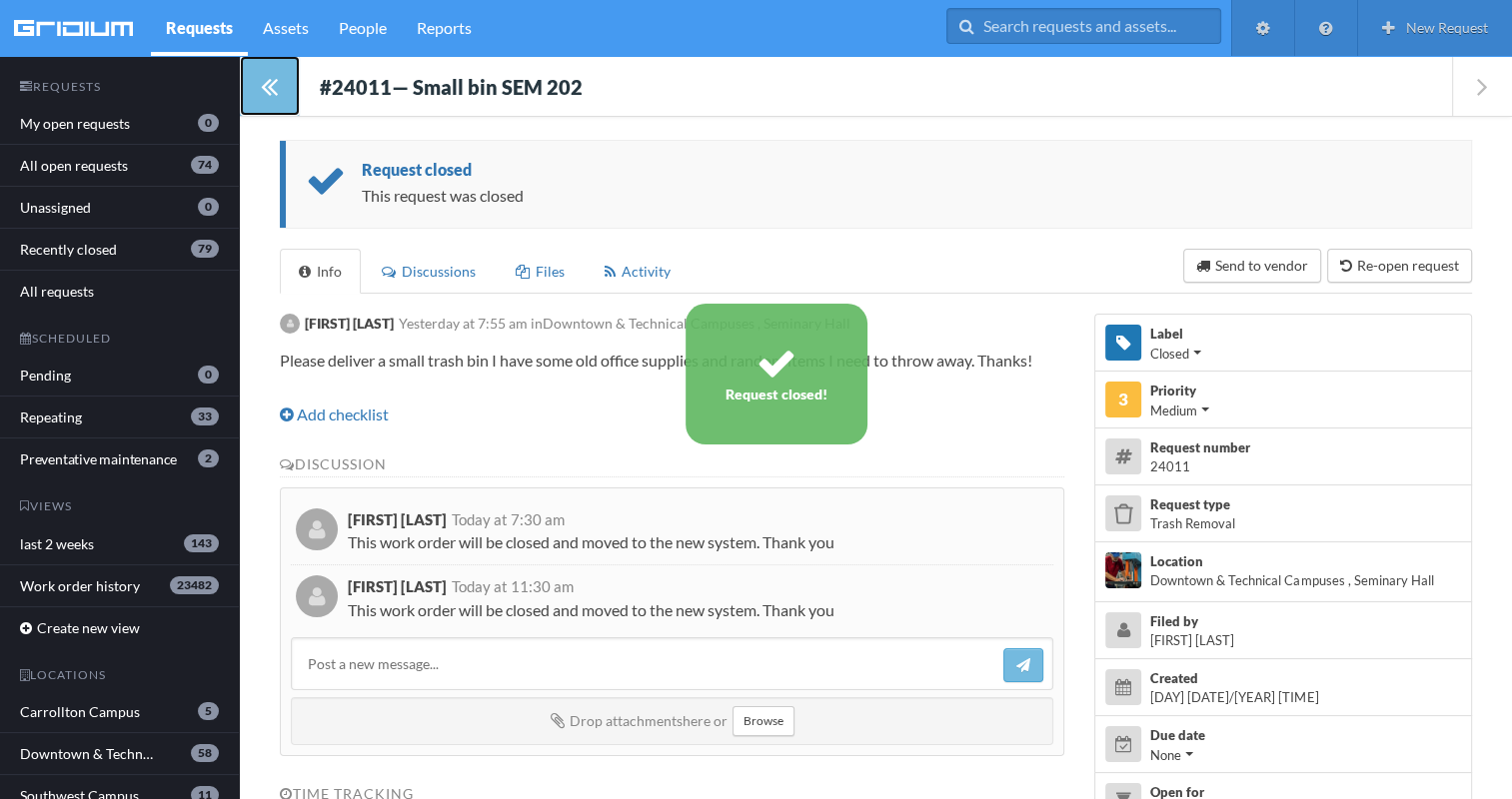click at bounding box center [270, 86] 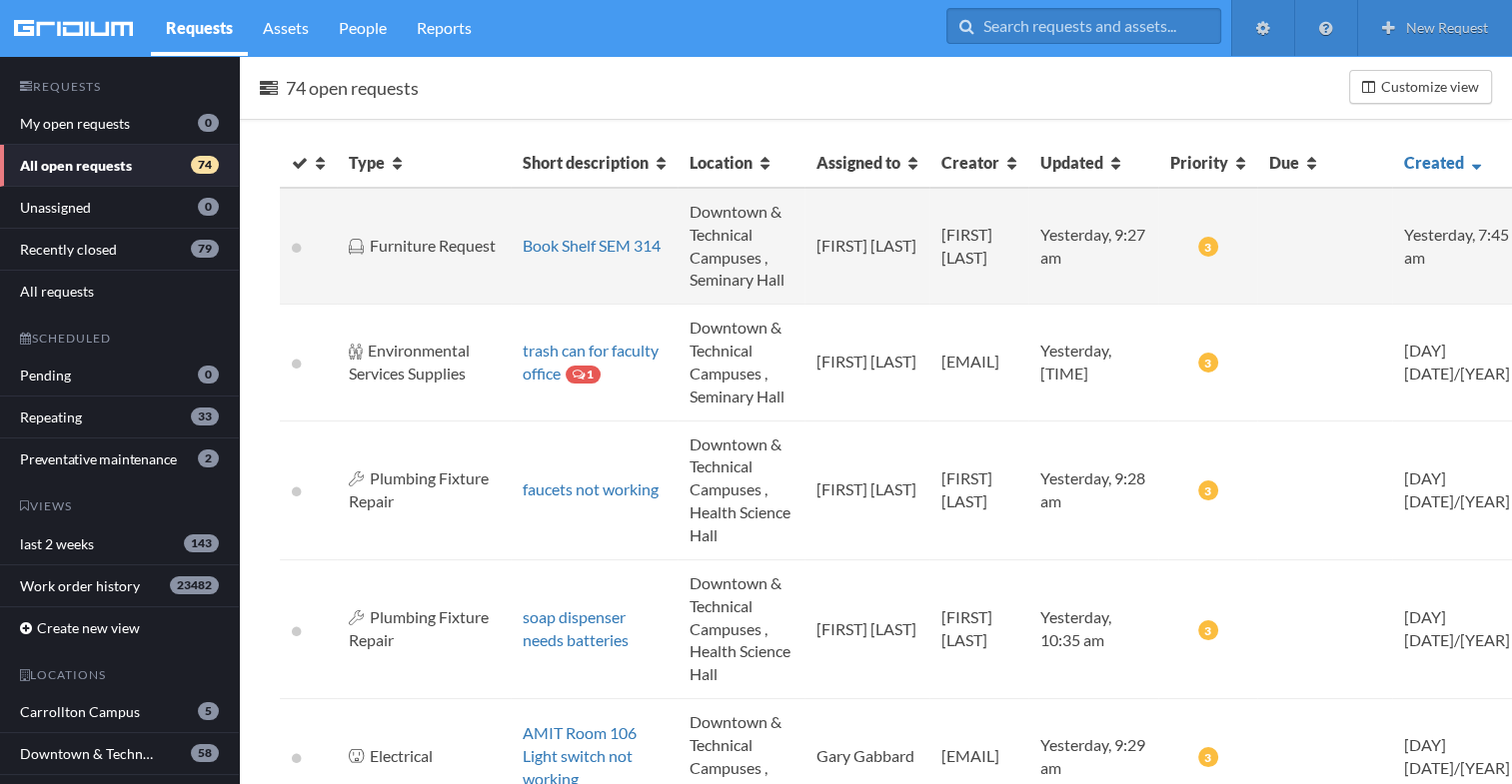 click on "Book Shelf SEM 314" at bounding box center [594, 246] 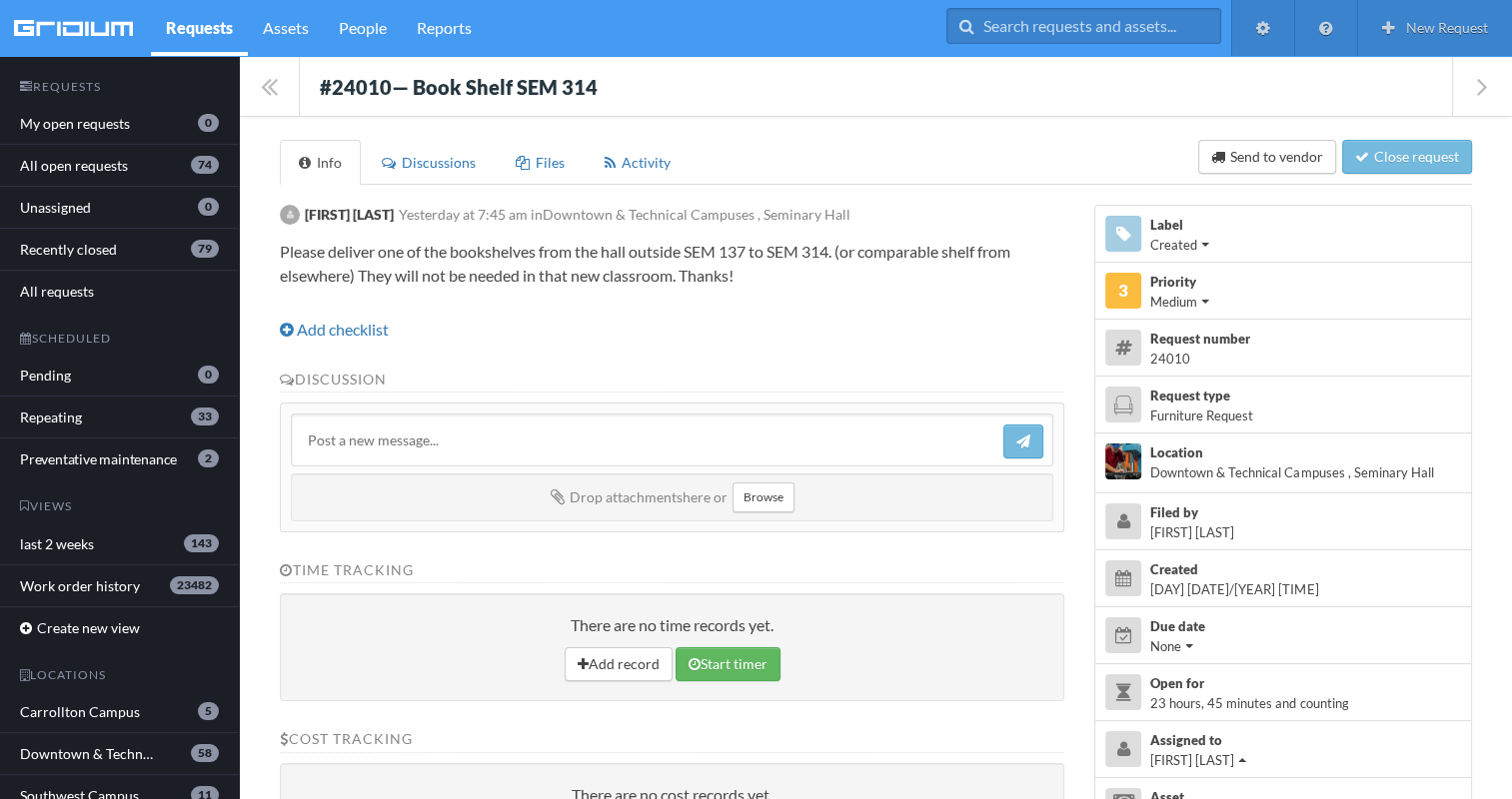 click at bounding box center [672, 439] 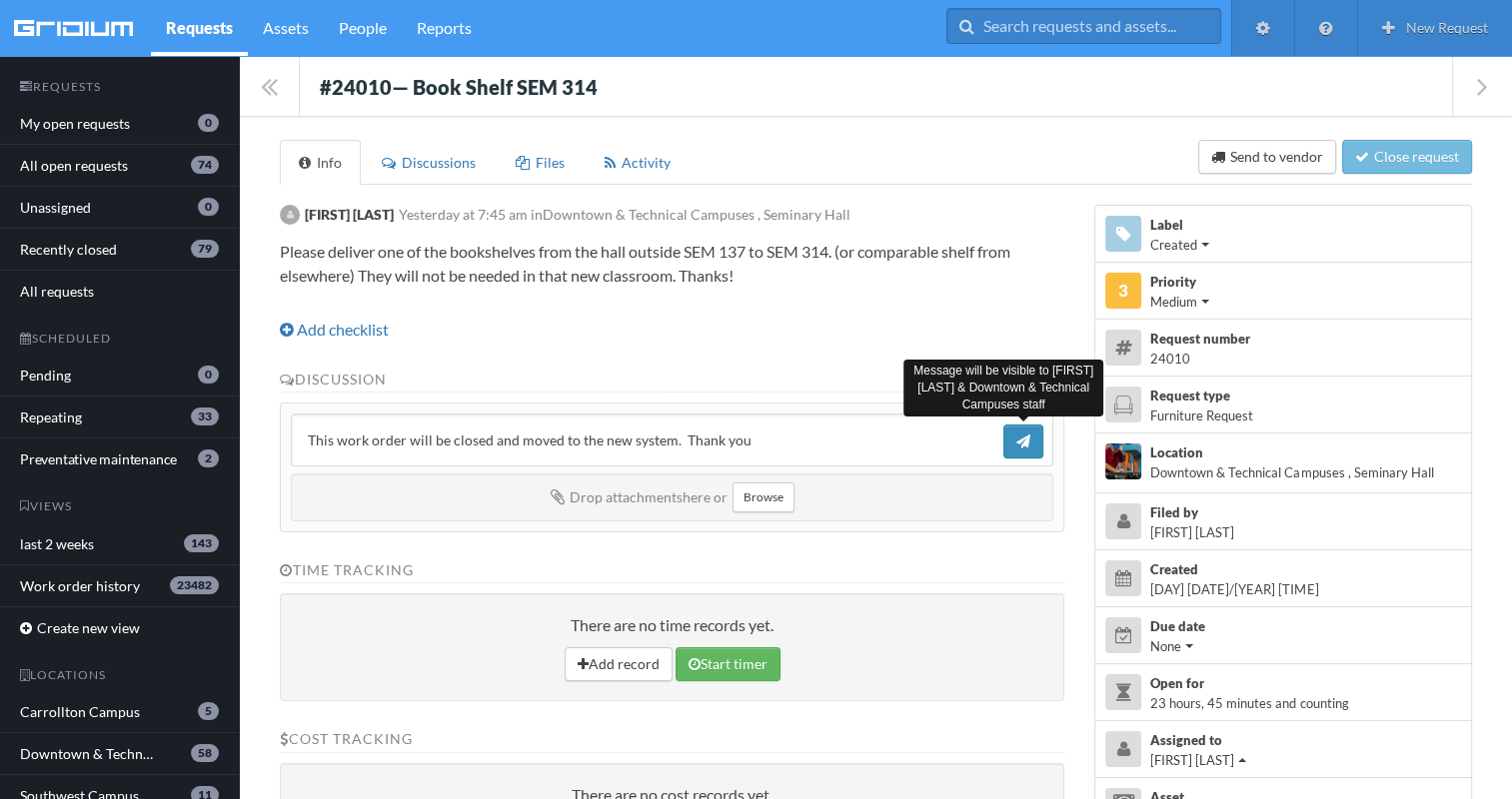 type on "This work order will be closed and moved to the new system.  Thank you" 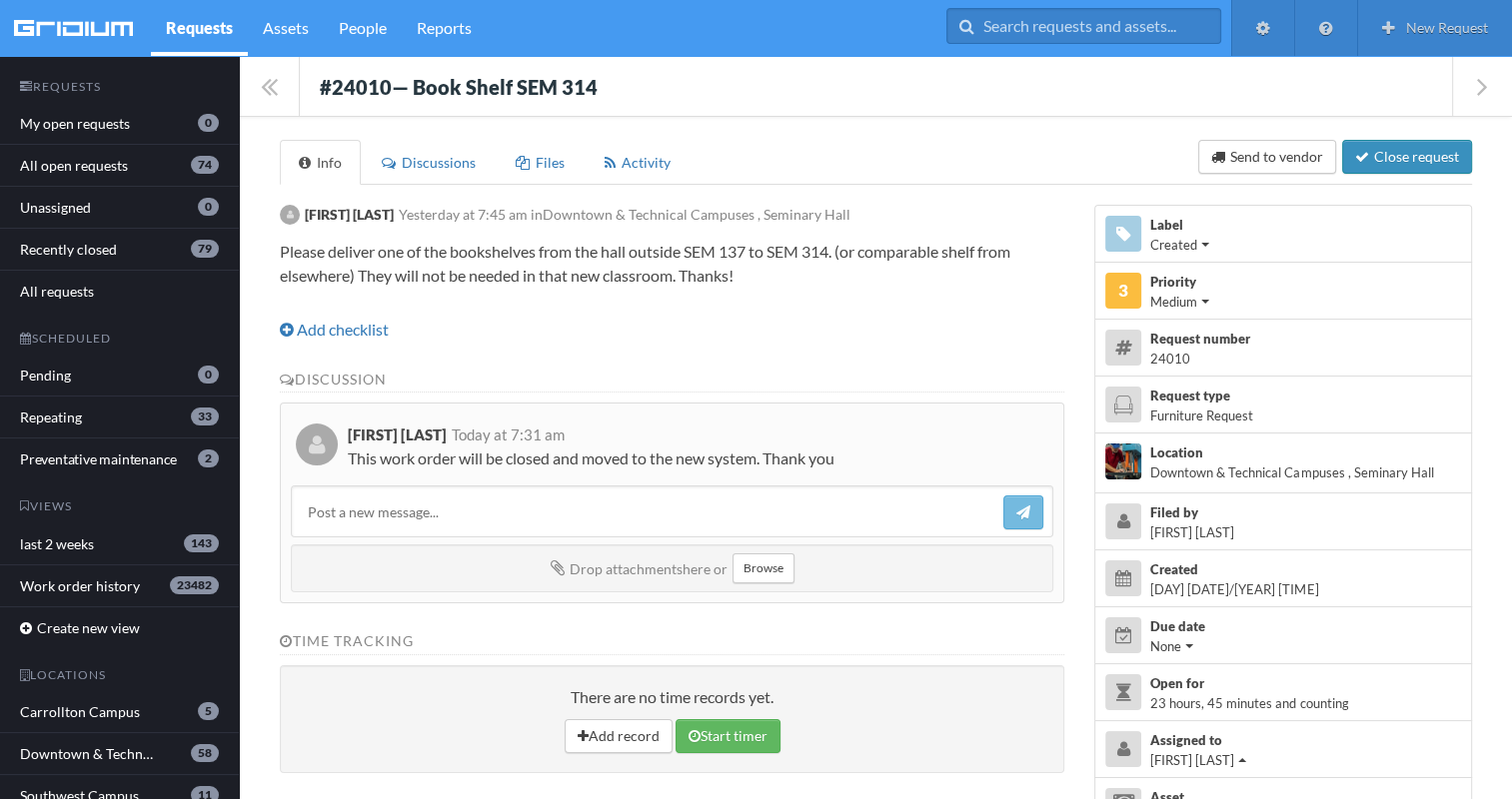 click on "Close request" at bounding box center [1407, 157] 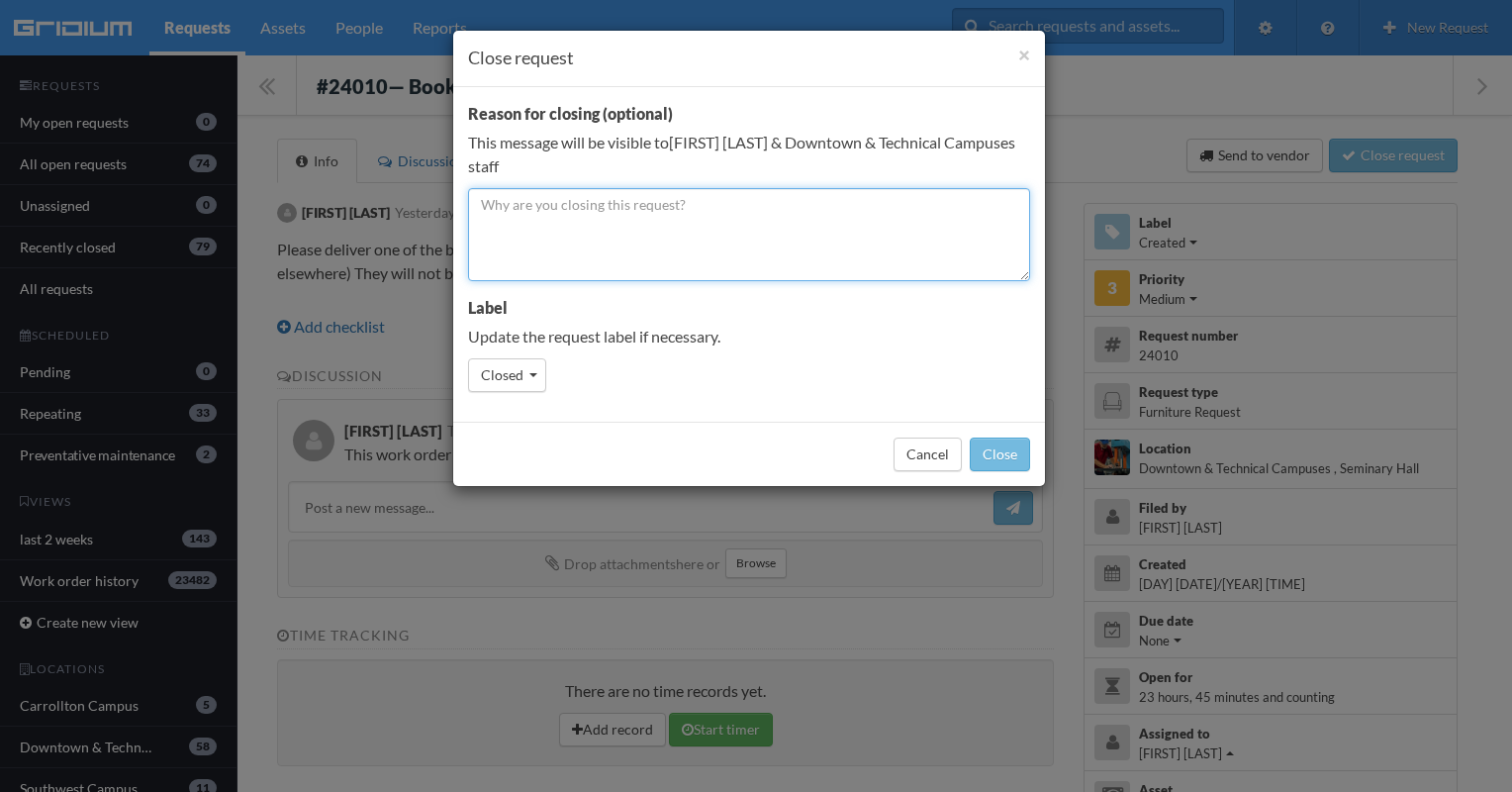 paste on "This work order will be closed and moved to the new system.  Thank you" 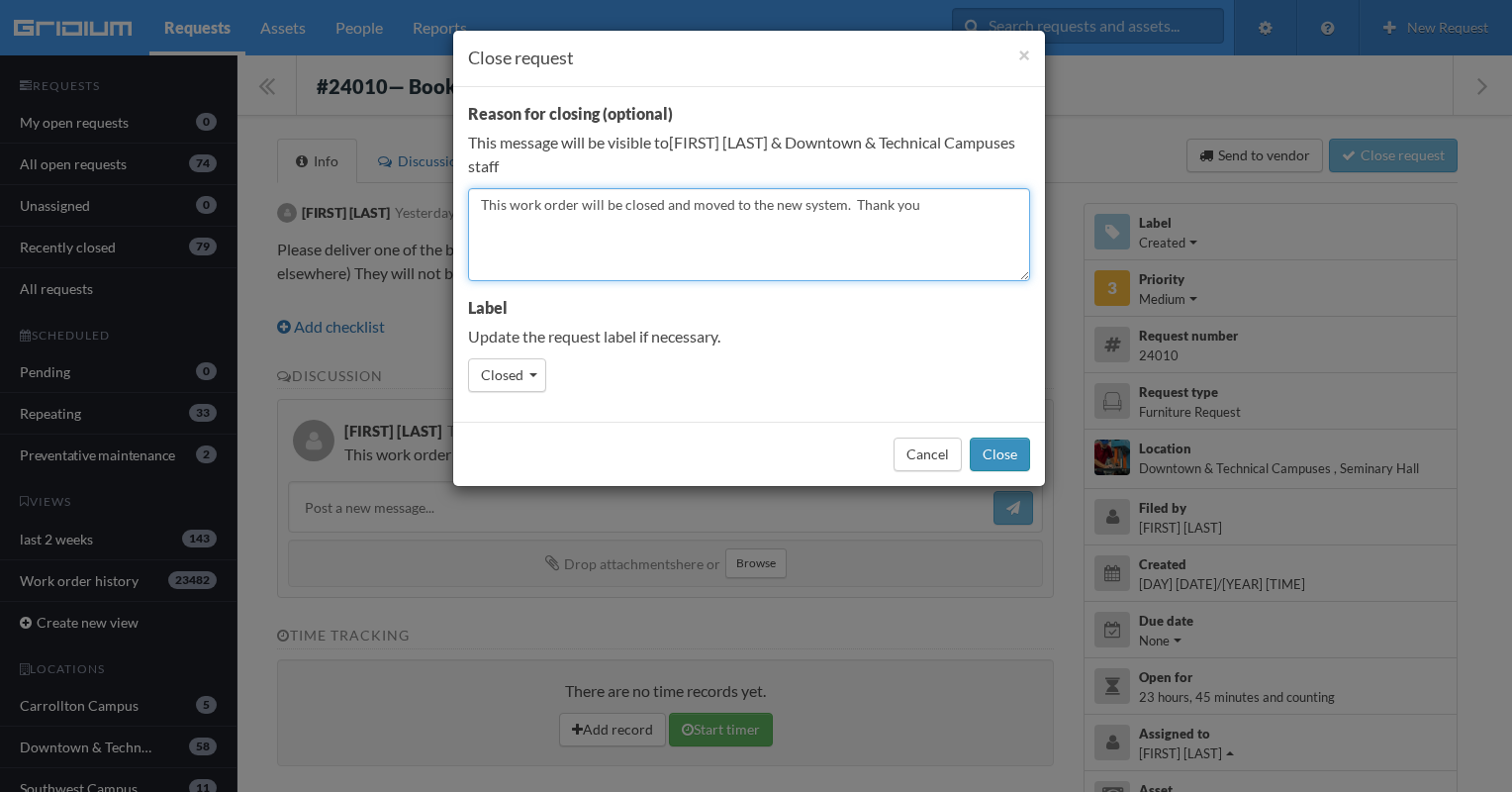 type on "This work order will be closed and moved to the new system.  Thank you" 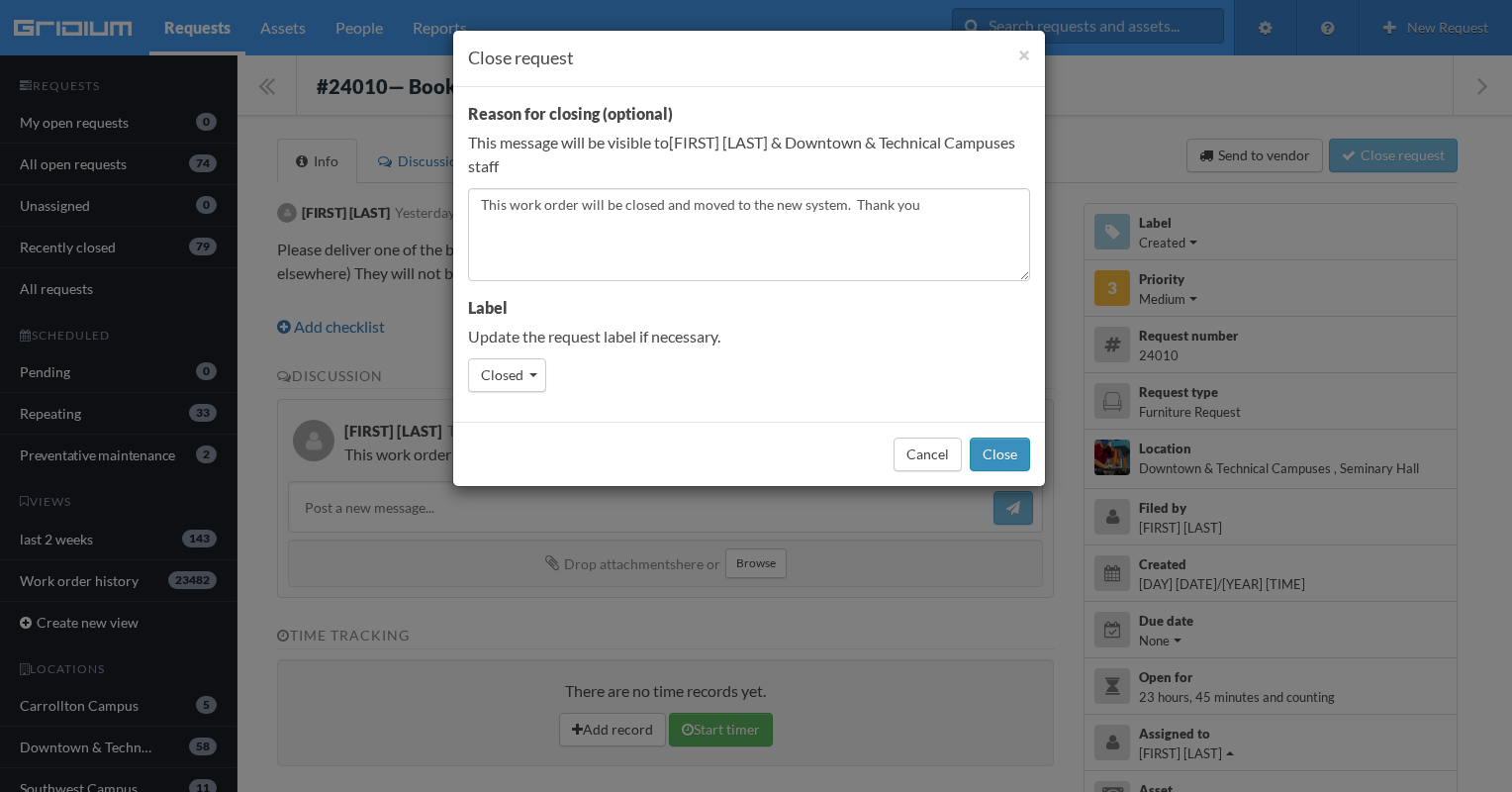click on "Close" at bounding box center [999, 454] 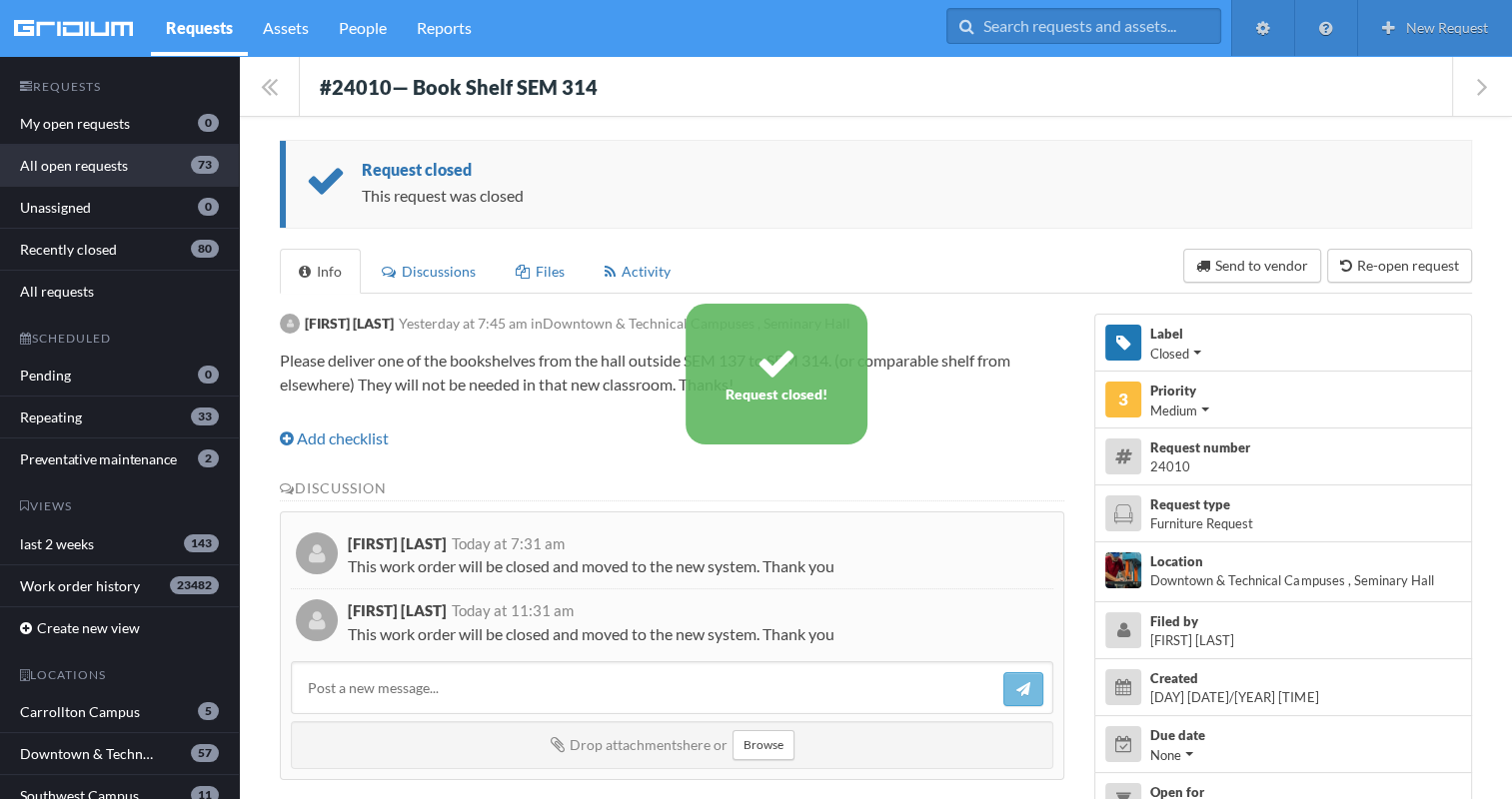click on "All open requests  73" at bounding box center [119, 166] 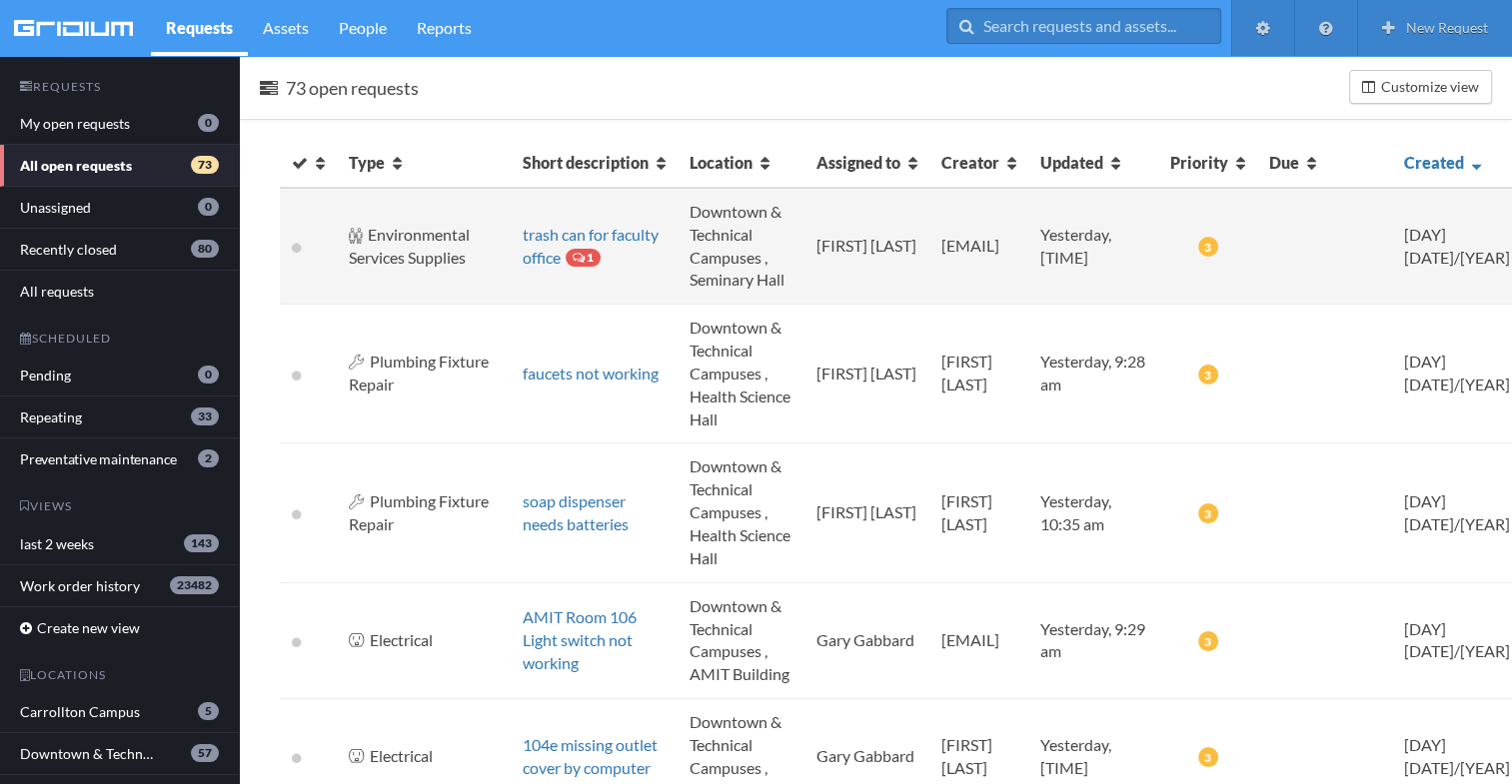 click on "Environmental Services Supplies" at bounding box center [424, 247] 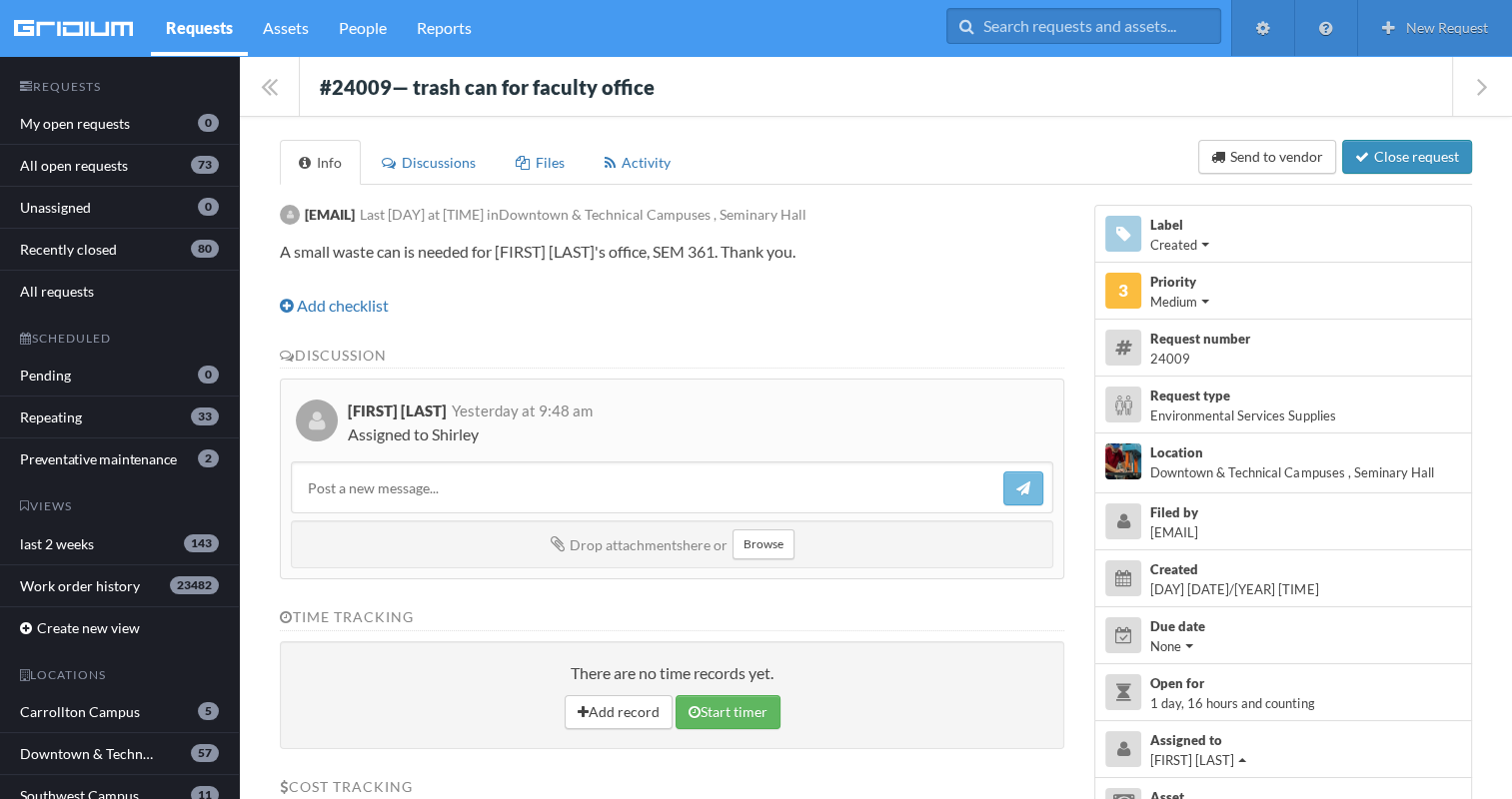 click on "Close request" at bounding box center [1407, 157] 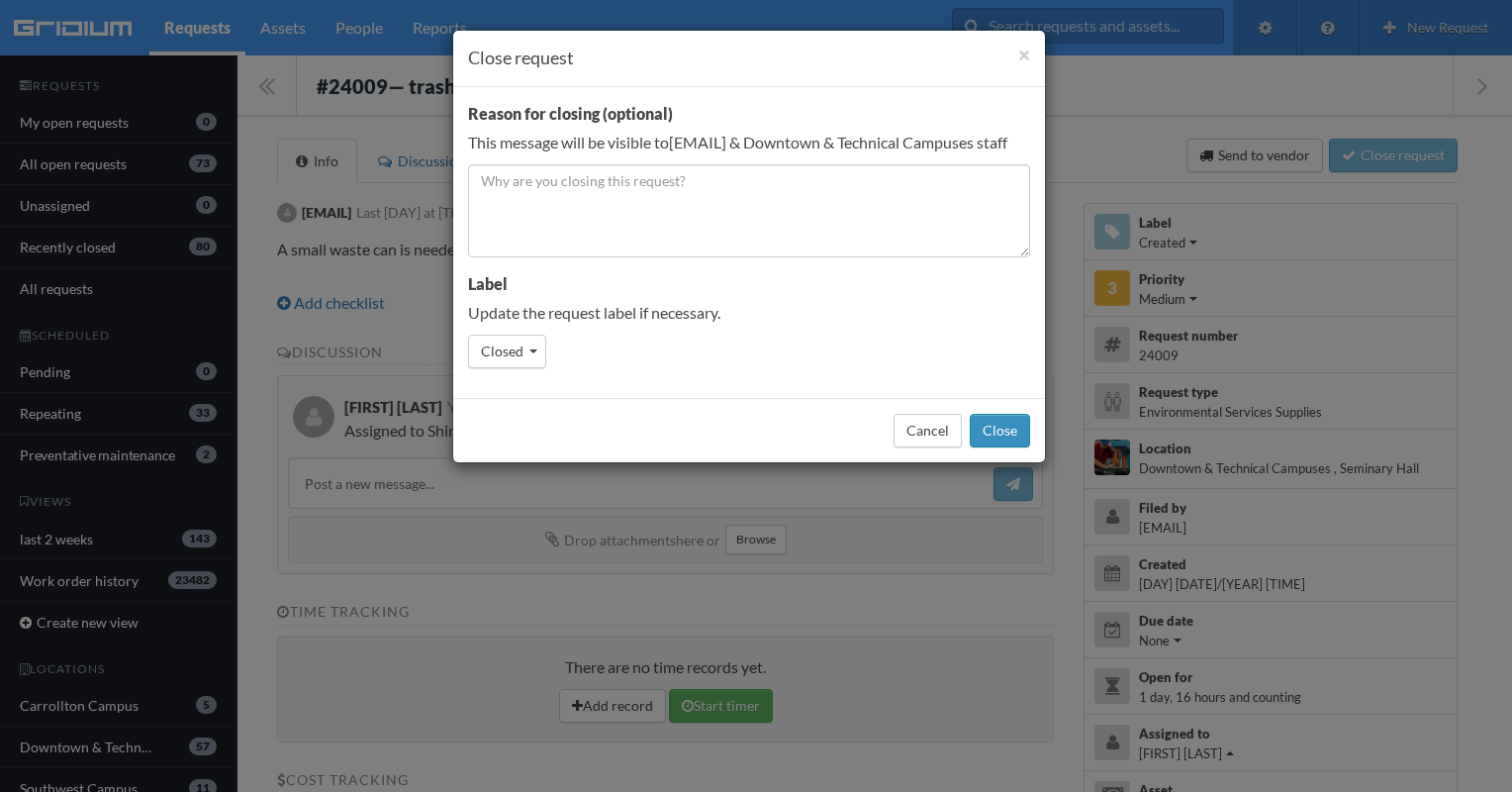 drag, startPoint x: 521, startPoint y: 208, endPoint x: 999, endPoint y: 447, distance: 534.4202 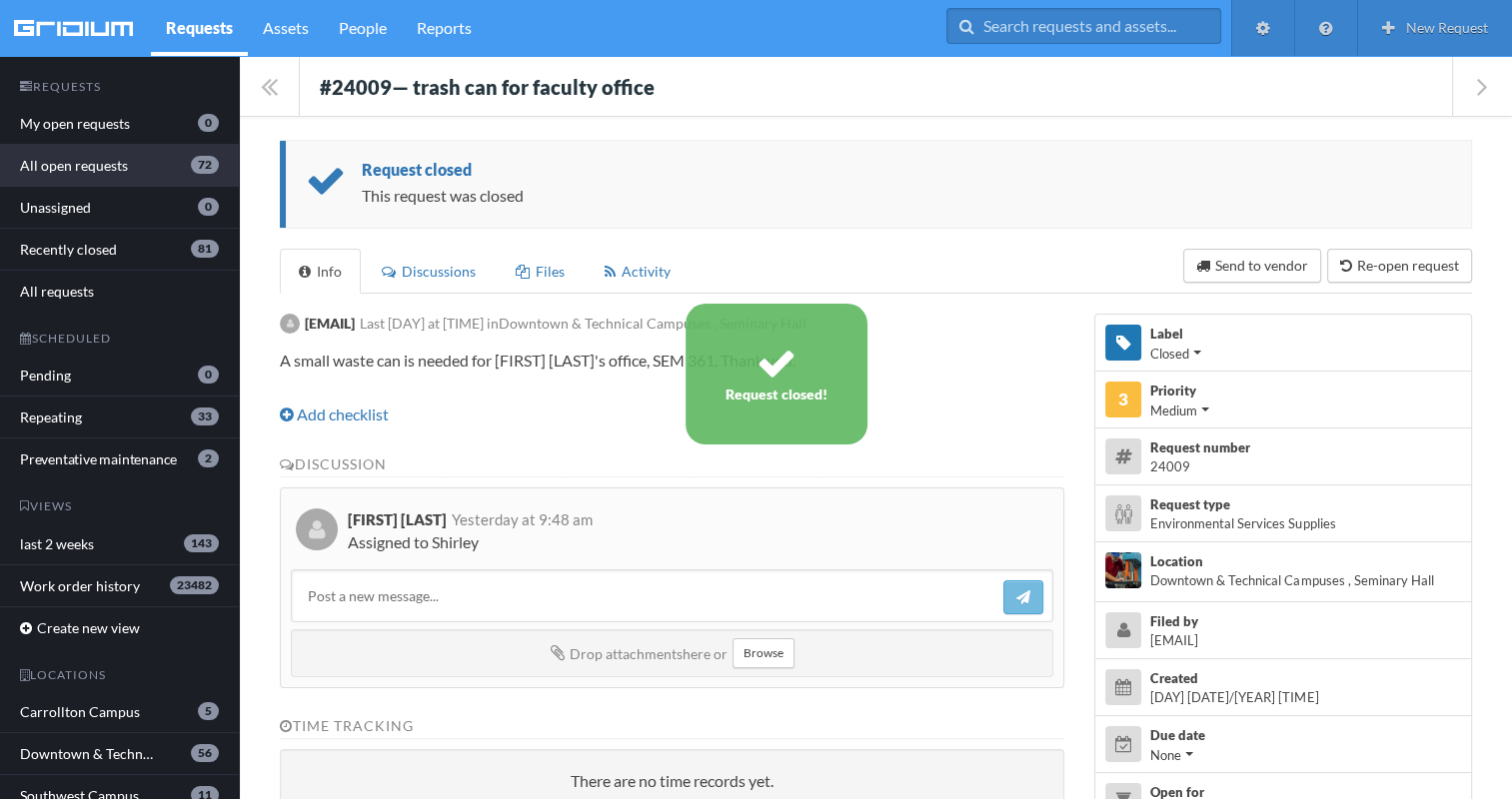 click on "All open requests  72" at bounding box center [119, 166] 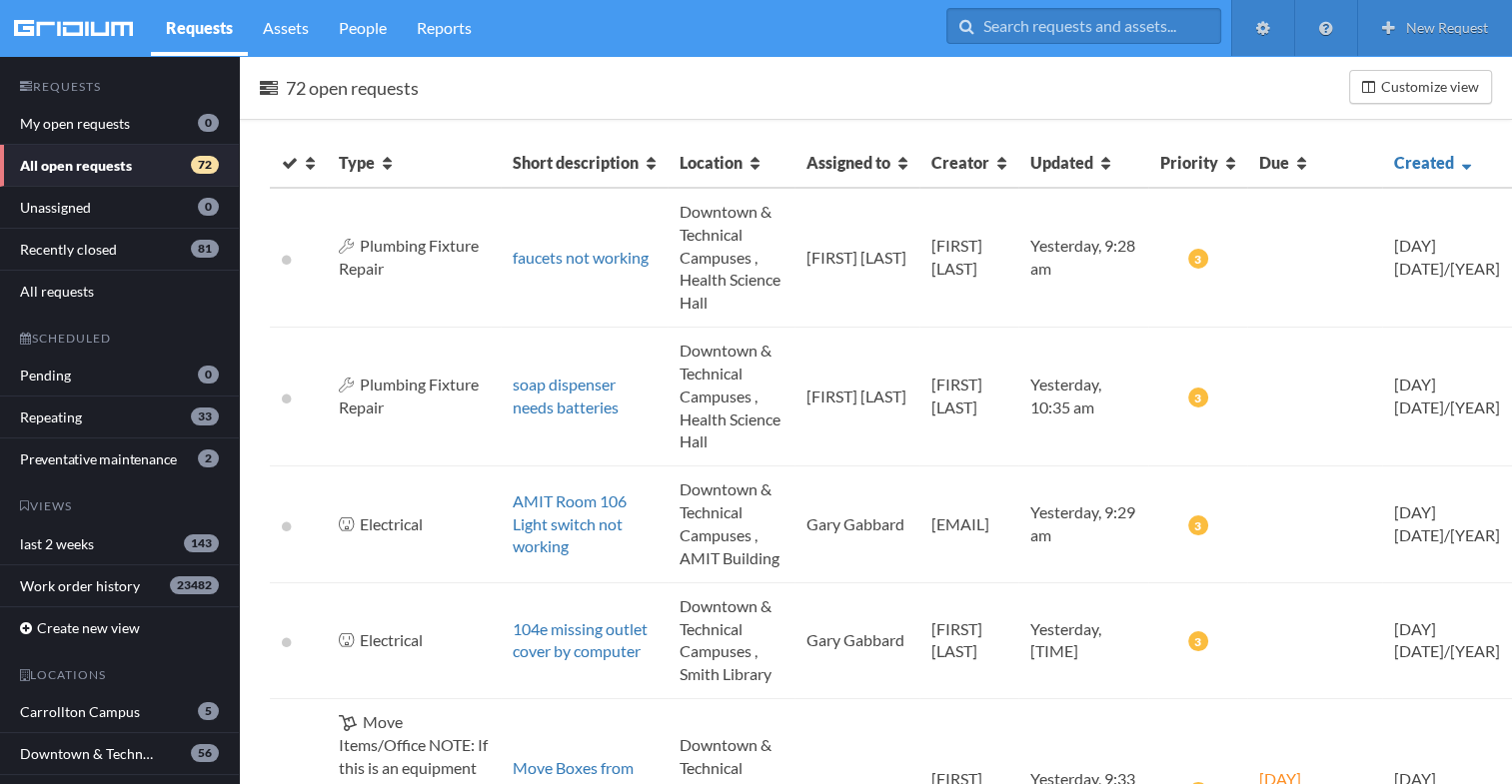 scroll, scrollTop: 0, scrollLeft: 0, axis: both 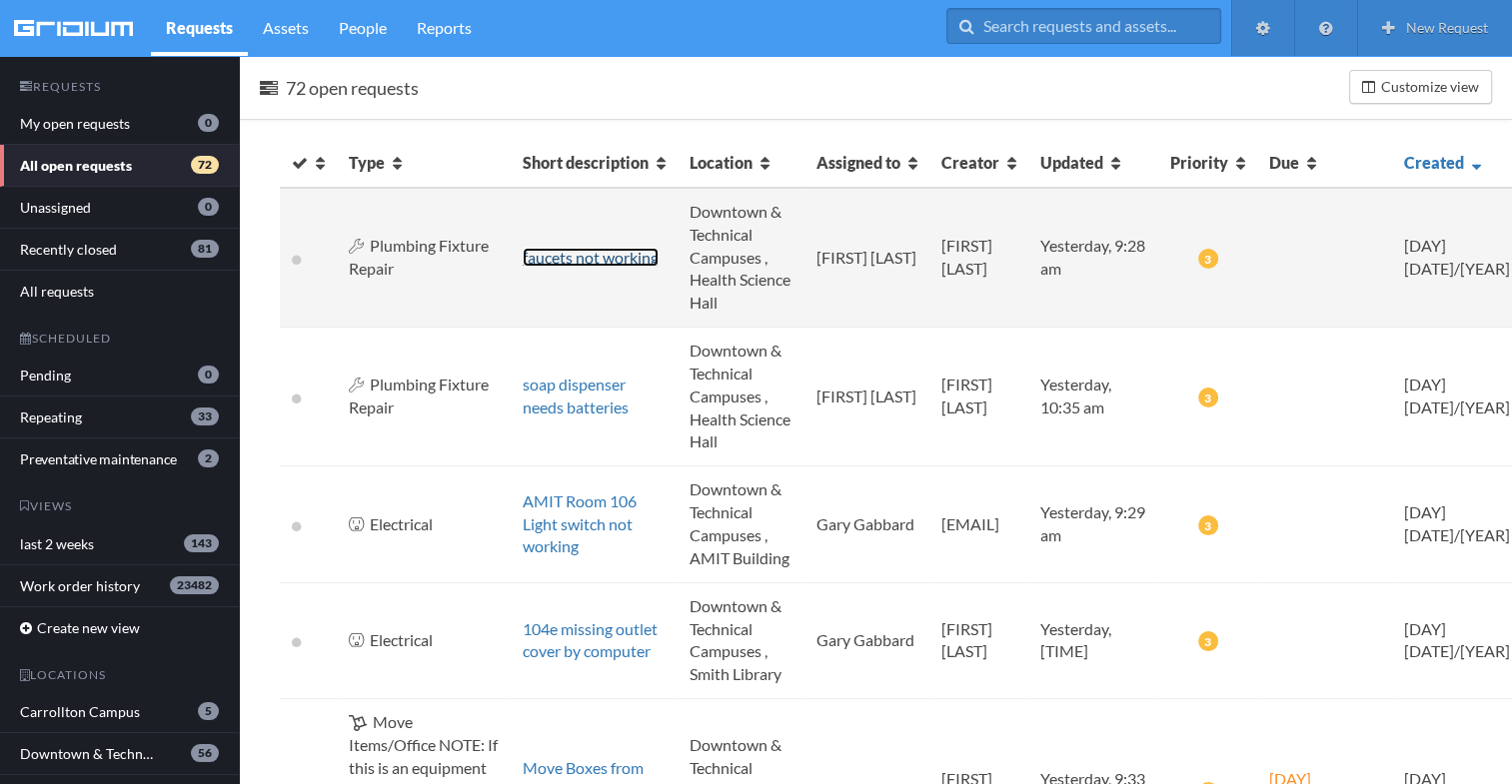 click on "faucets not working" at bounding box center (591, 257) 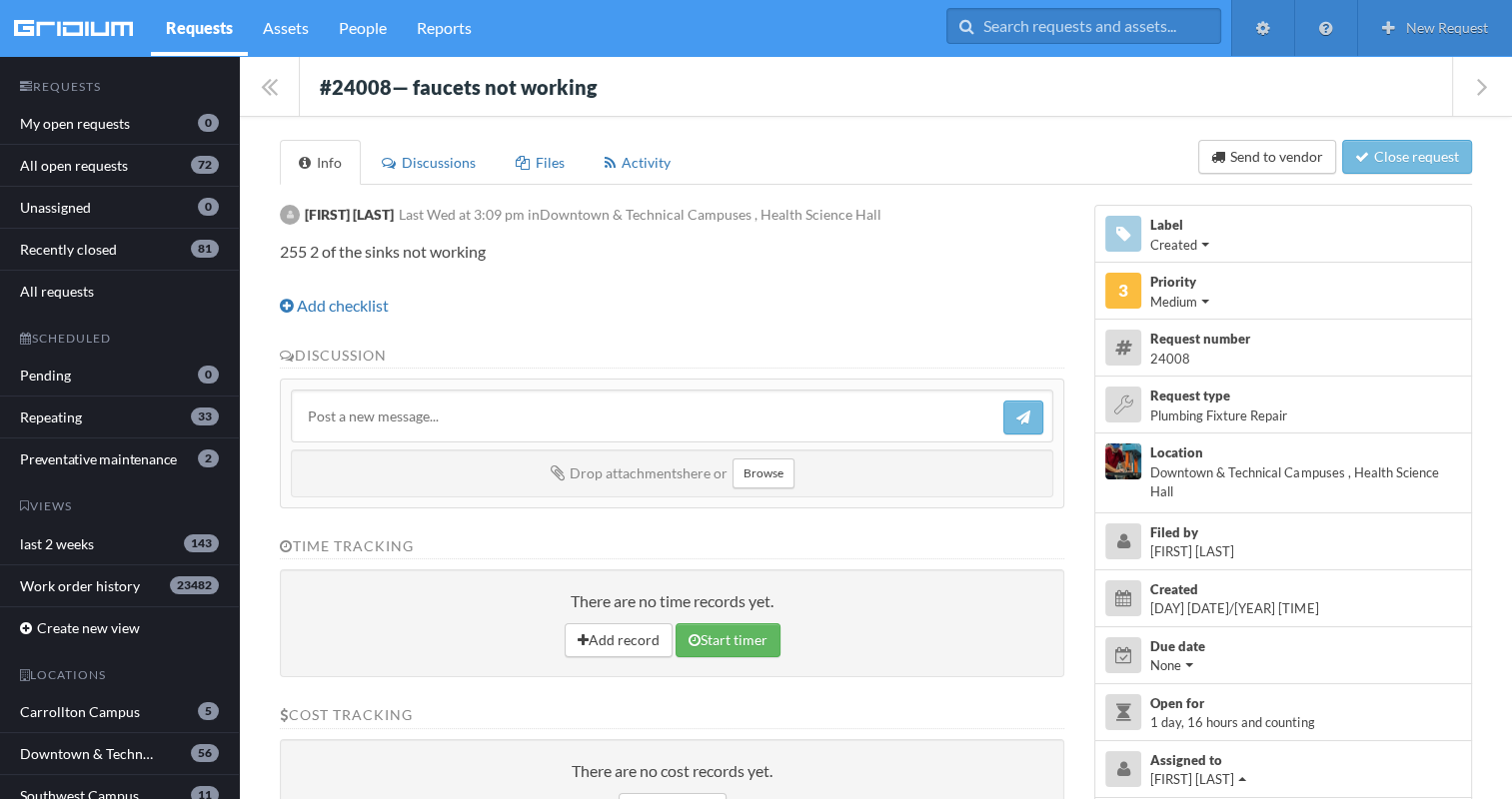 drag, startPoint x: 568, startPoint y: 267, endPoint x: 508, endPoint y: 274, distance: 60.40695 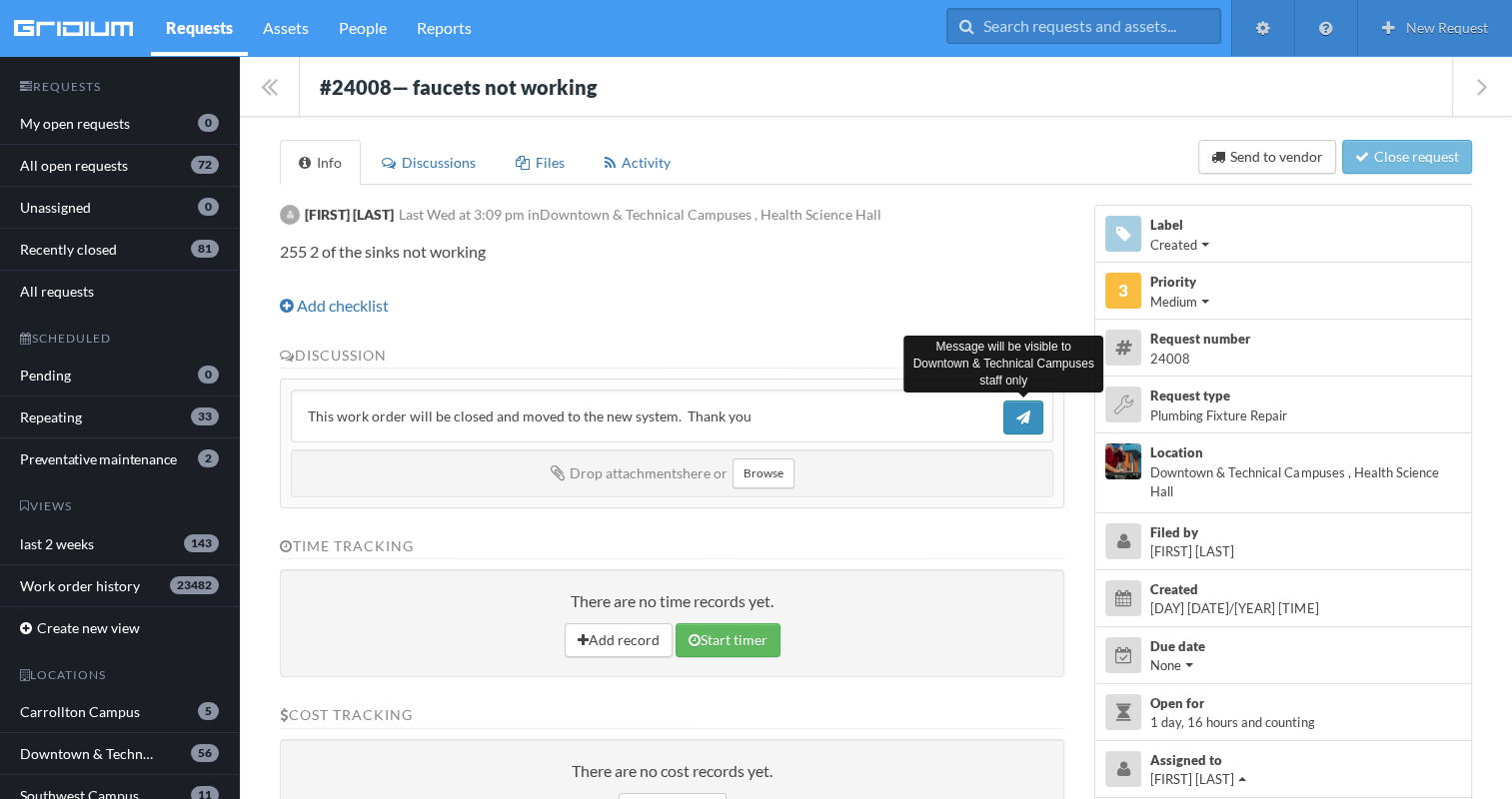 type on "This work order will be closed and moved to the new system.  Thank you" 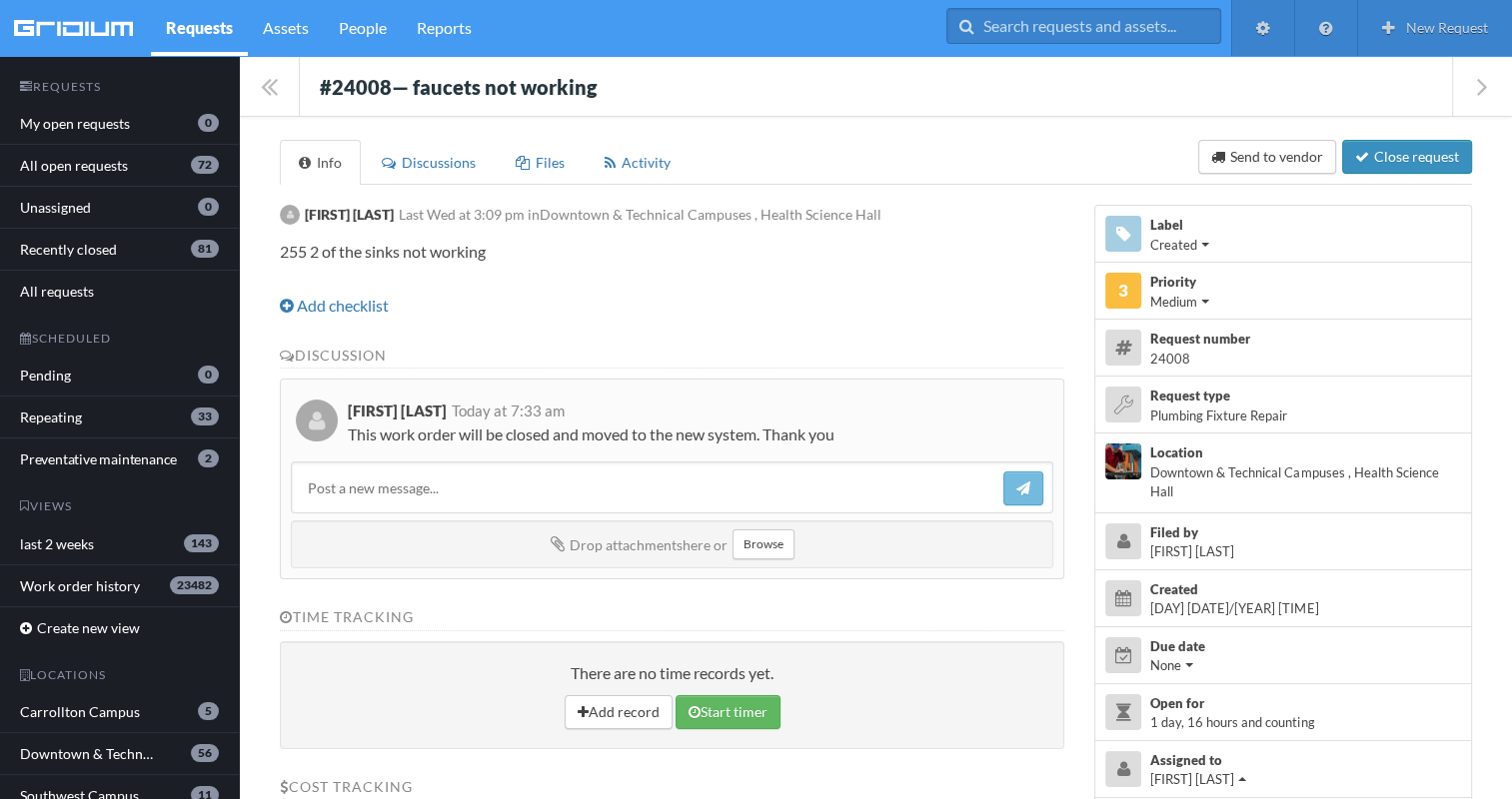 click on "Close request" at bounding box center (1407, 157) 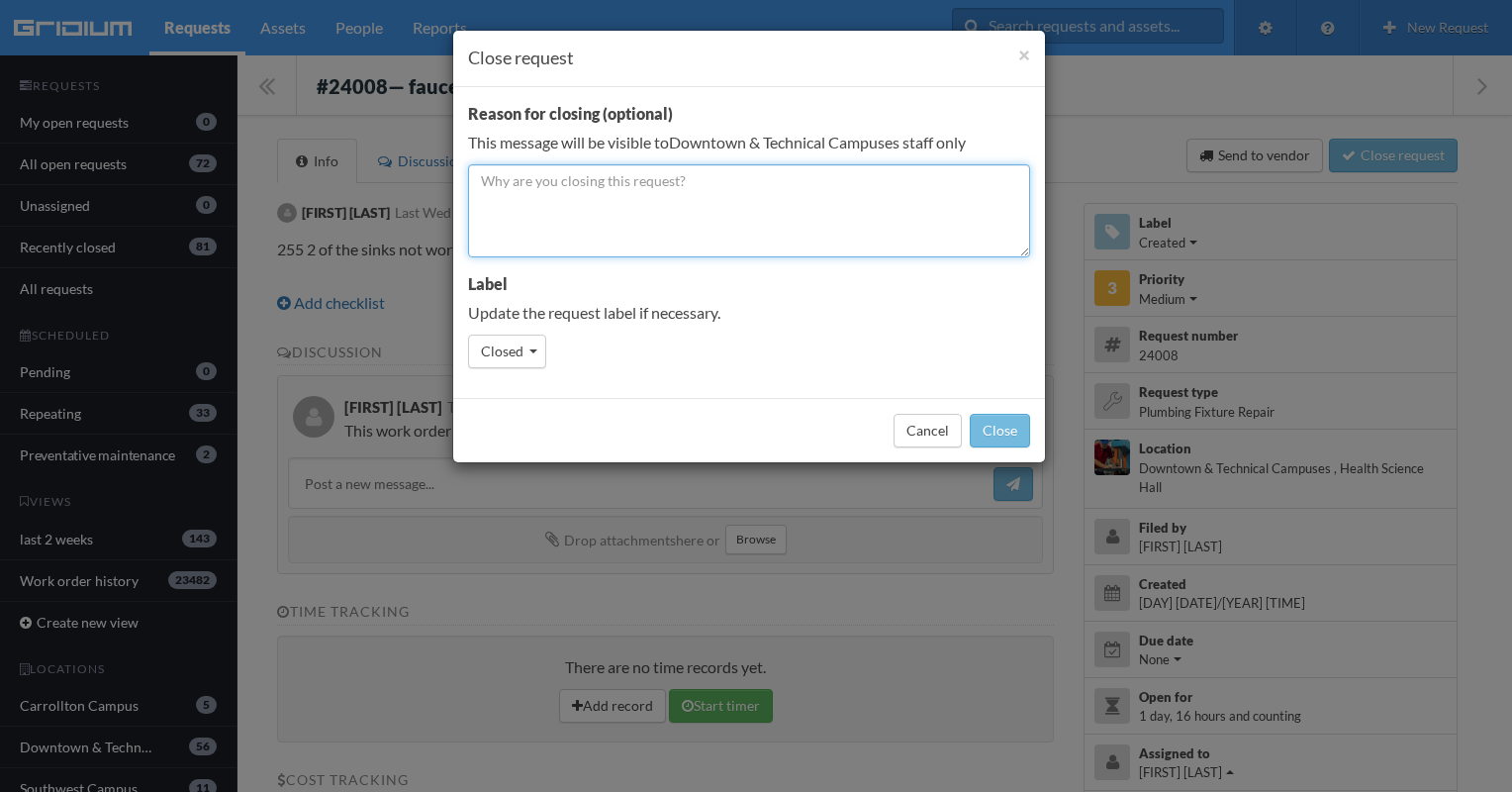 paste on "This work order will be closed and moved to the new system.  Thank you" 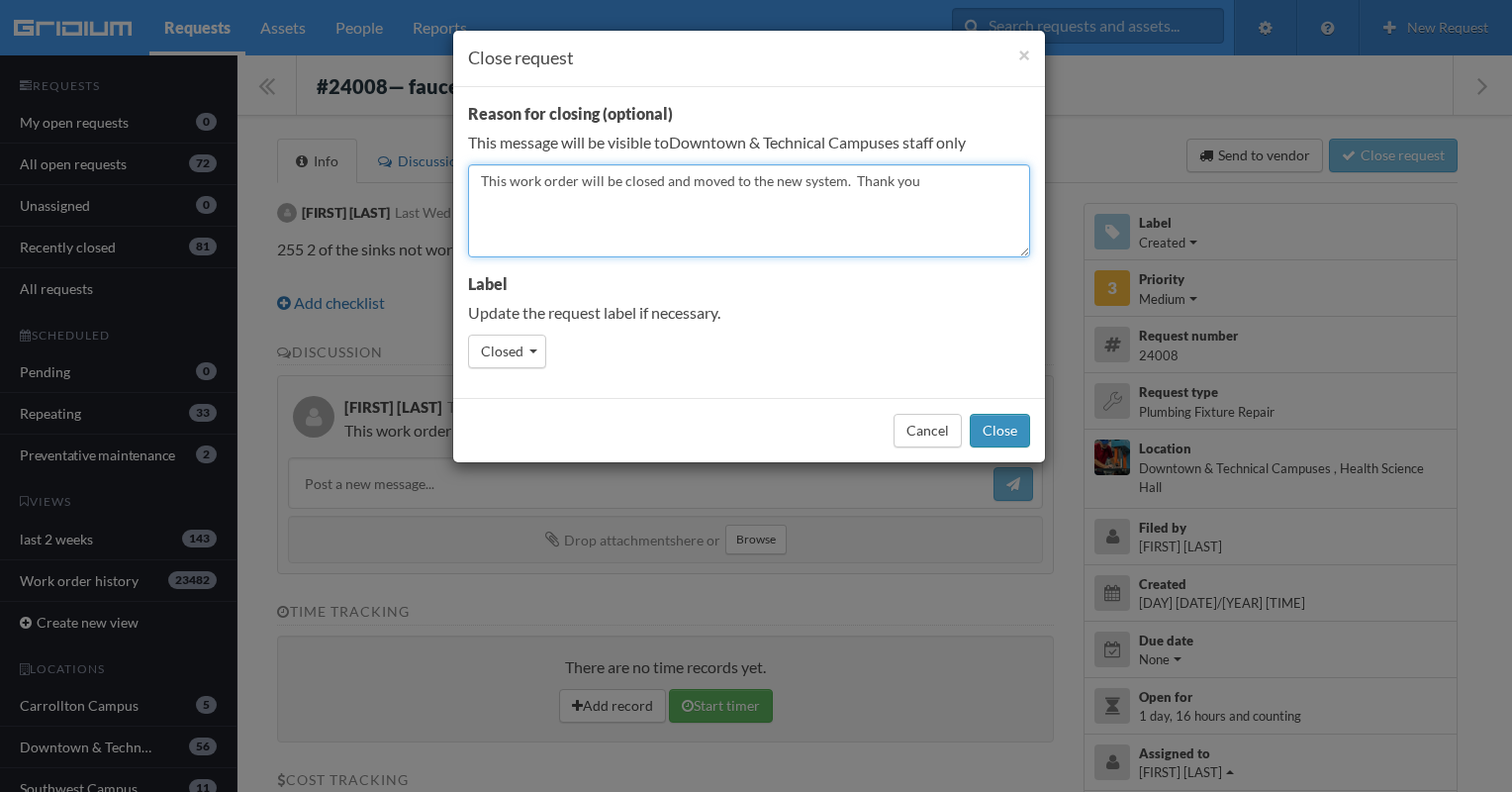 type on "This work order will be closed and moved to the new system.  Thank you" 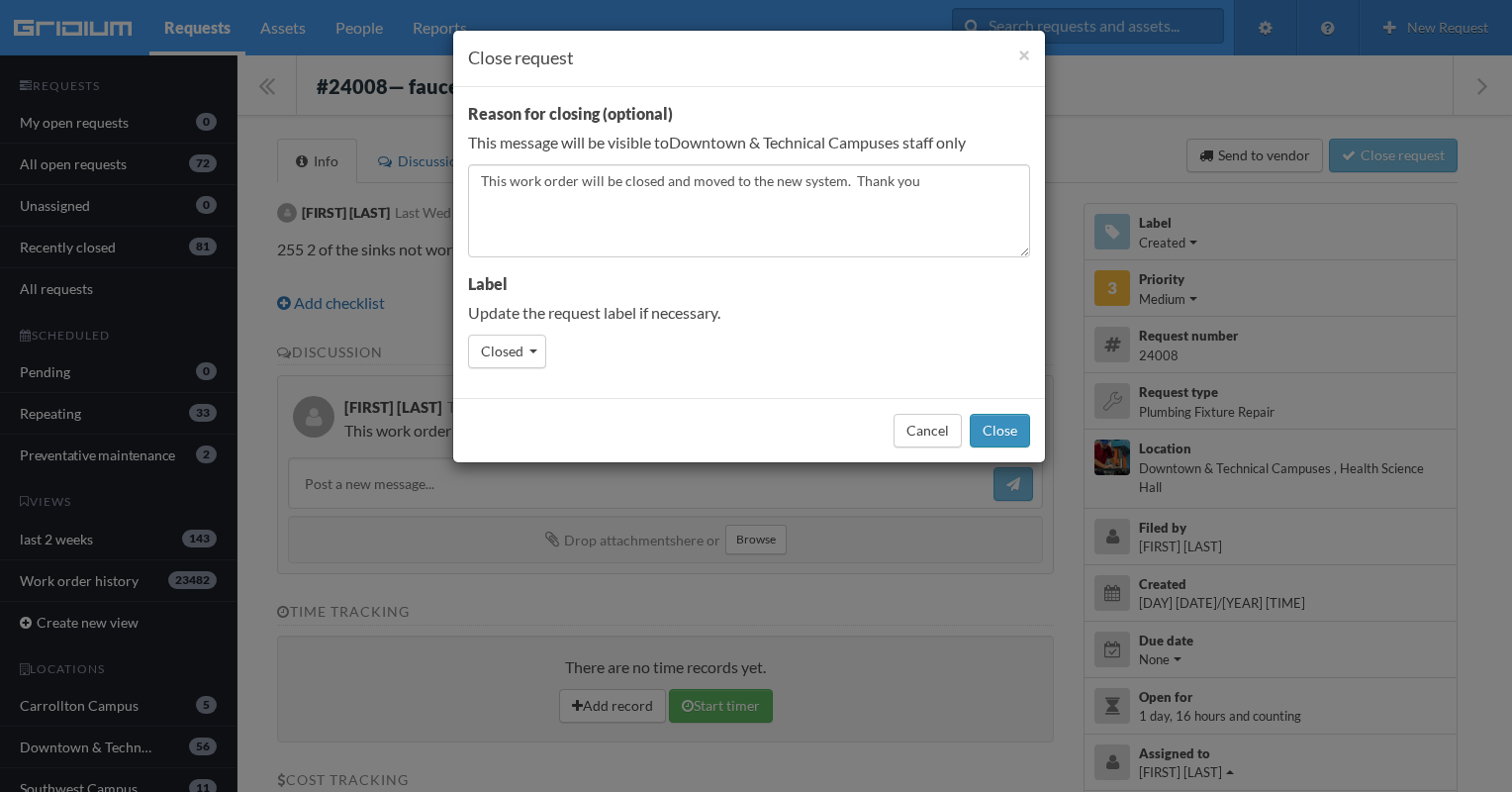 click on "Close" at bounding box center (999, 431) 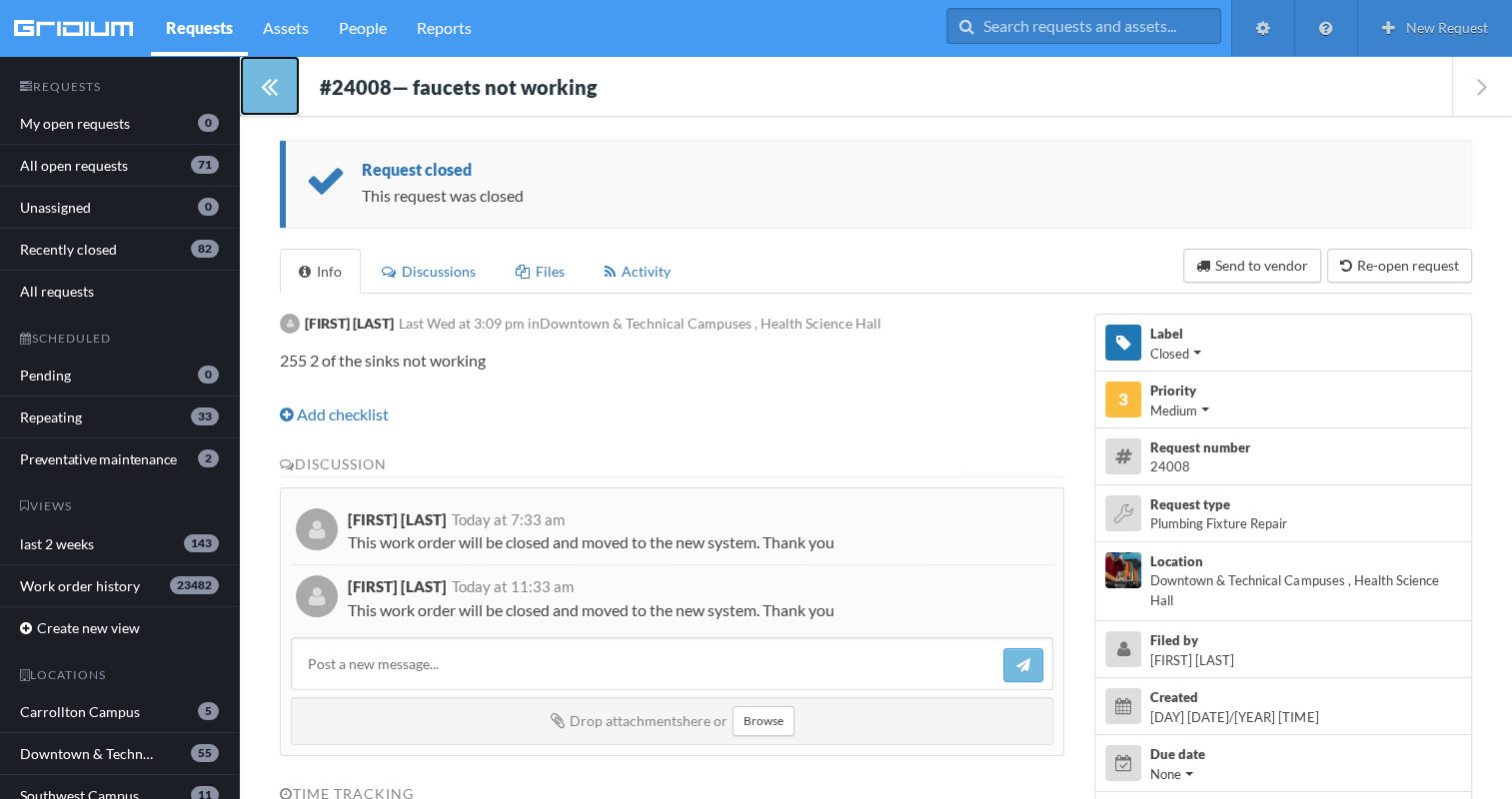 click at bounding box center (270, 86) 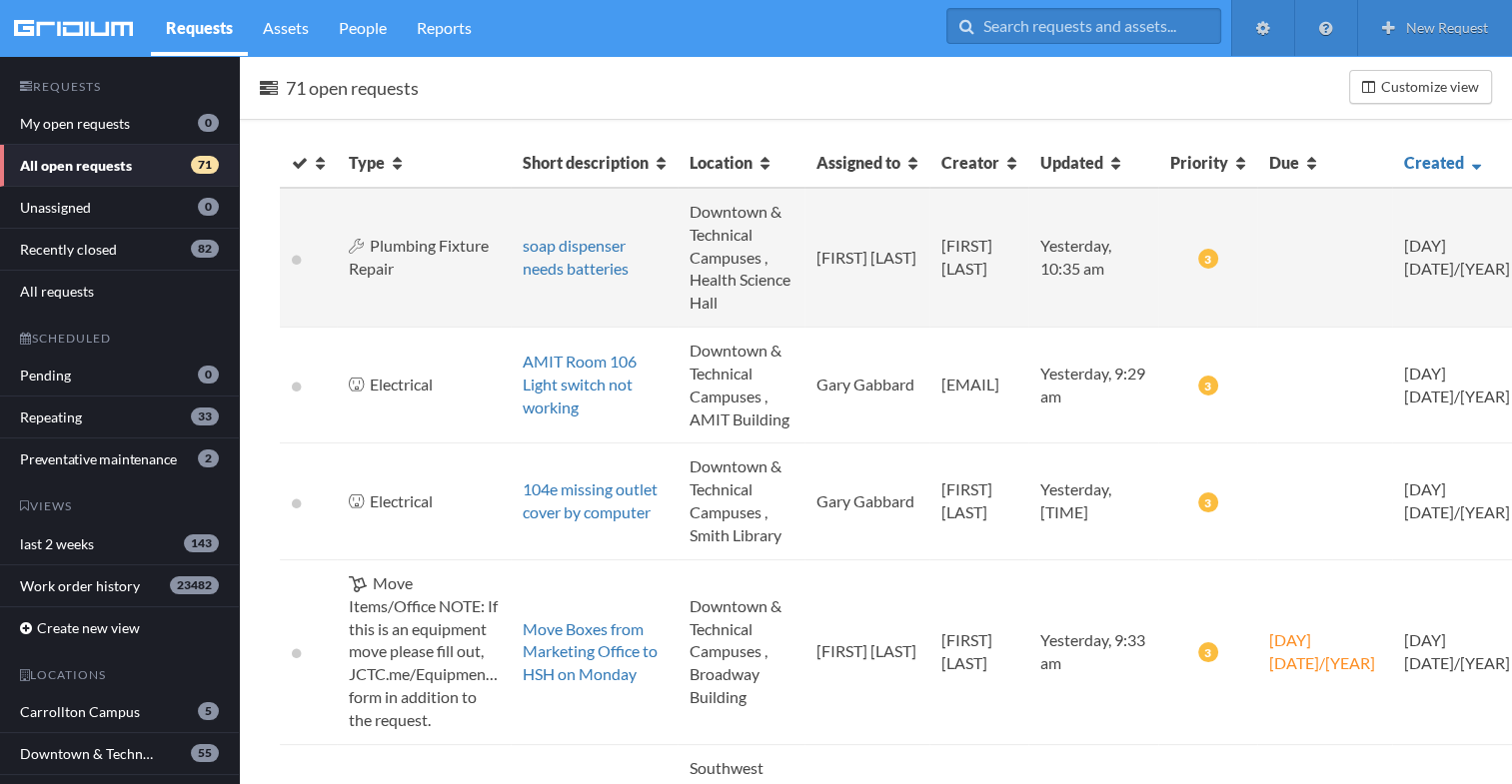 click on "soap dispenser needs batteries" at bounding box center [594, 258] 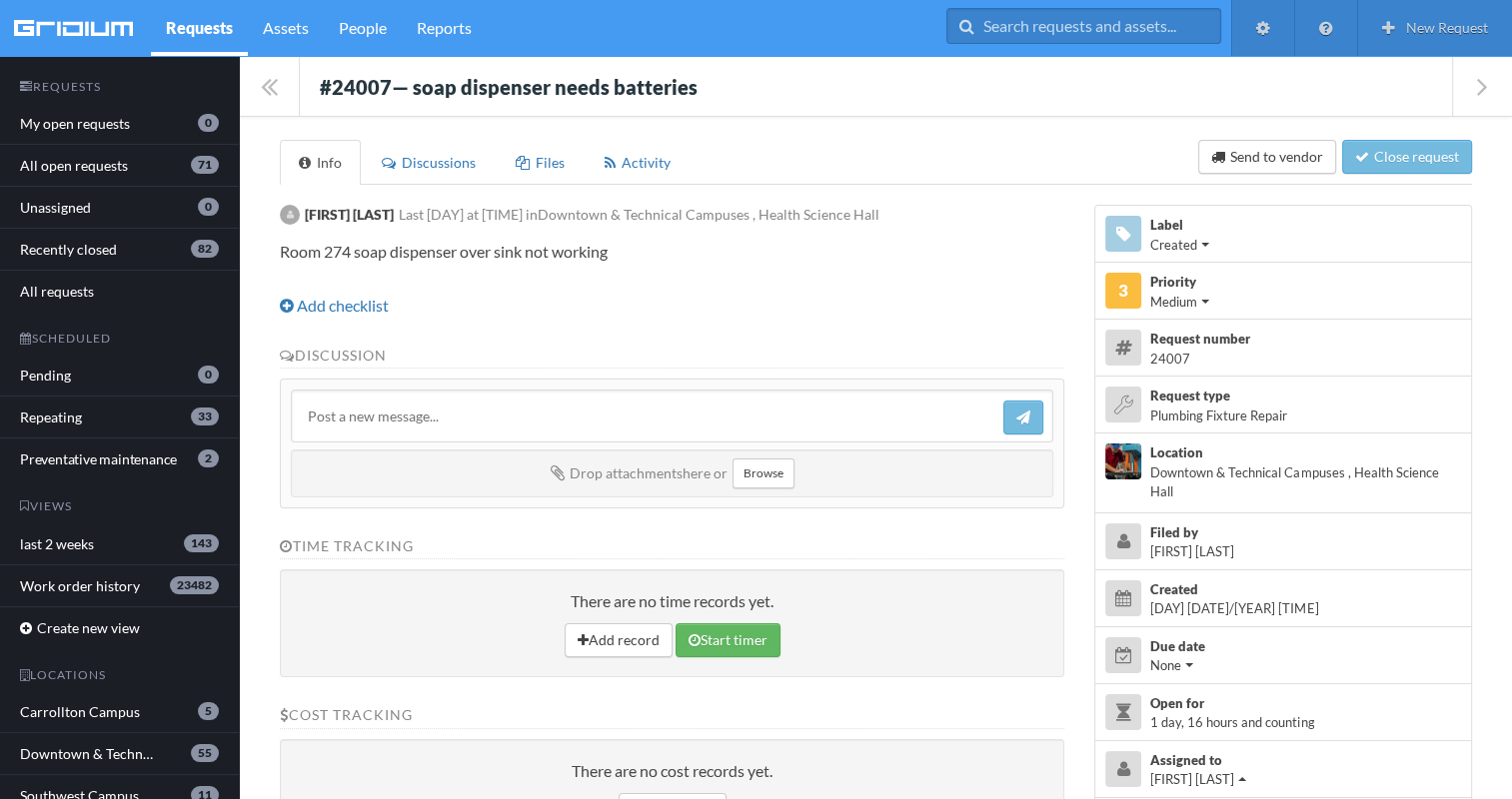 click at bounding box center (672, 415) 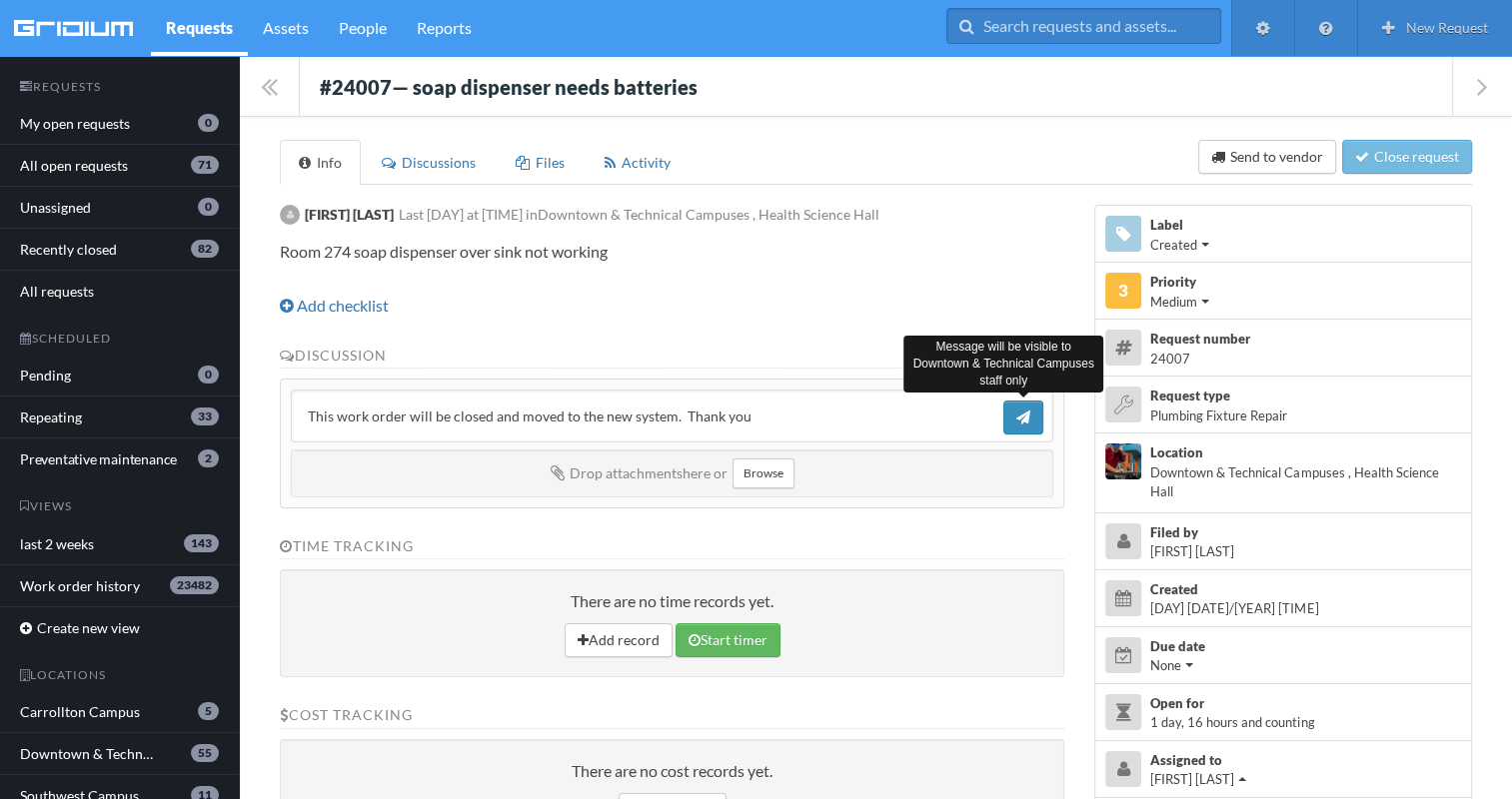 type on "This work order will be closed and moved to the new system.  Thank you" 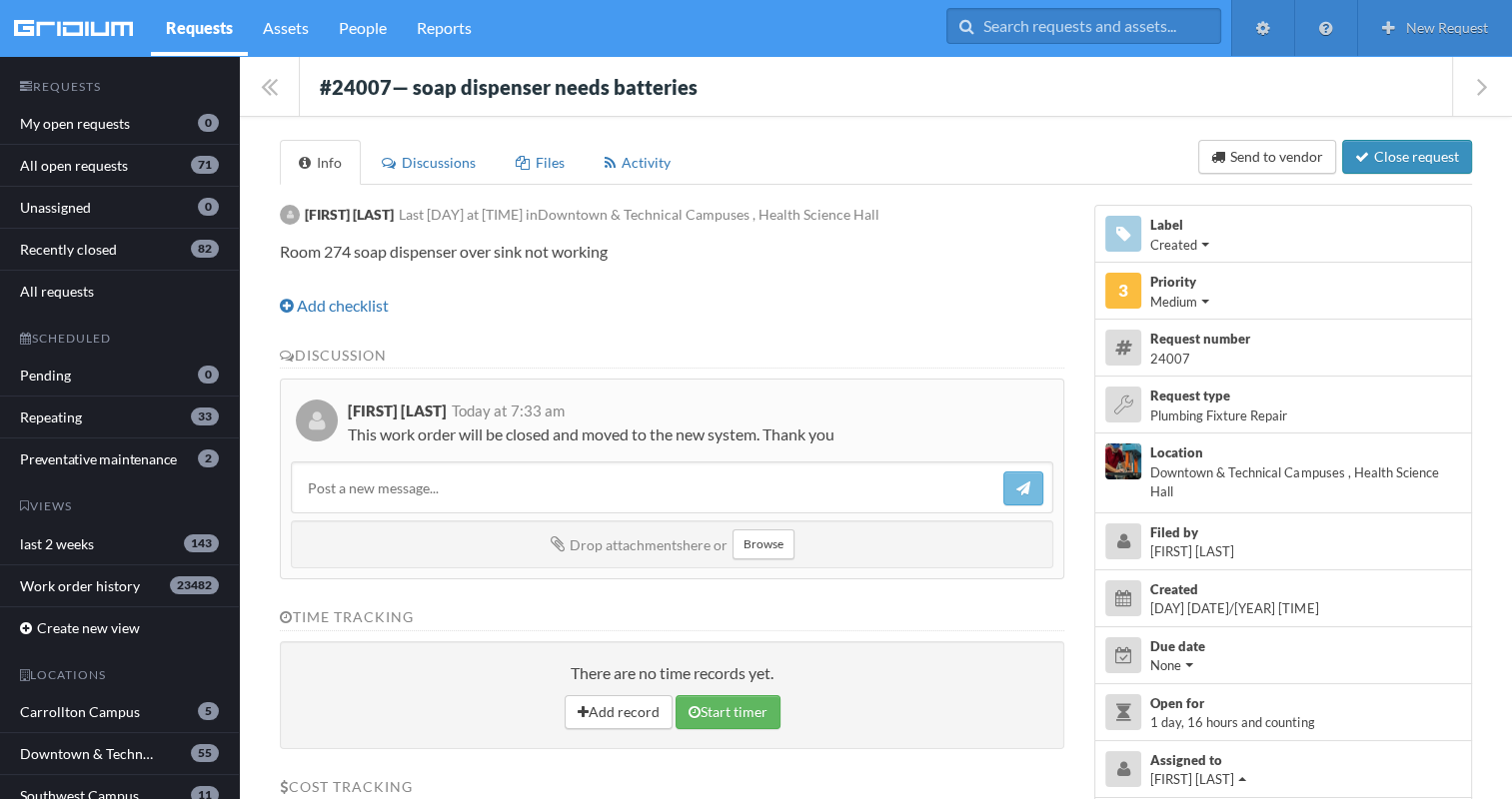 click on "Close request" at bounding box center [1407, 157] 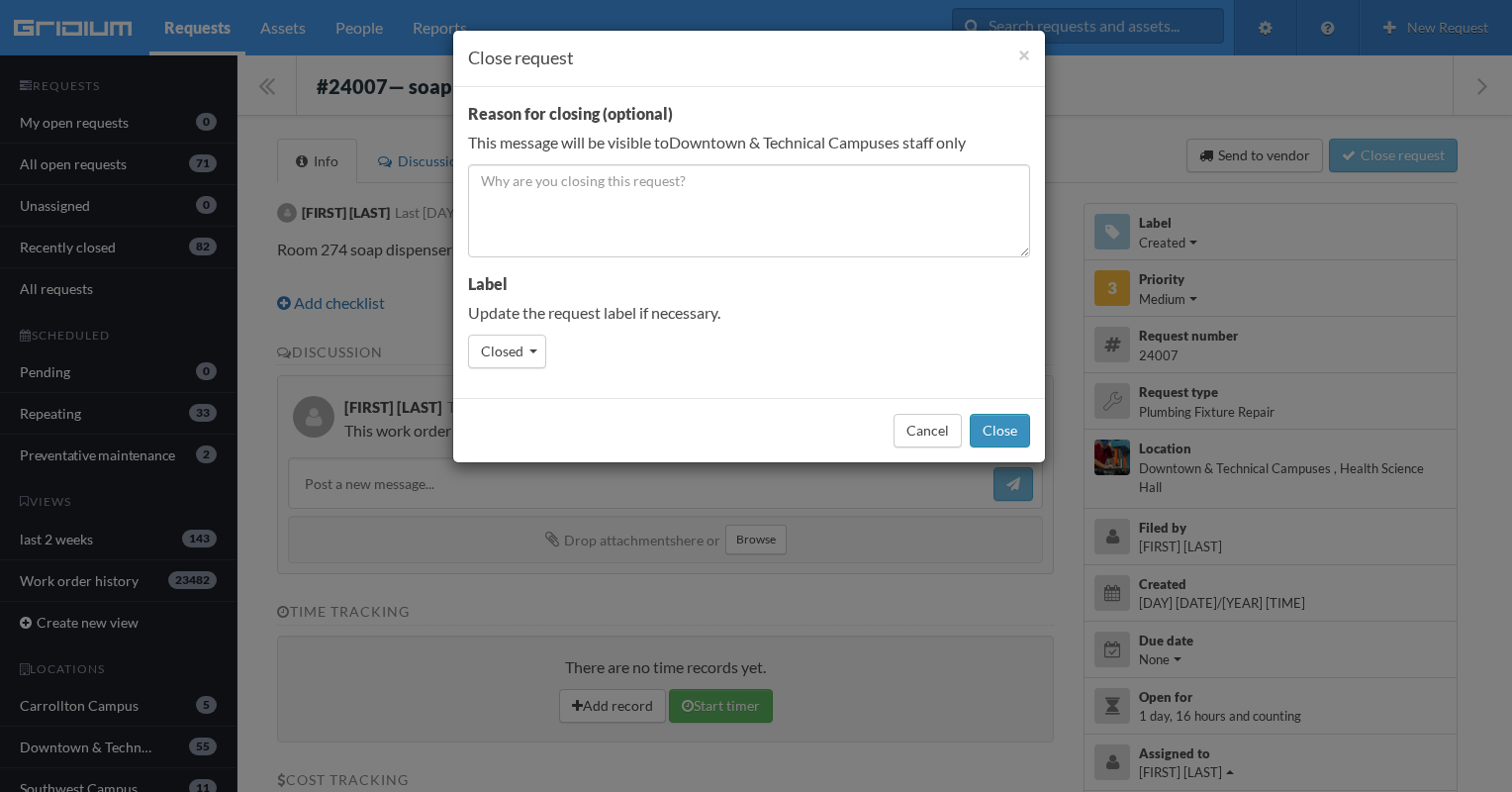 click on "Close" at bounding box center (999, 431) 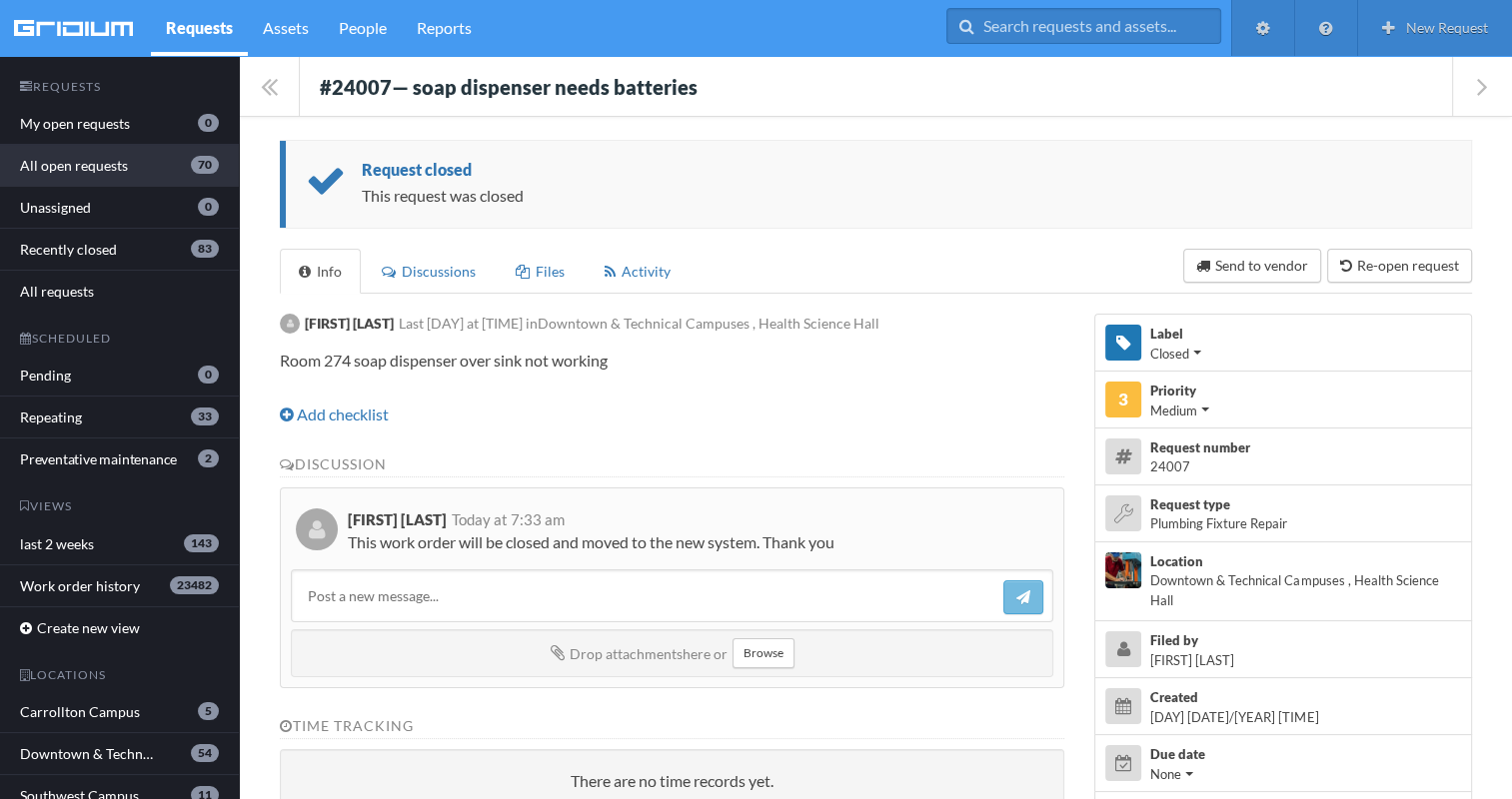 click on "All open requests  70" at bounding box center (119, 166) 